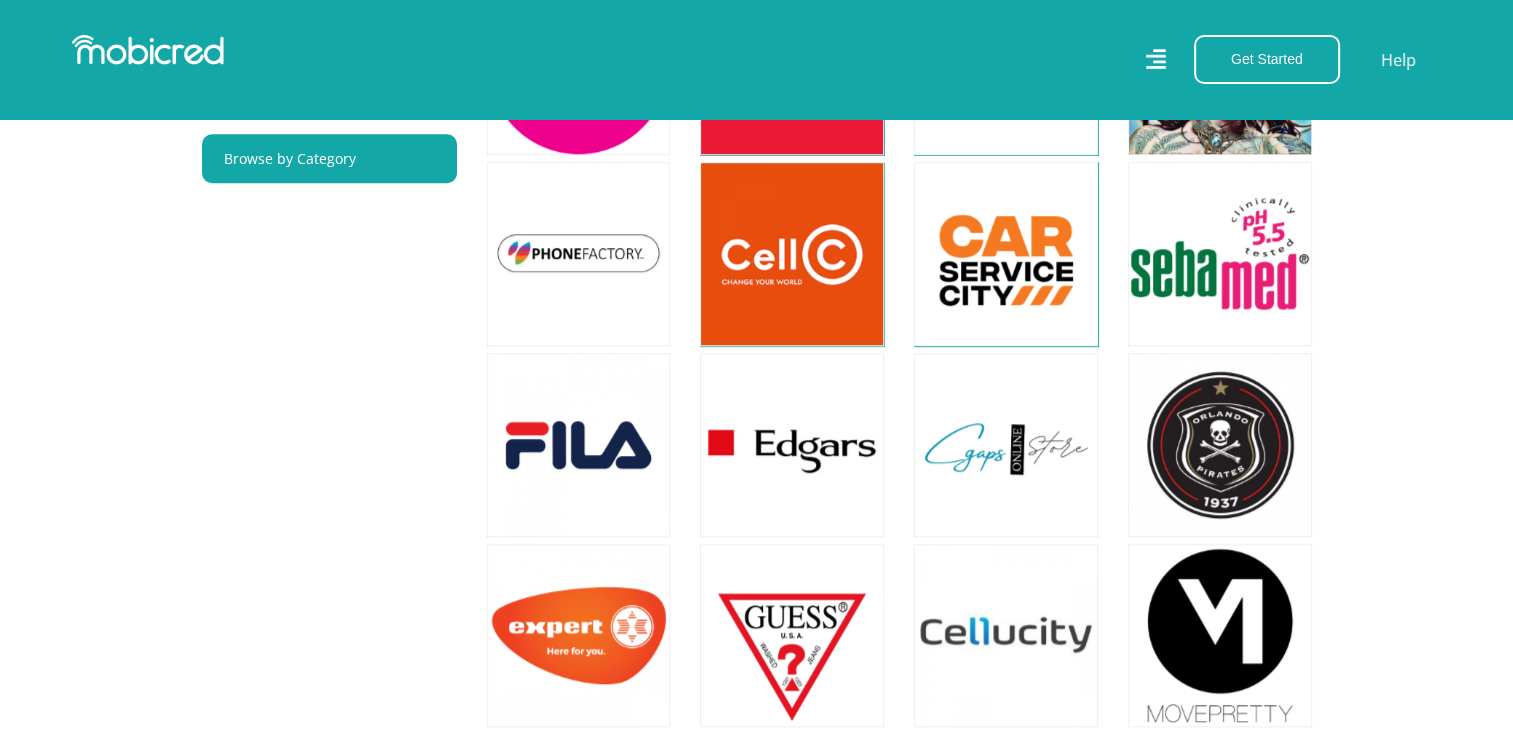 scroll, scrollTop: 1500, scrollLeft: 0, axis: vertical 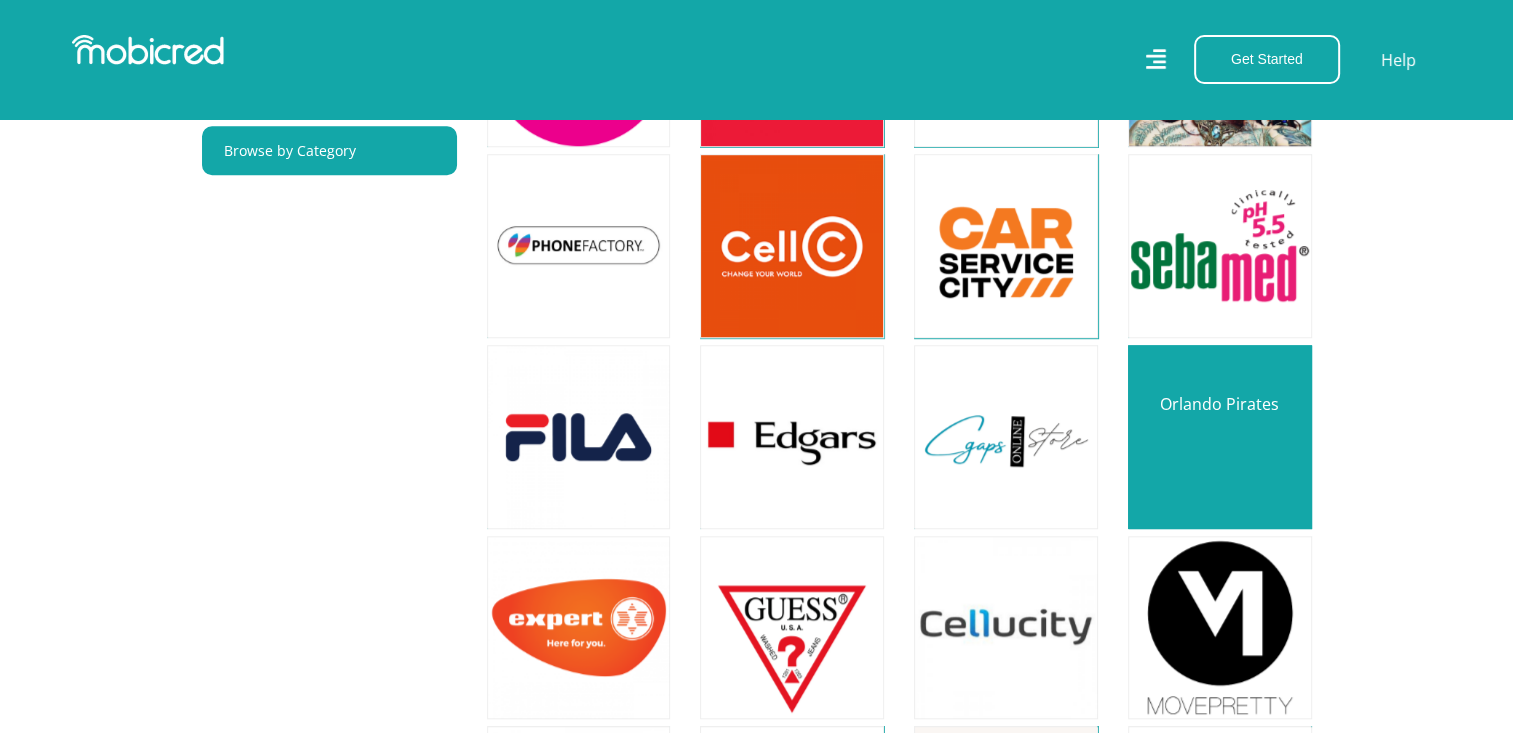 click at bounding box center [1220, 437] 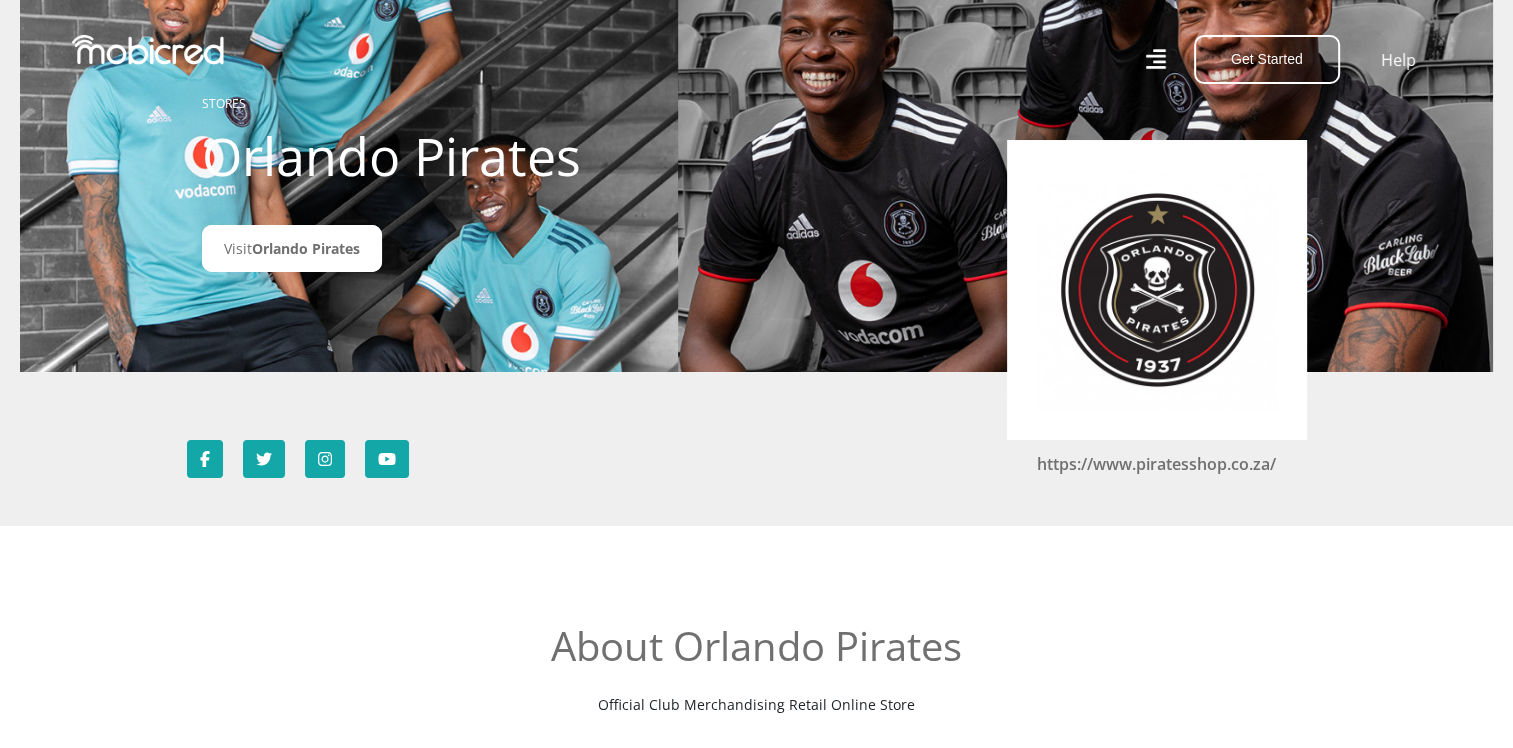 scroll, scrollTop: 0, scrollLeft: 0, axis: both 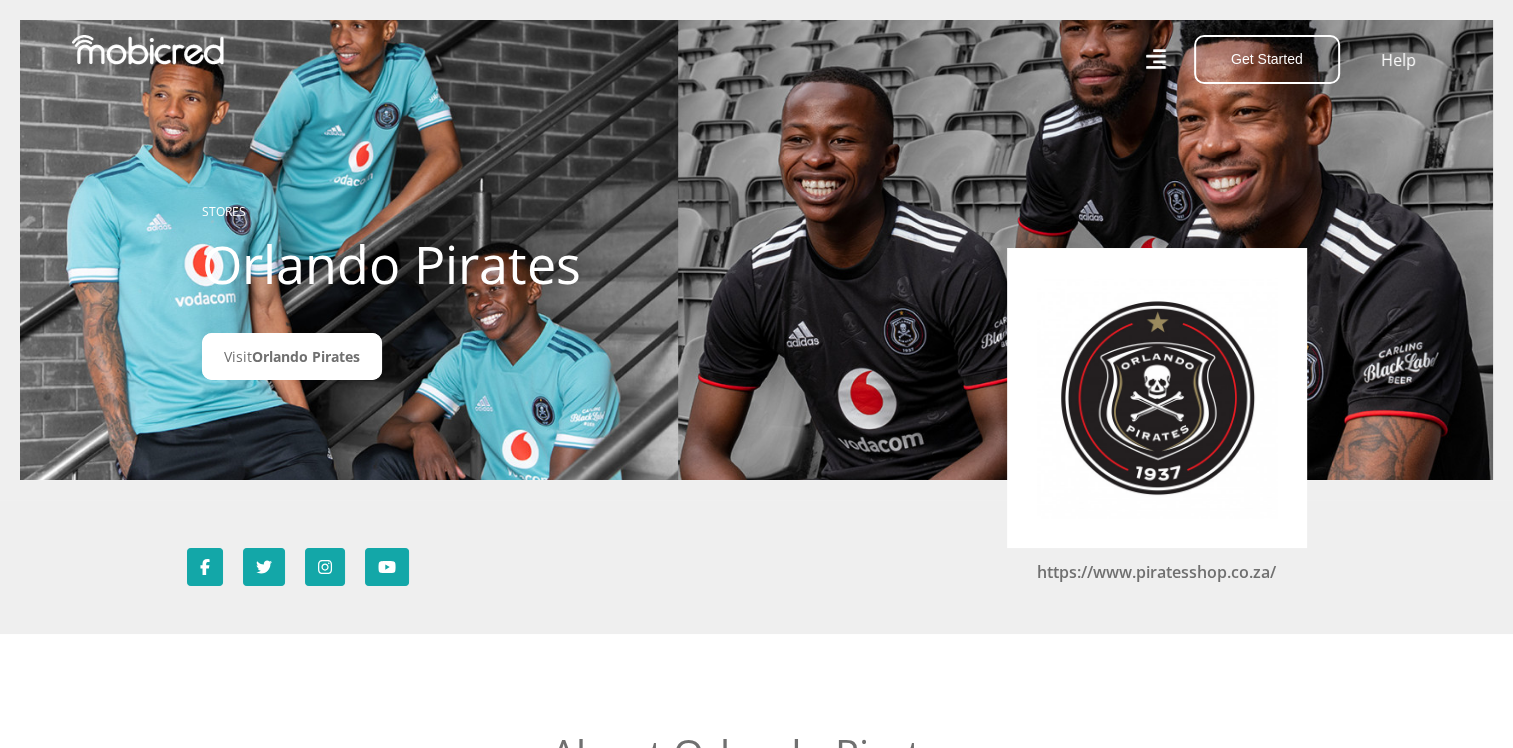 click at bounding box center (148, 50) 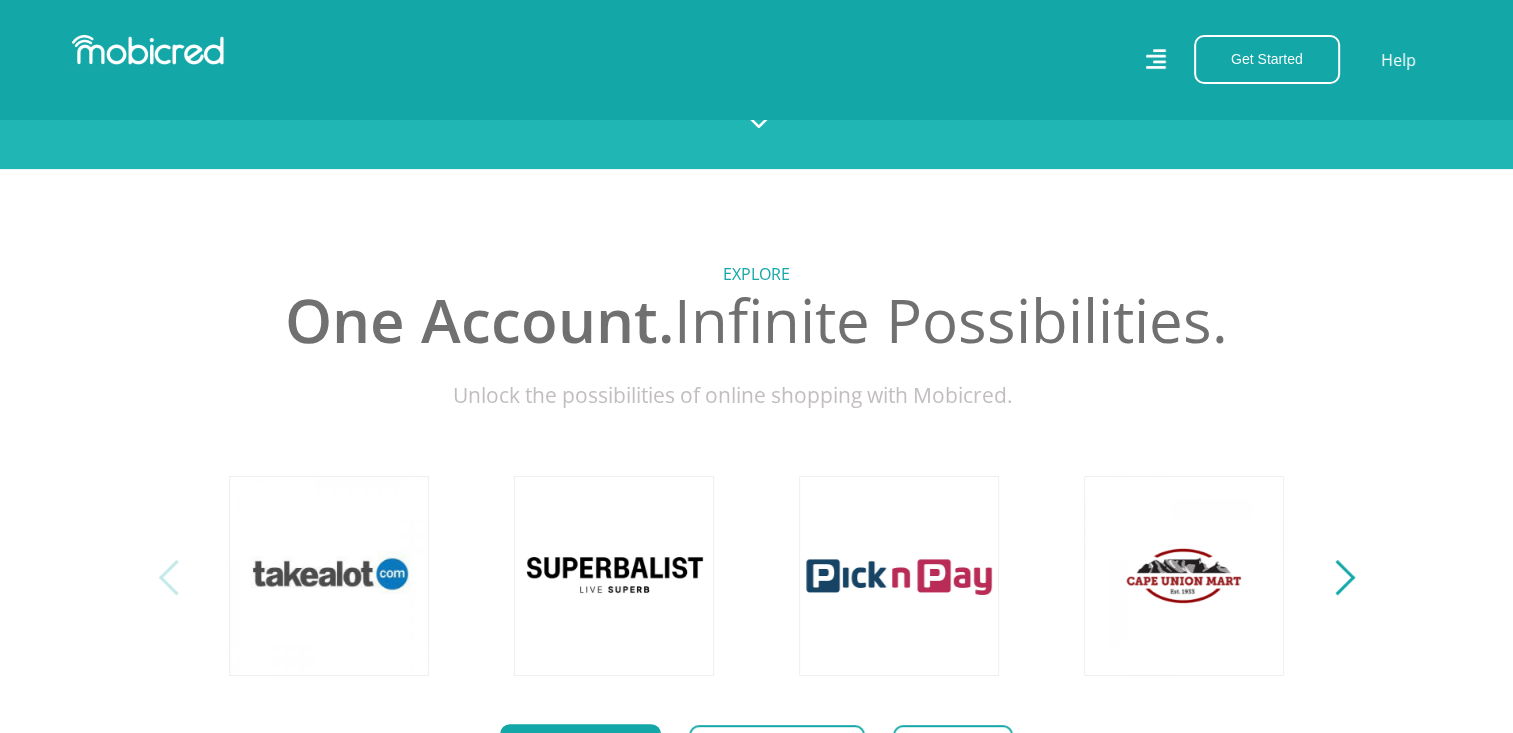 scroll, scrollTop: 600, scrollLeft: 0, axis: vertical 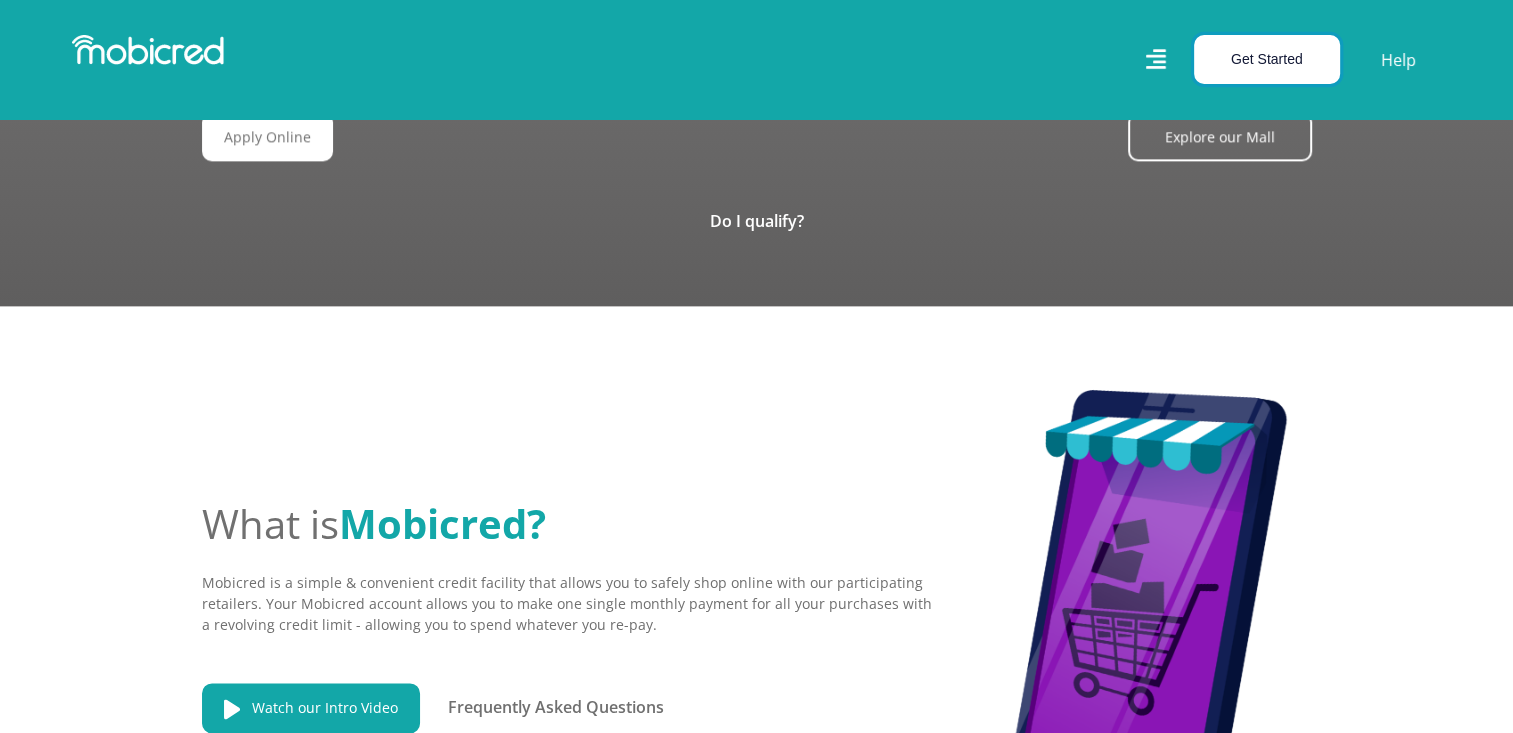 click on "Get Started" at bounding box center [1267, 59] 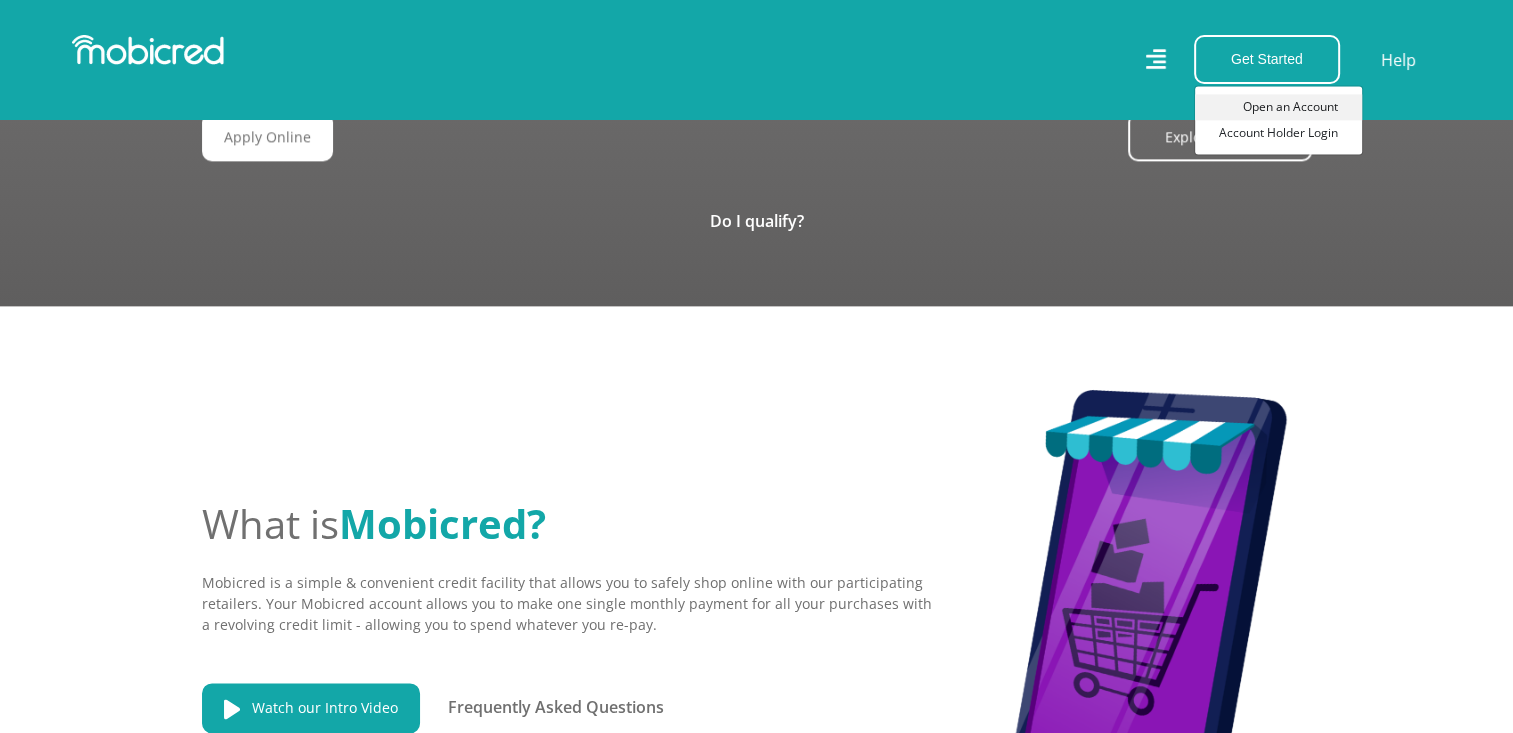 click on "Open an Account" at bounding box center (1278, 107) 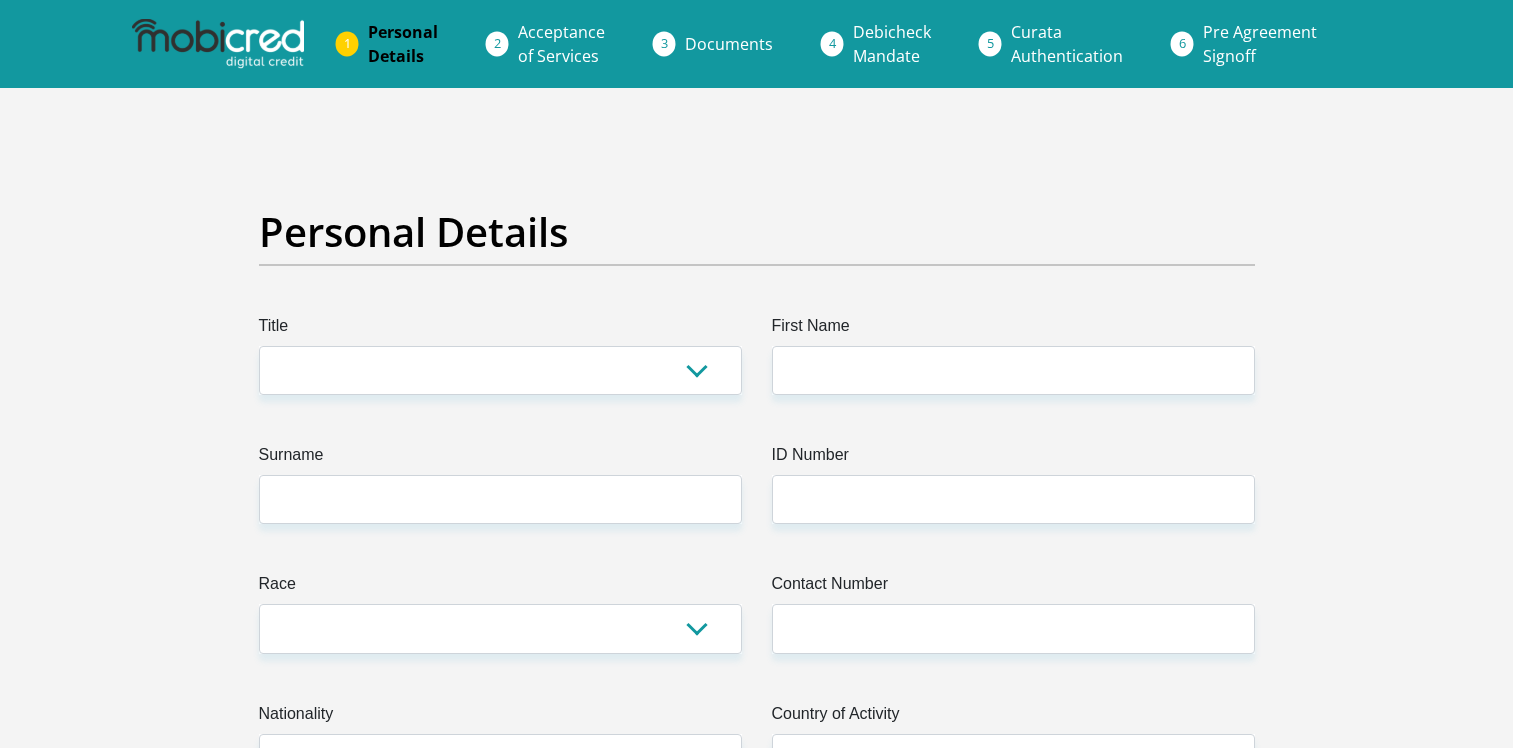 scroll, scrollTop: 0, scrollLeft: 0, axis: both 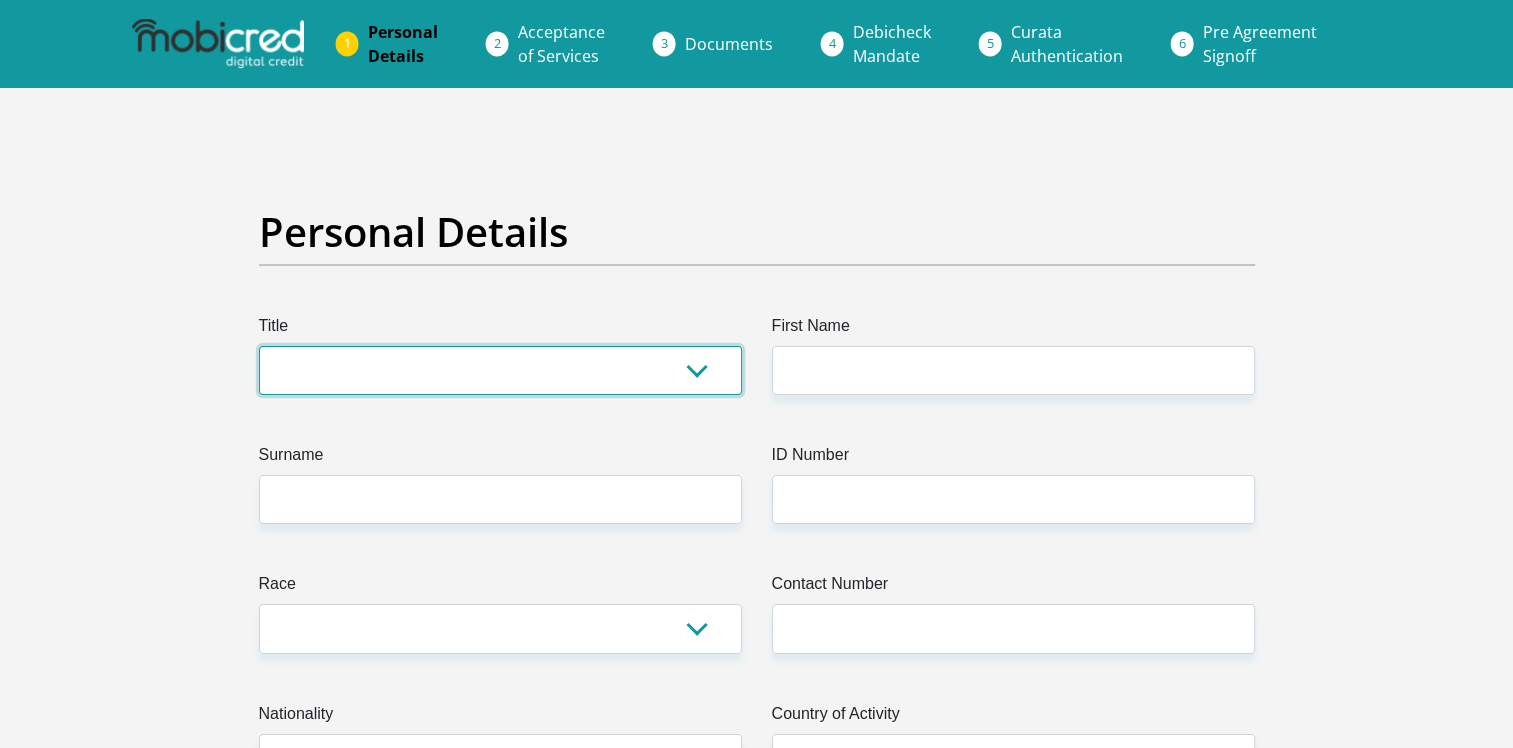 click on "Mr
Ms
Mrs
Dr
Other" at bounding box center (500, 370) 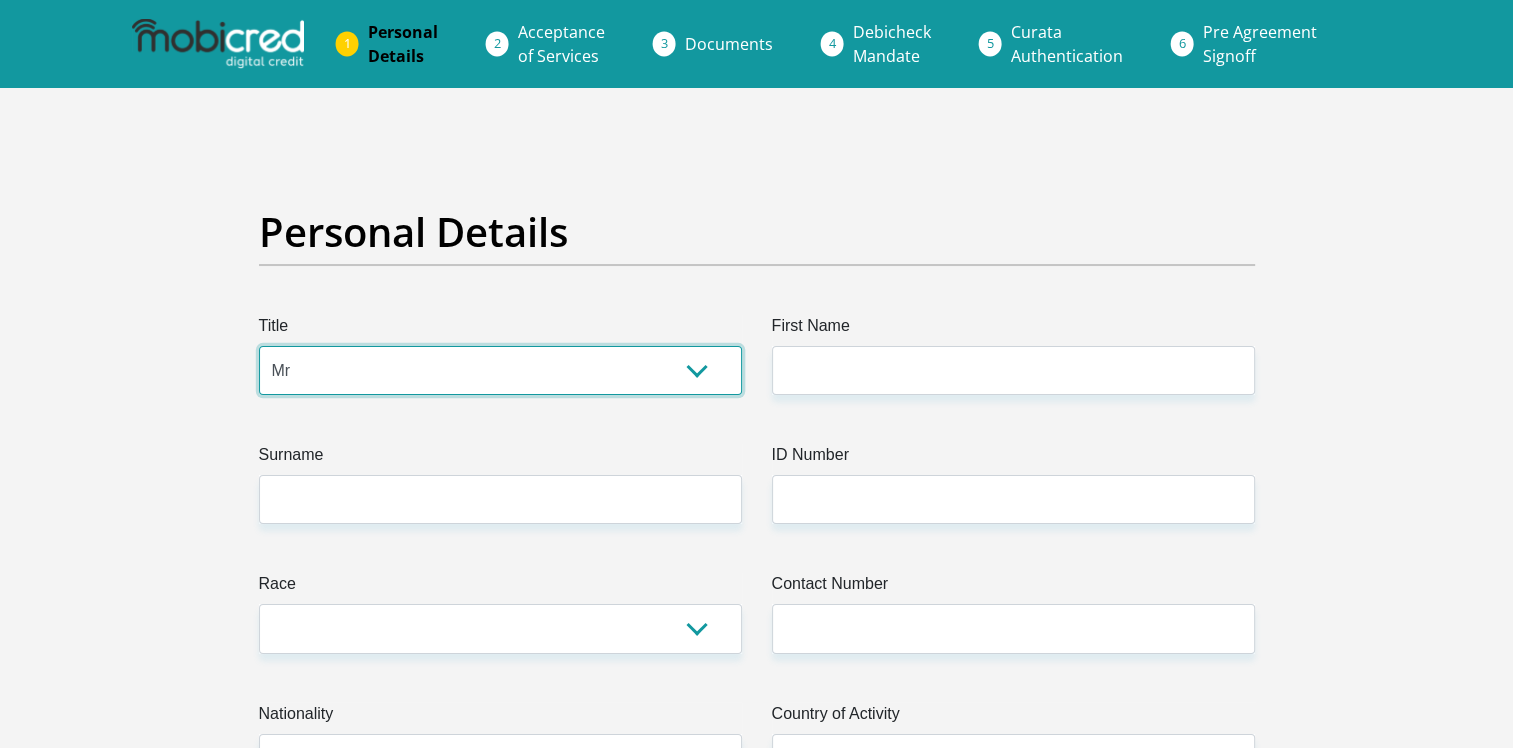 click on "Mr
Ms
Mrs
Dr
Other" at bounding box center (500, 370) 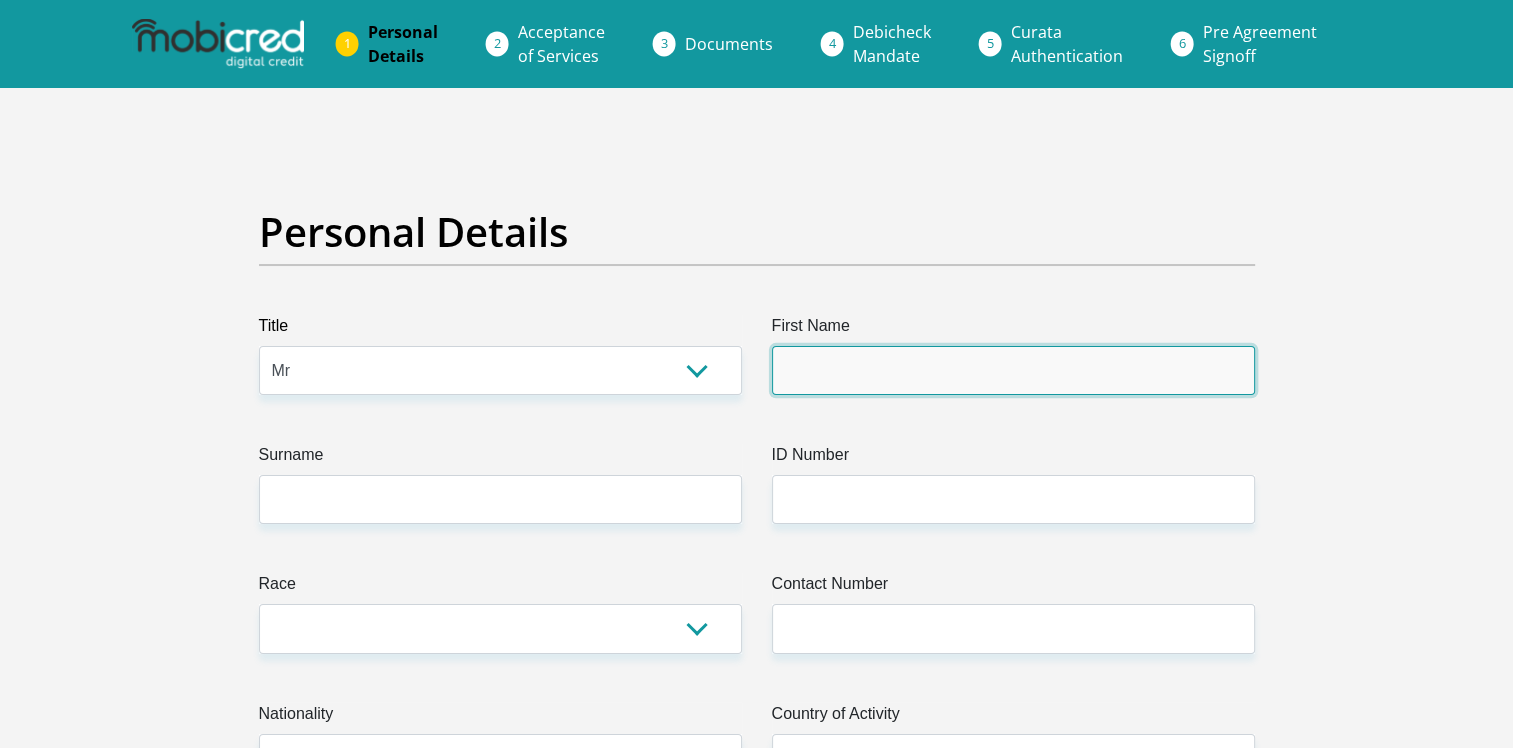click on "First Name" at bounding box center [1013, 370] 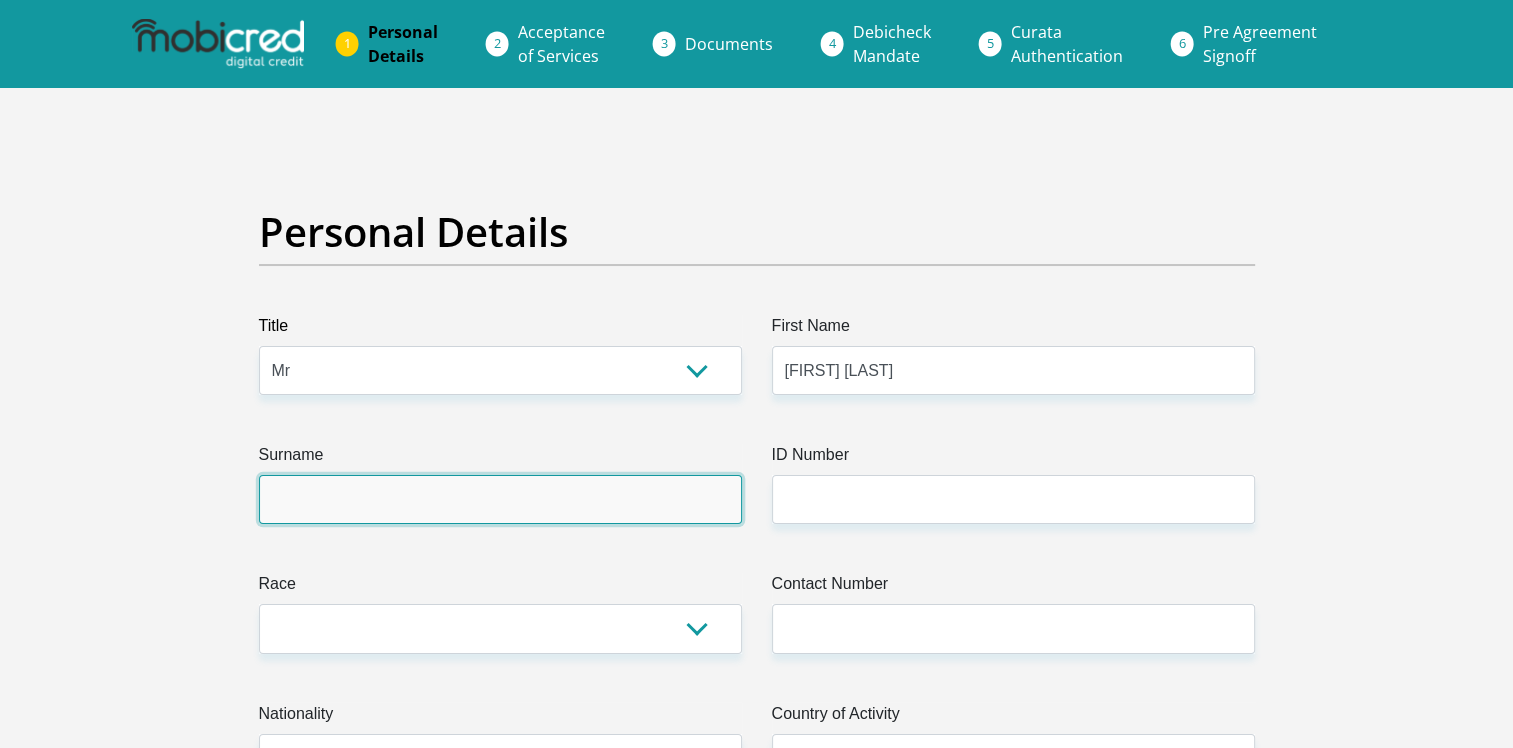 type on "Mavimbela" 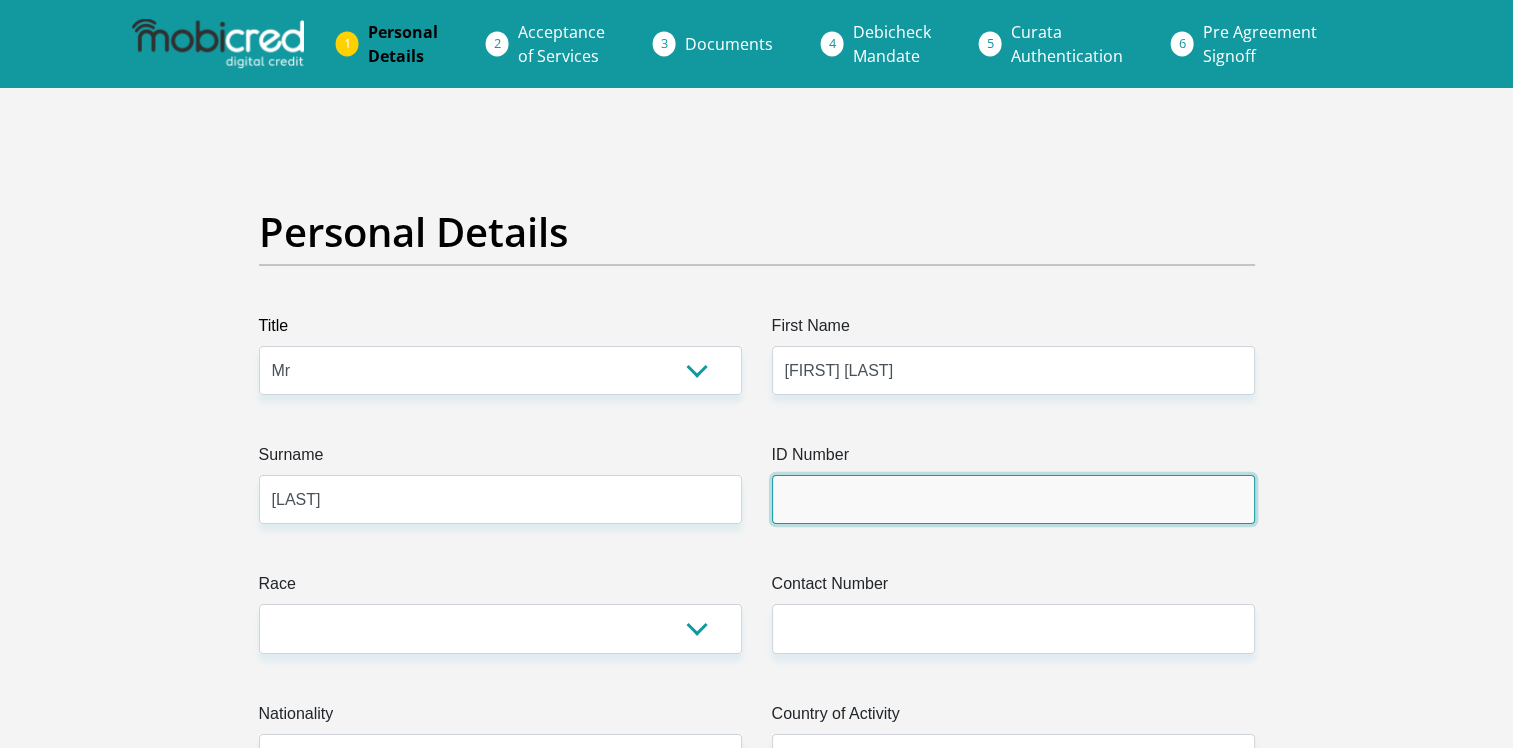 type on "Unisa (Mbombela RSC)" 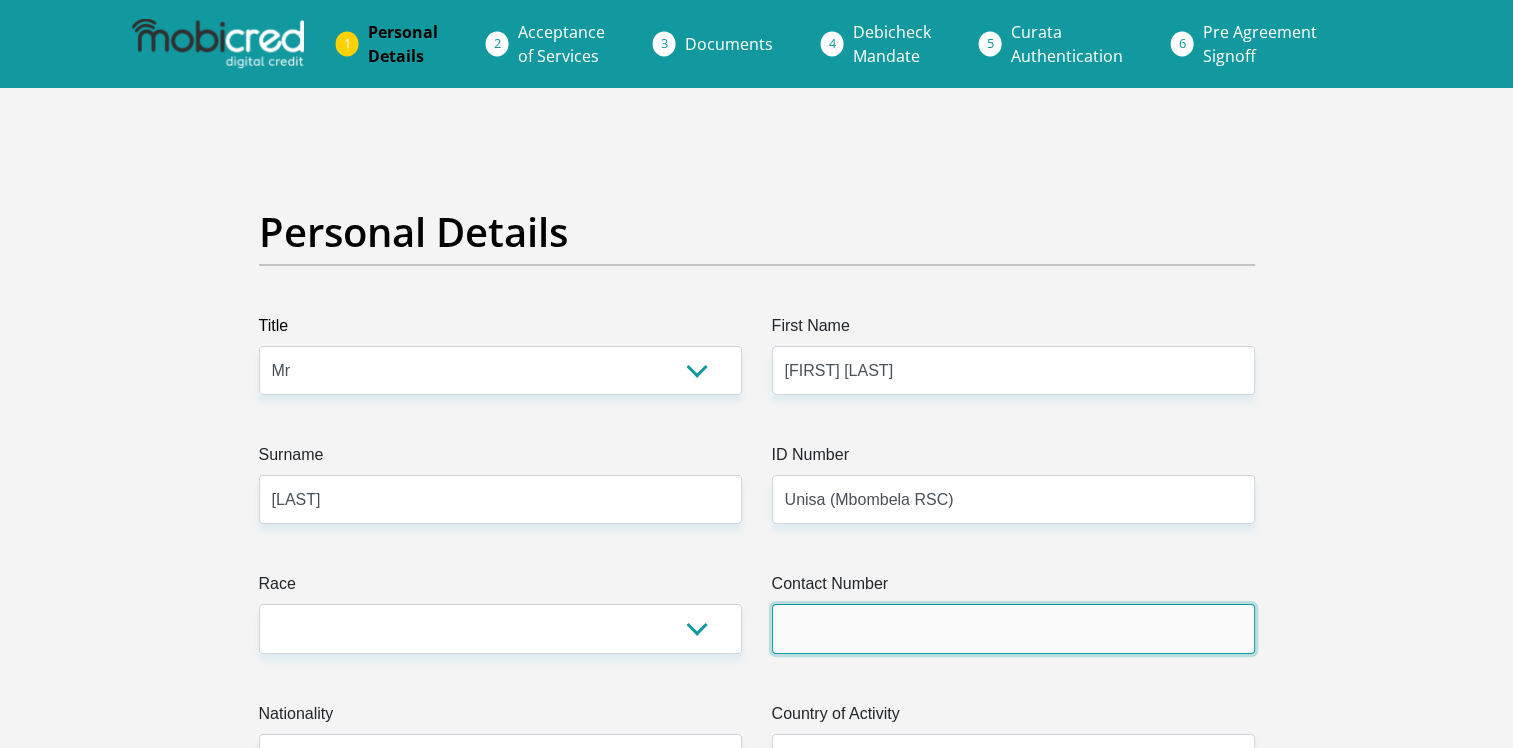 type on "0825128511" 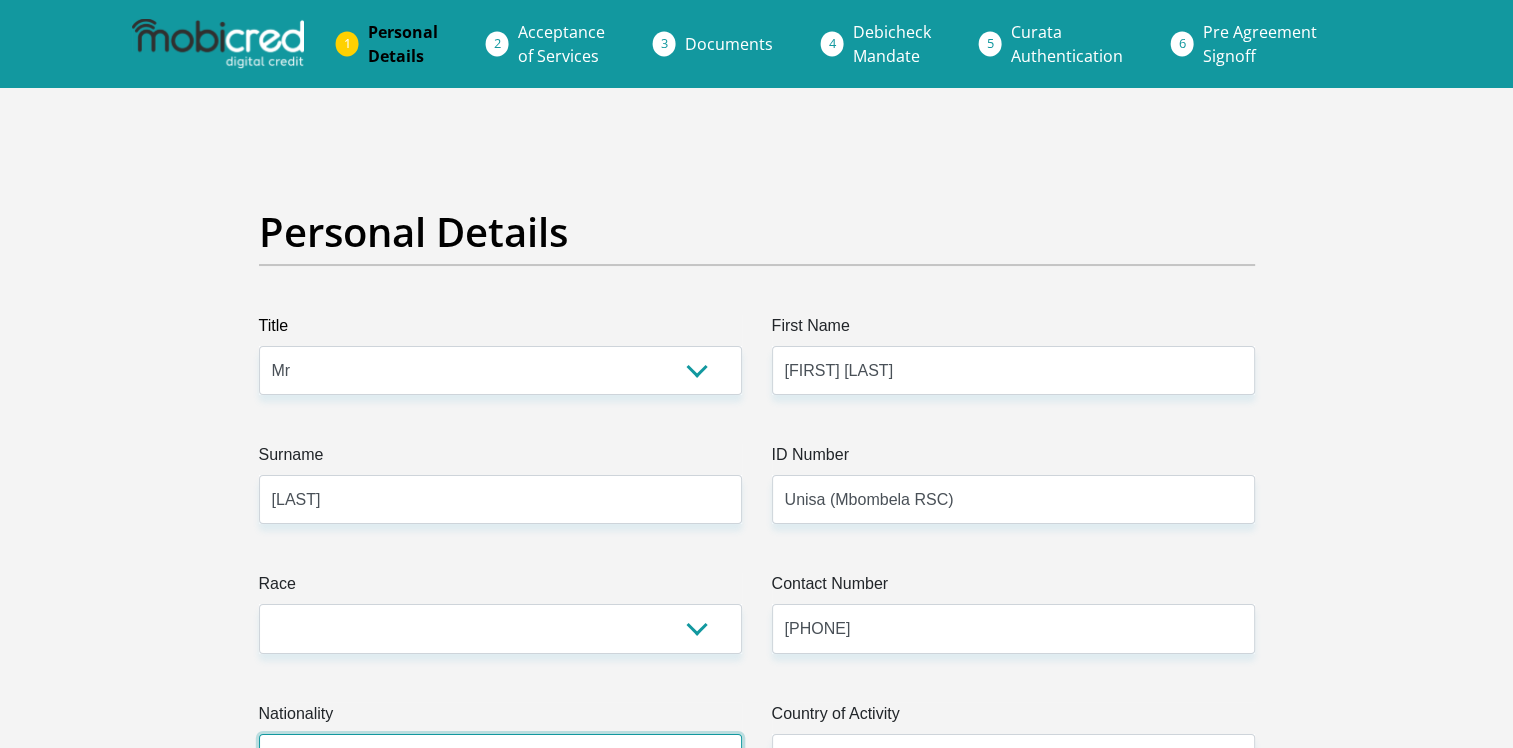 select on "ZAF" 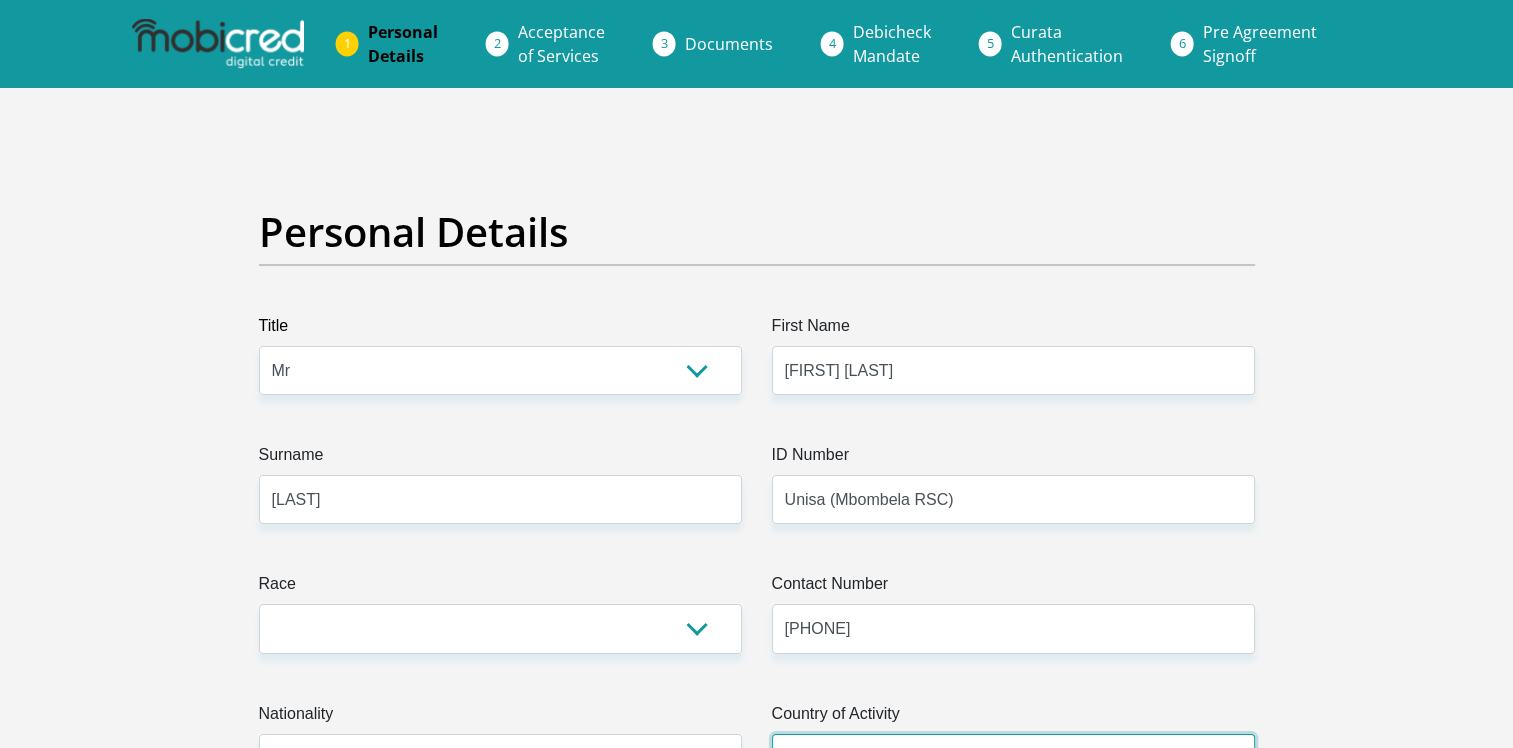 select on "ZAF" 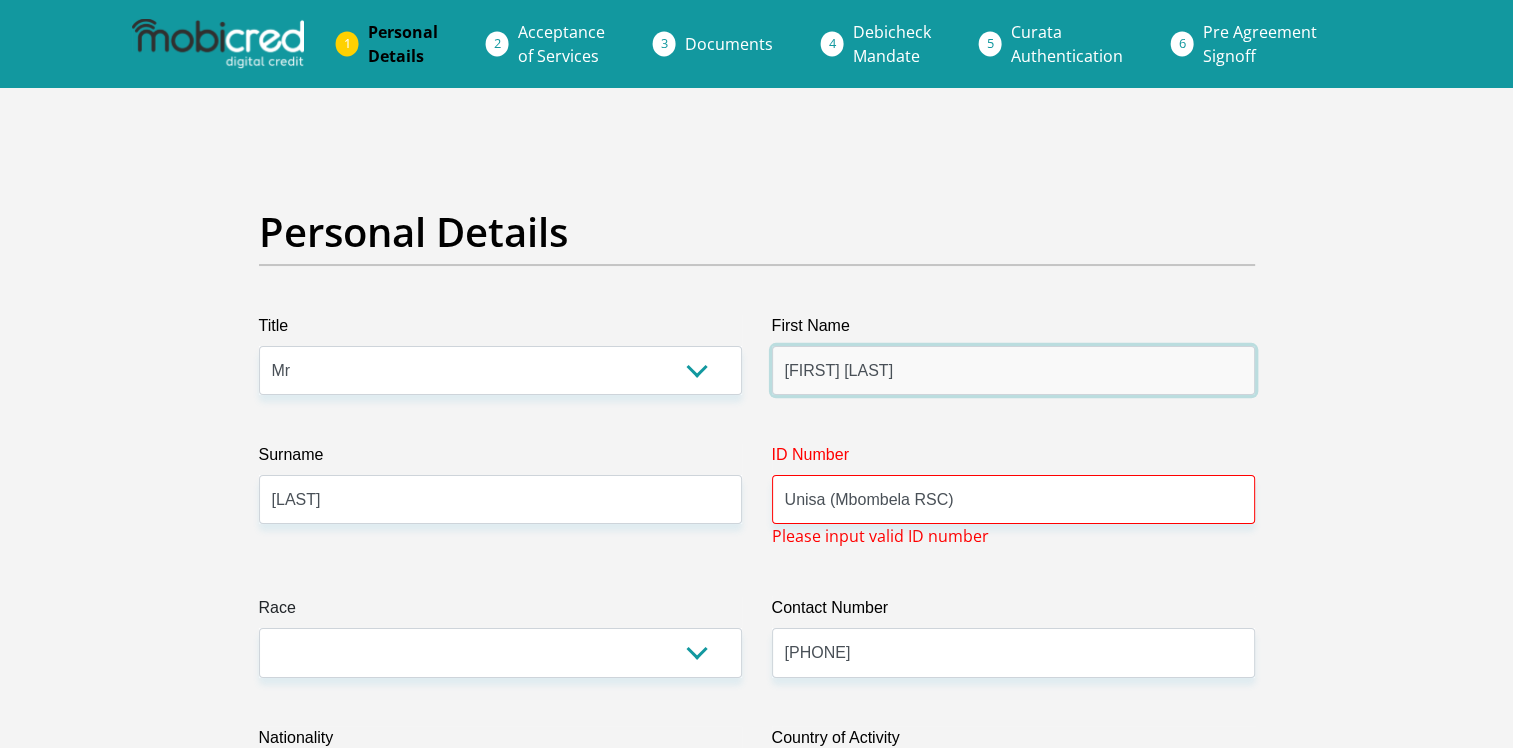 type on "BafanaGraham" 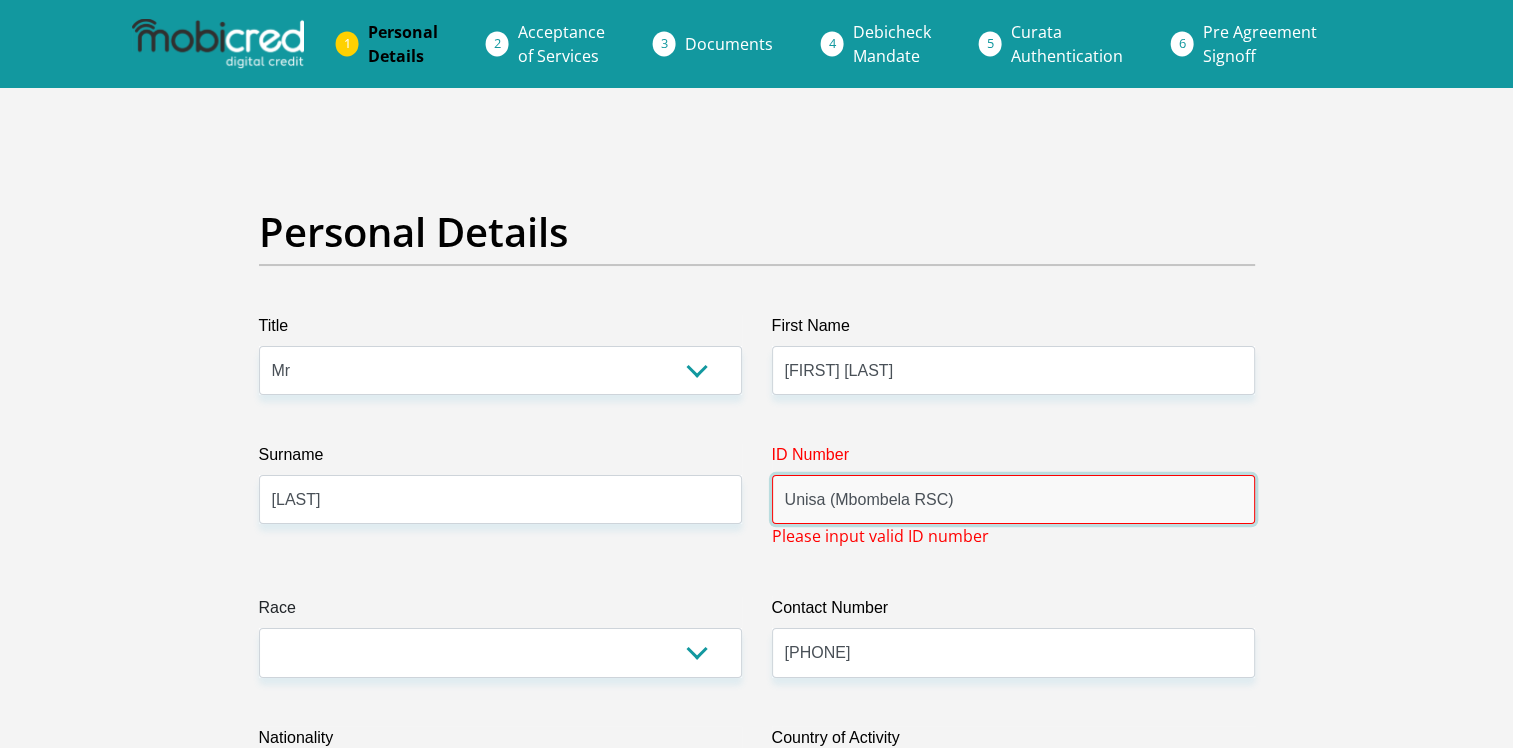 click on "Unisa (Mbombela RSC)" at bounding box center (1013, 499) 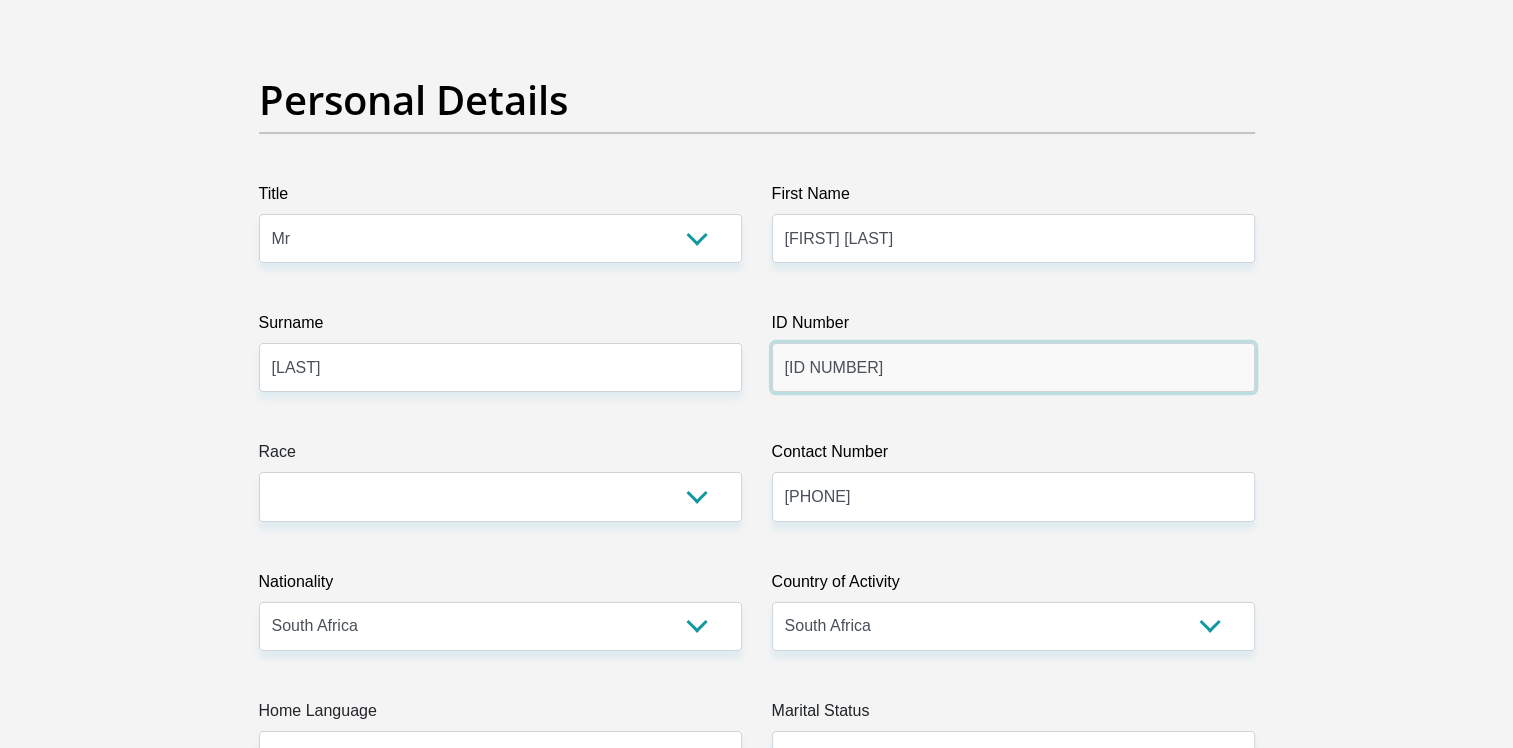 scroll, scrollTop: 133, scrollLeft: 0, axis: vertical 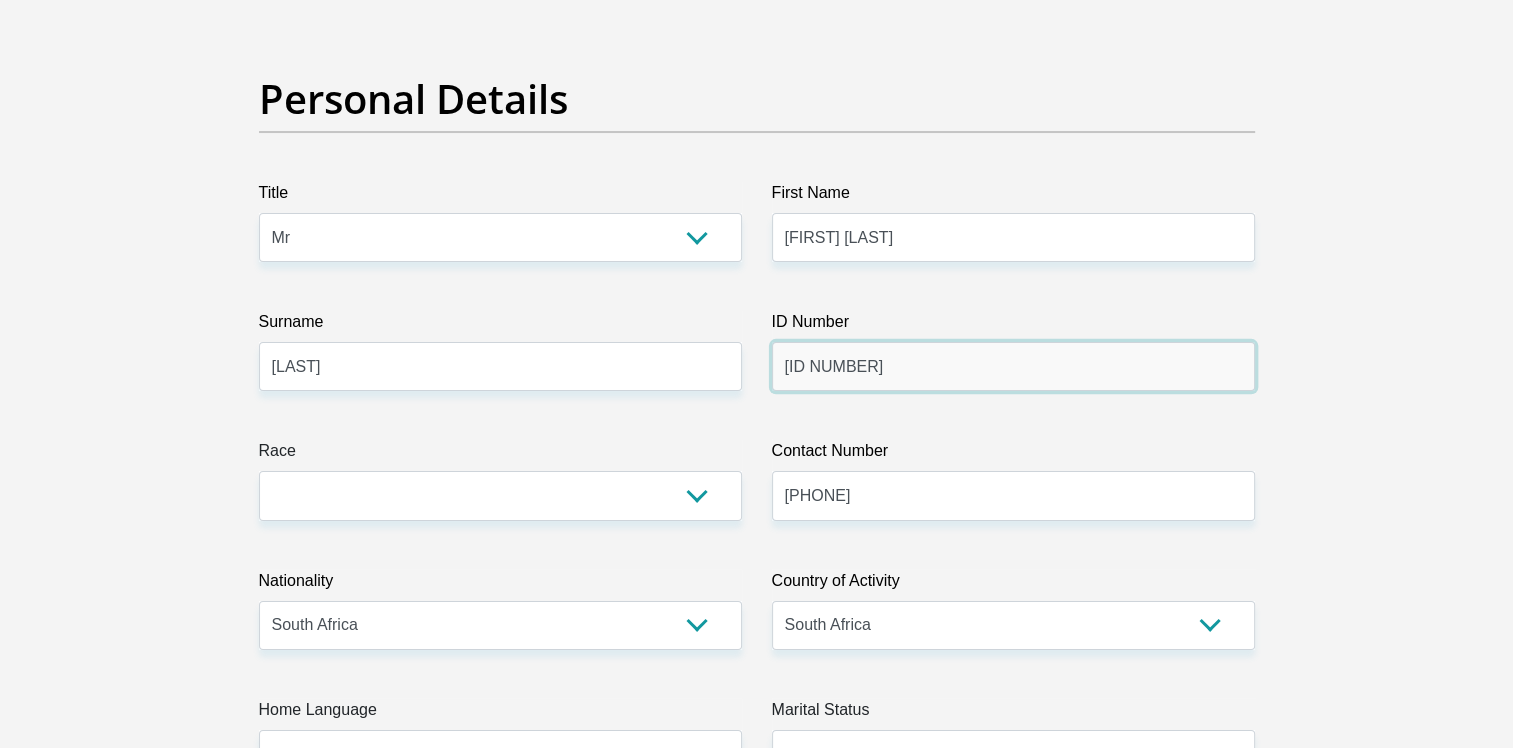 type on "8211155372084" 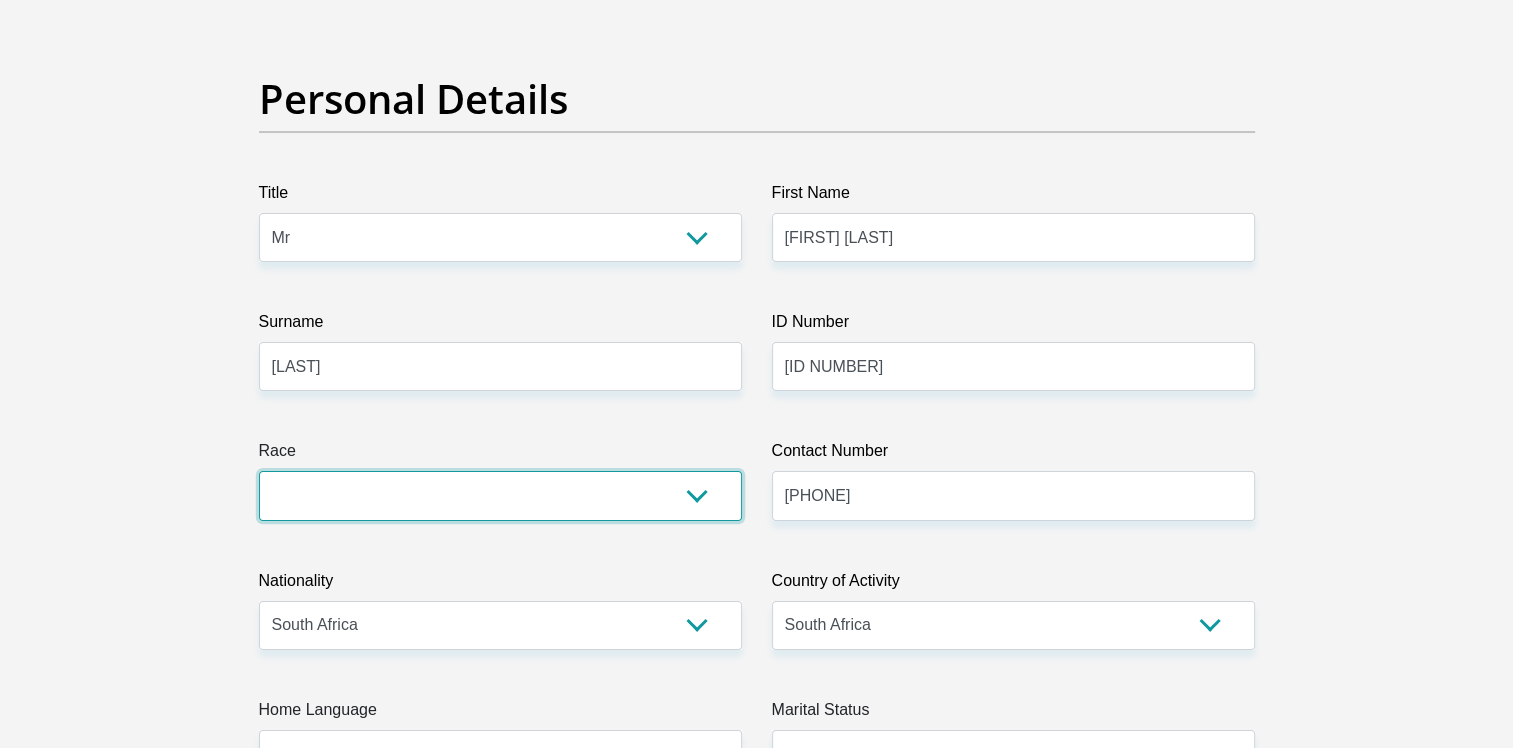 click on "Black
Coloured
Indian
White
Other" at bounding box center [500, 495] 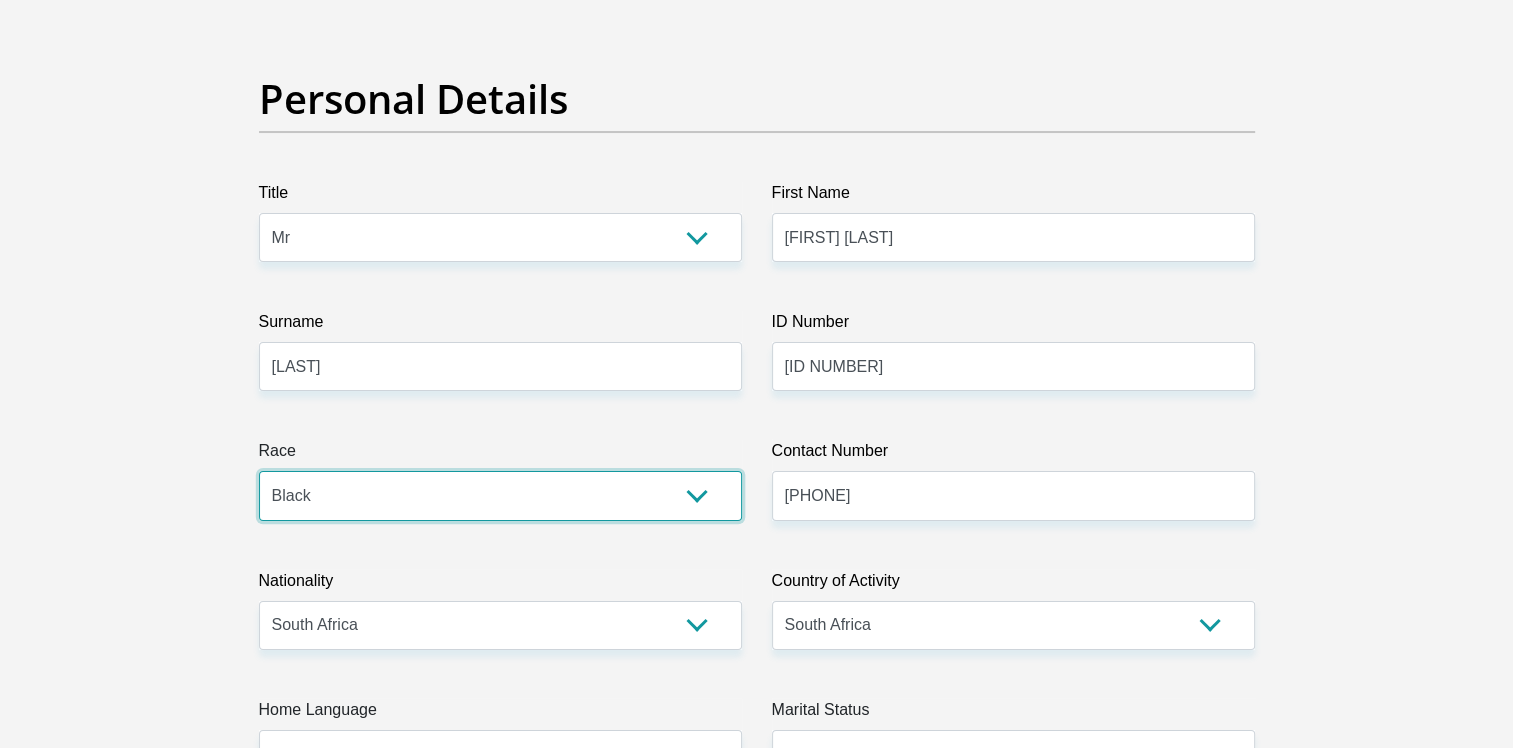 click on "Black
Coloured
Indian
White
Other" at bounding box center [500, 495] 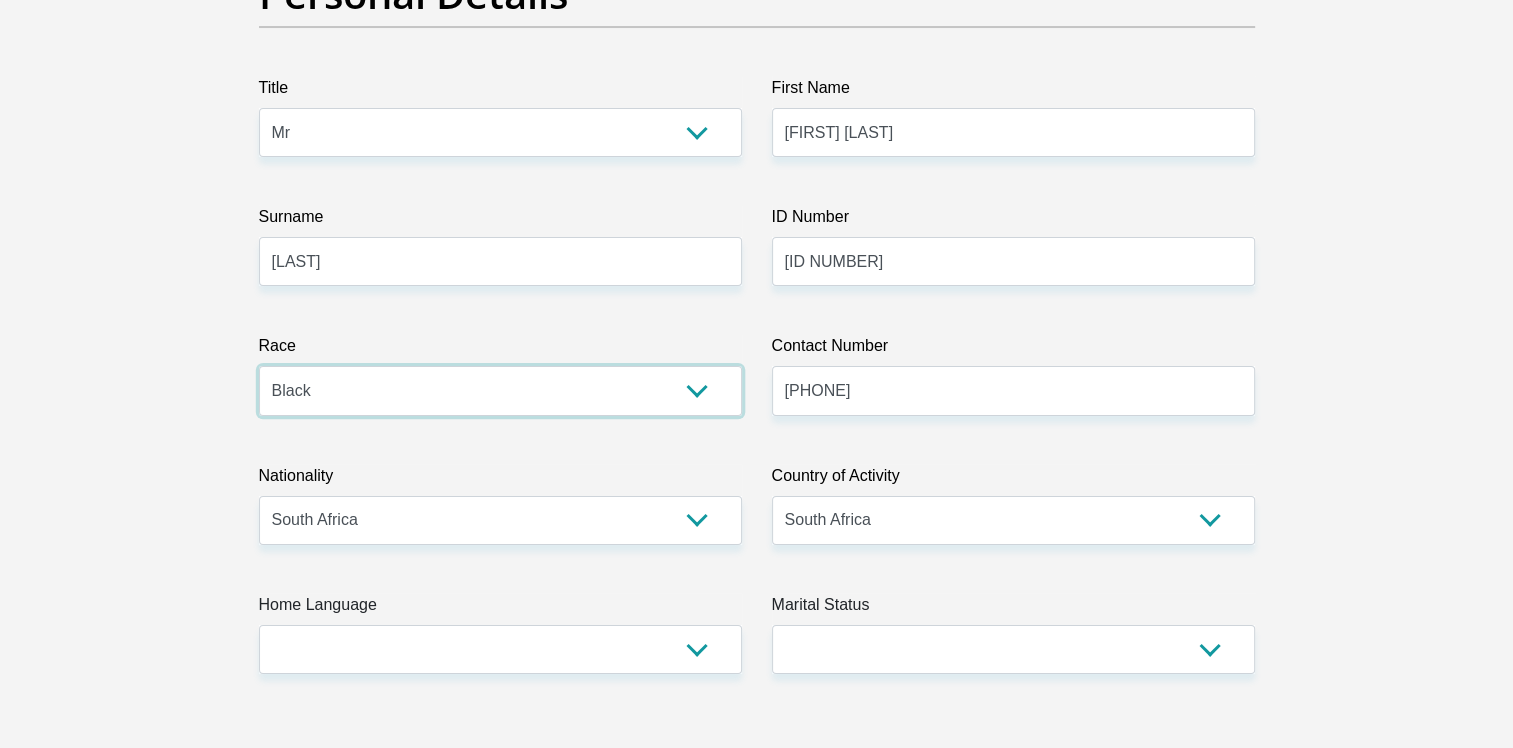scroll, scrollTop: 333, scrollLeft: 0, axis: vertical 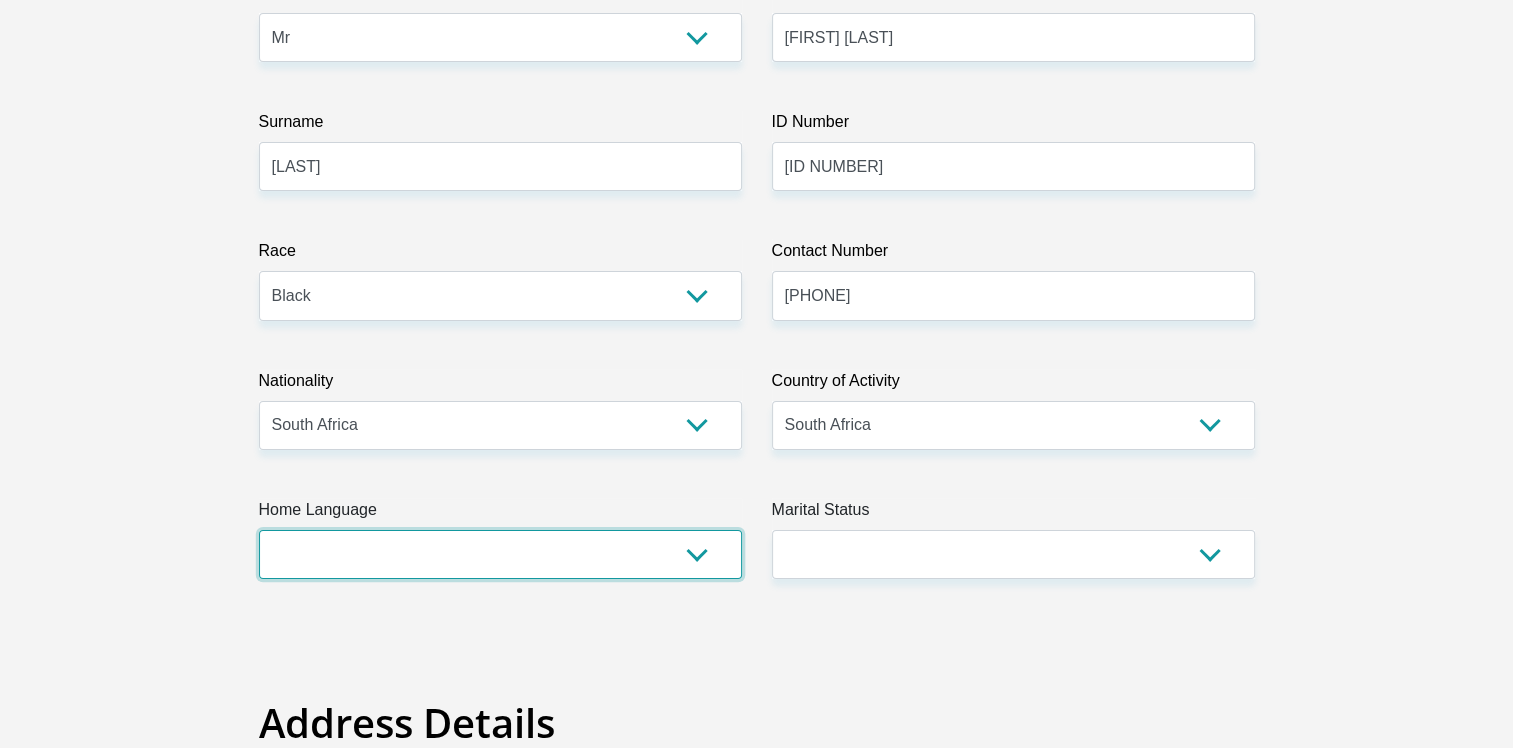 click on "Afrikaans
English
Sepedi
South Ndebele
Southern Sotho
Swati
Tsonga
Tswana
Venda
Xhosa
Zulu
Other" at bounding box center [500, 554] 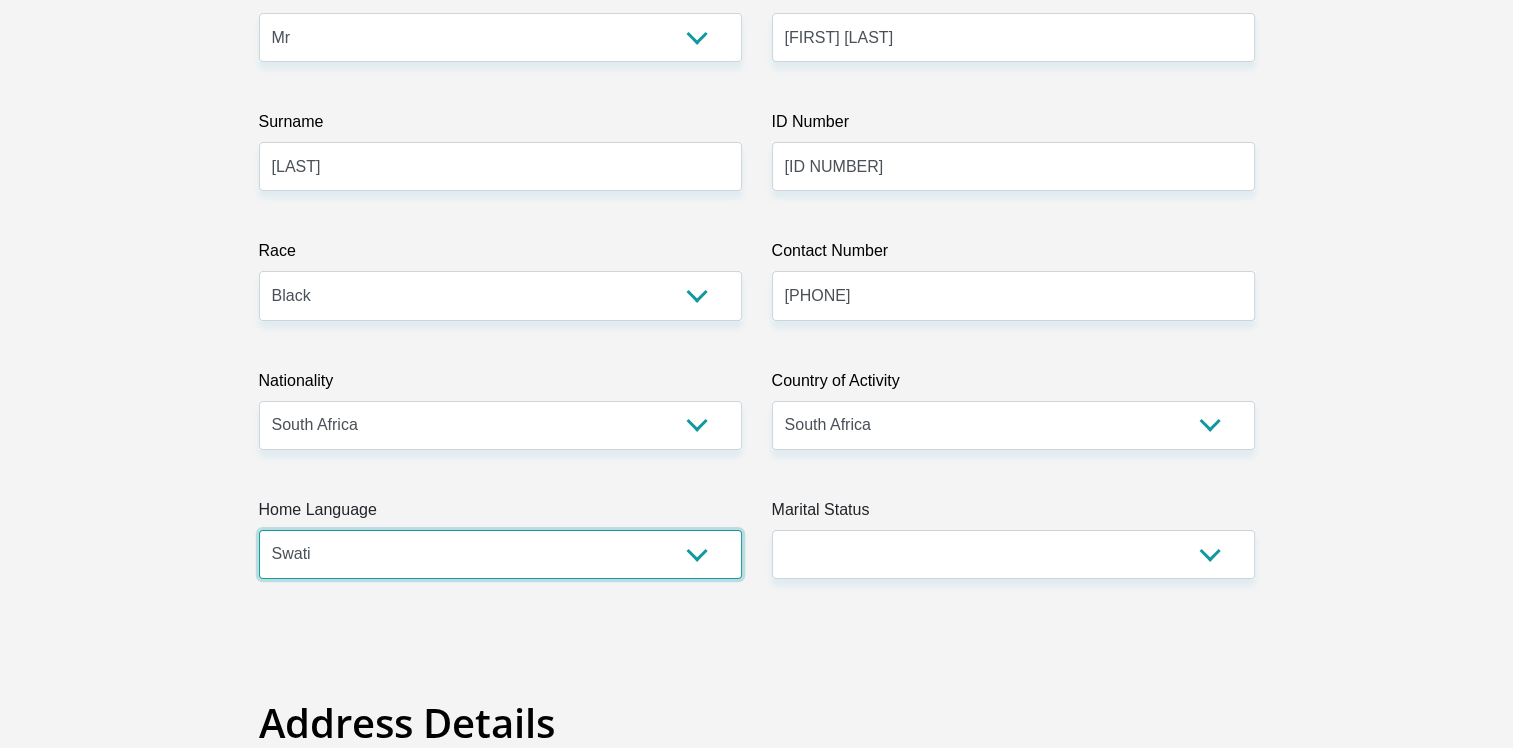 click on "Afrikaans
English
Sepedi
South Ndebele
Southern Sotho
Swati
Tsonga
Tswana
Venda
Xhosa
Zulu
Other" at bounding box center [500, 554] 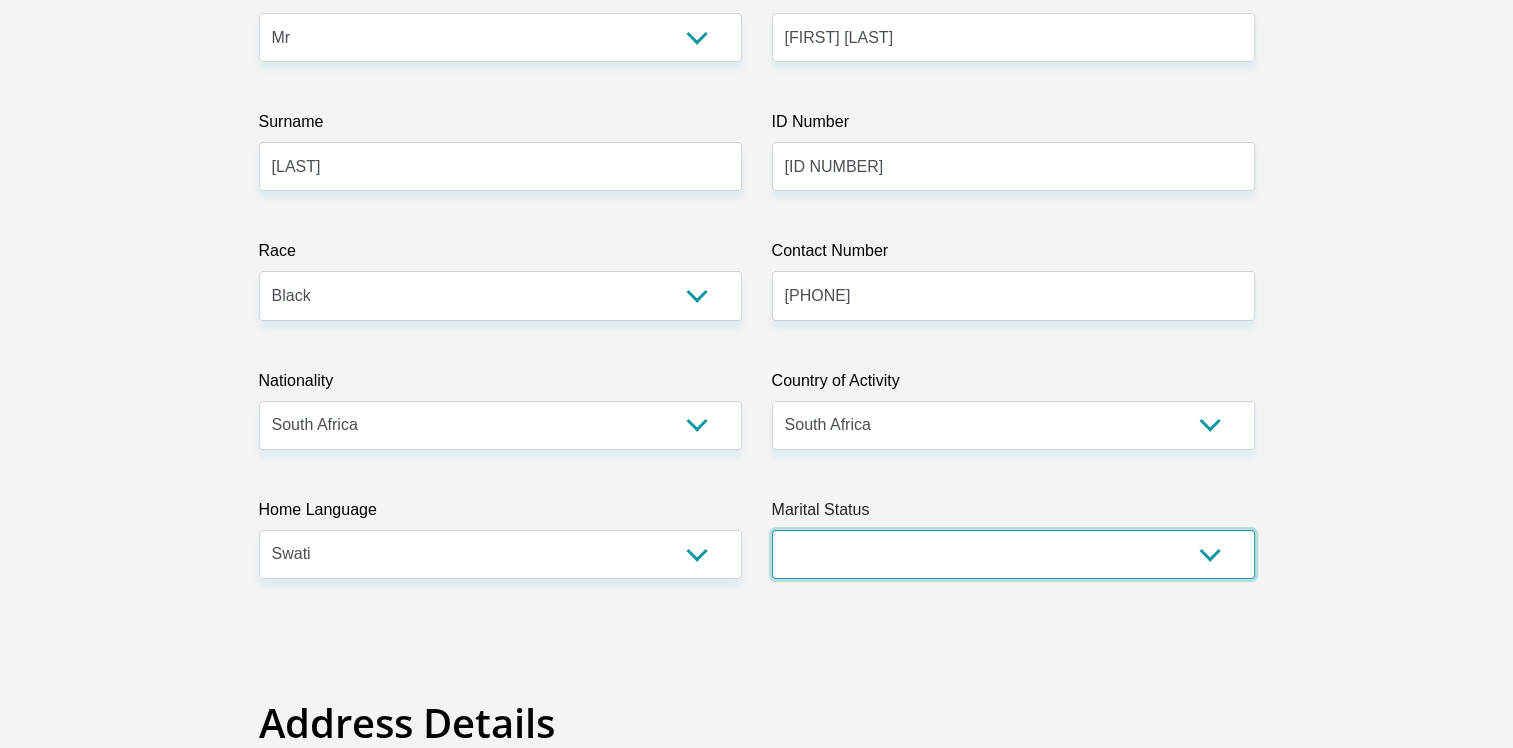 click on "Married ANC
Single
Divorced
Widowed
Married COP or Customary Law" at bounding box center (1013, 554) 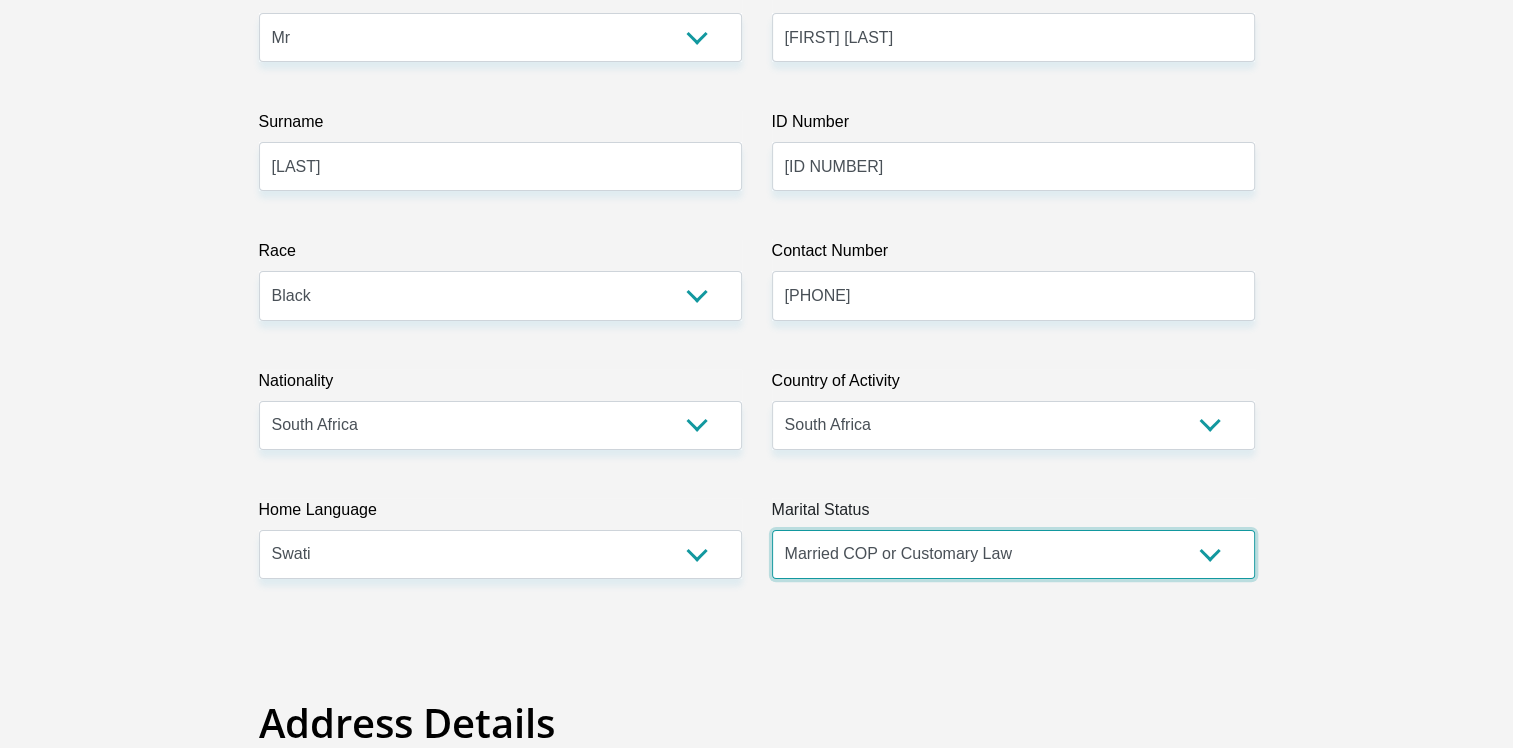 click on "Married ANC
Single
Divorced
Widowed
Married COP or Customary Law" at bounding box center (1013, 554) 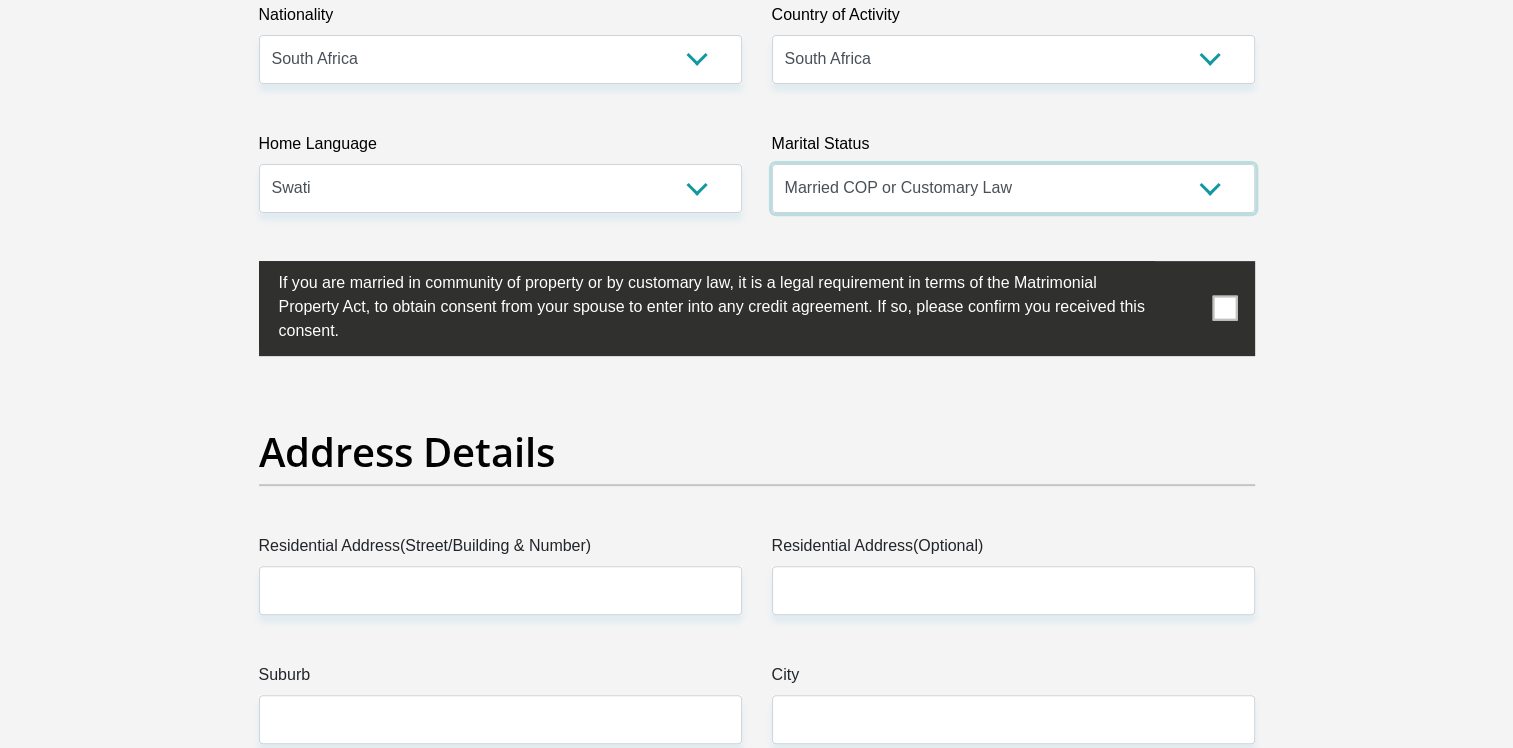 scroll, scrollTop: 700, scrollLeft: 0, axis: vertical 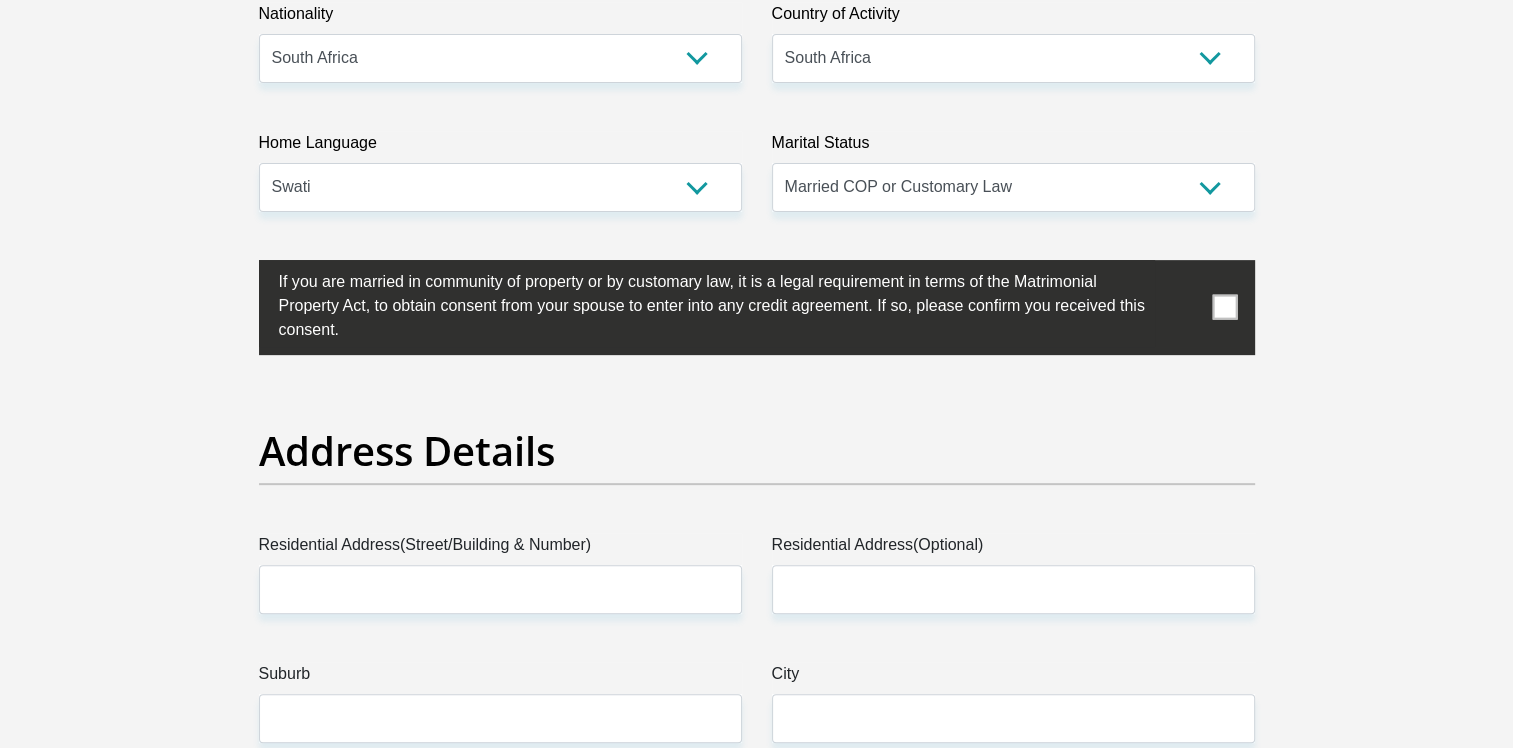click at bounding box center (1224, 307) 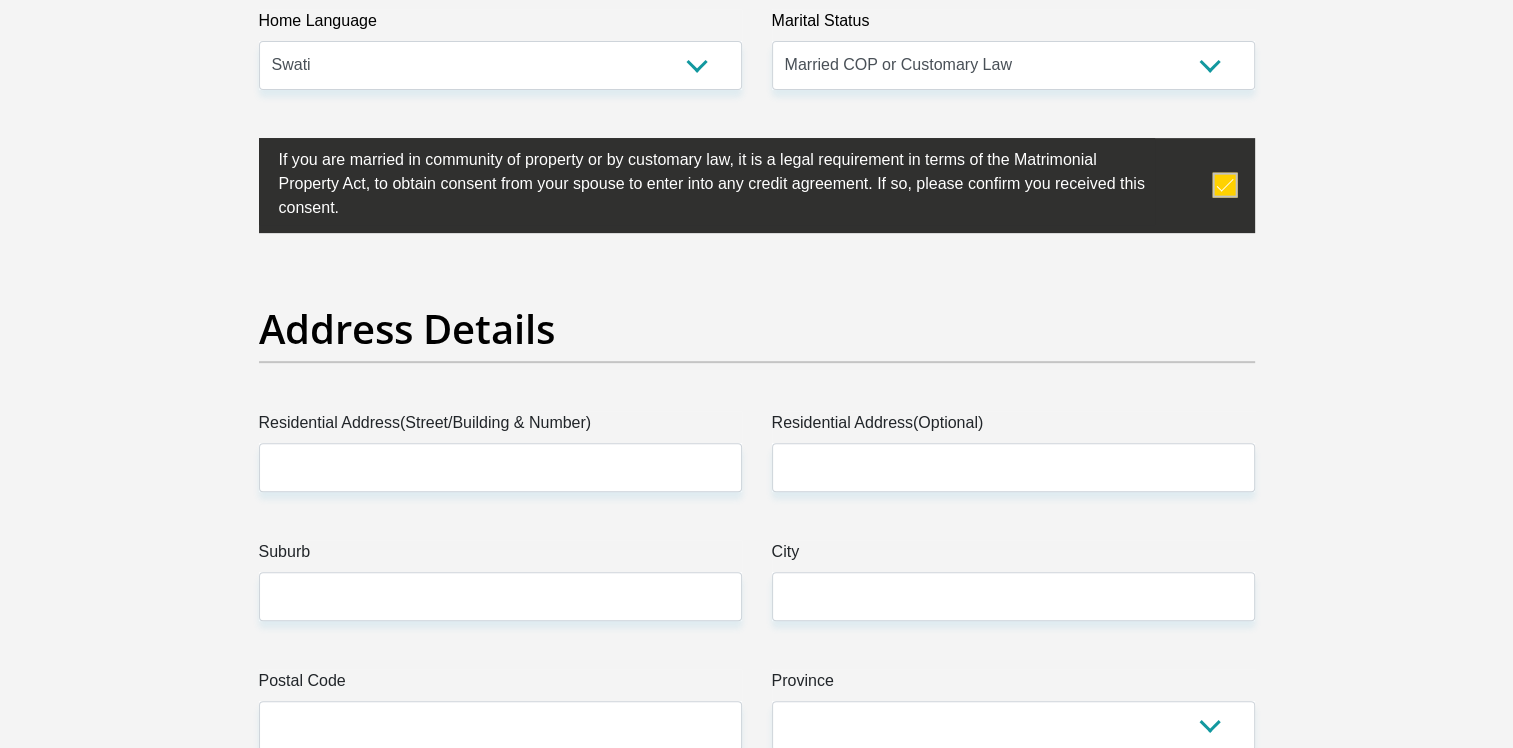 scroll, scrollTop: 833, scrollLeft: 0, axis: vertical 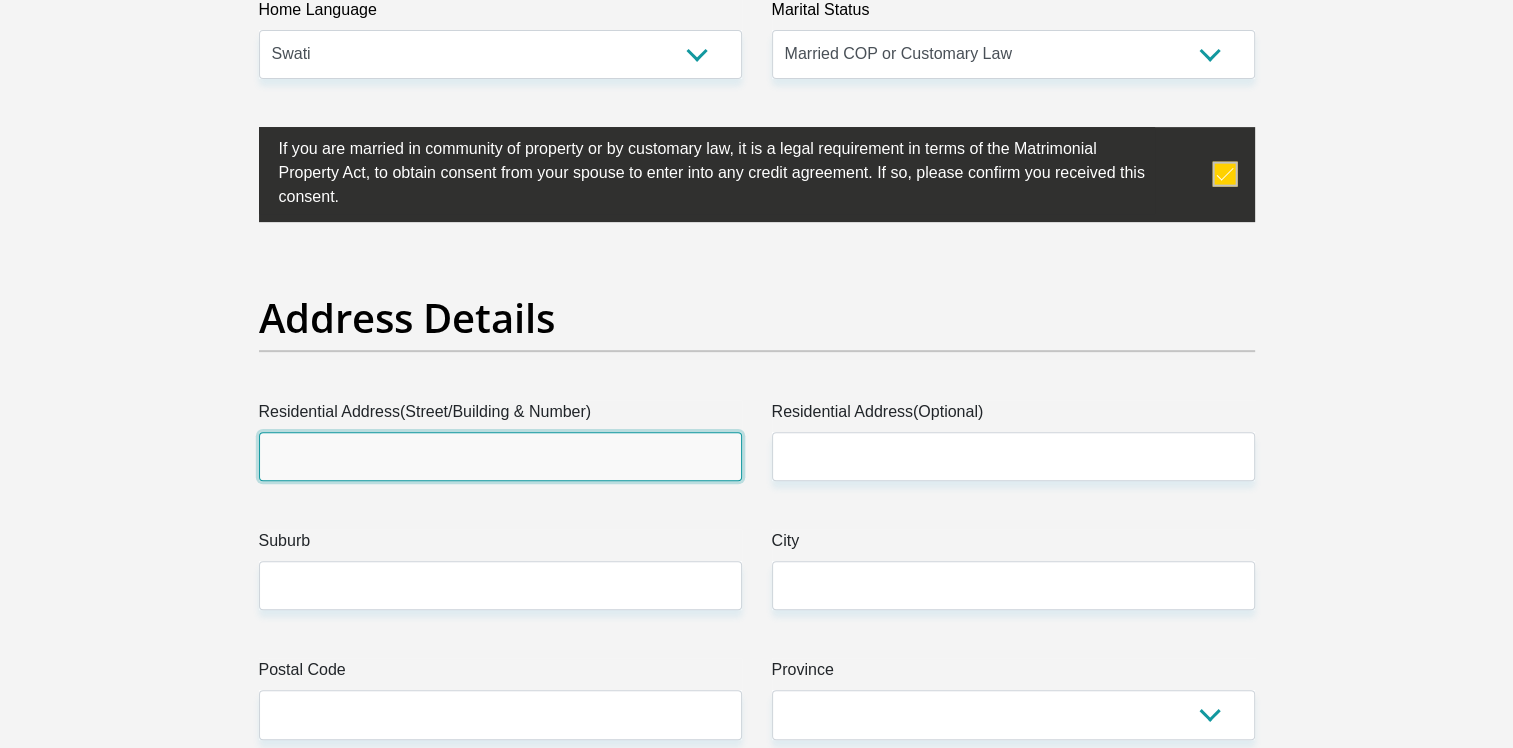 click on "Residential Address(Street/Building & Number)" at bounding box center (500, 456) 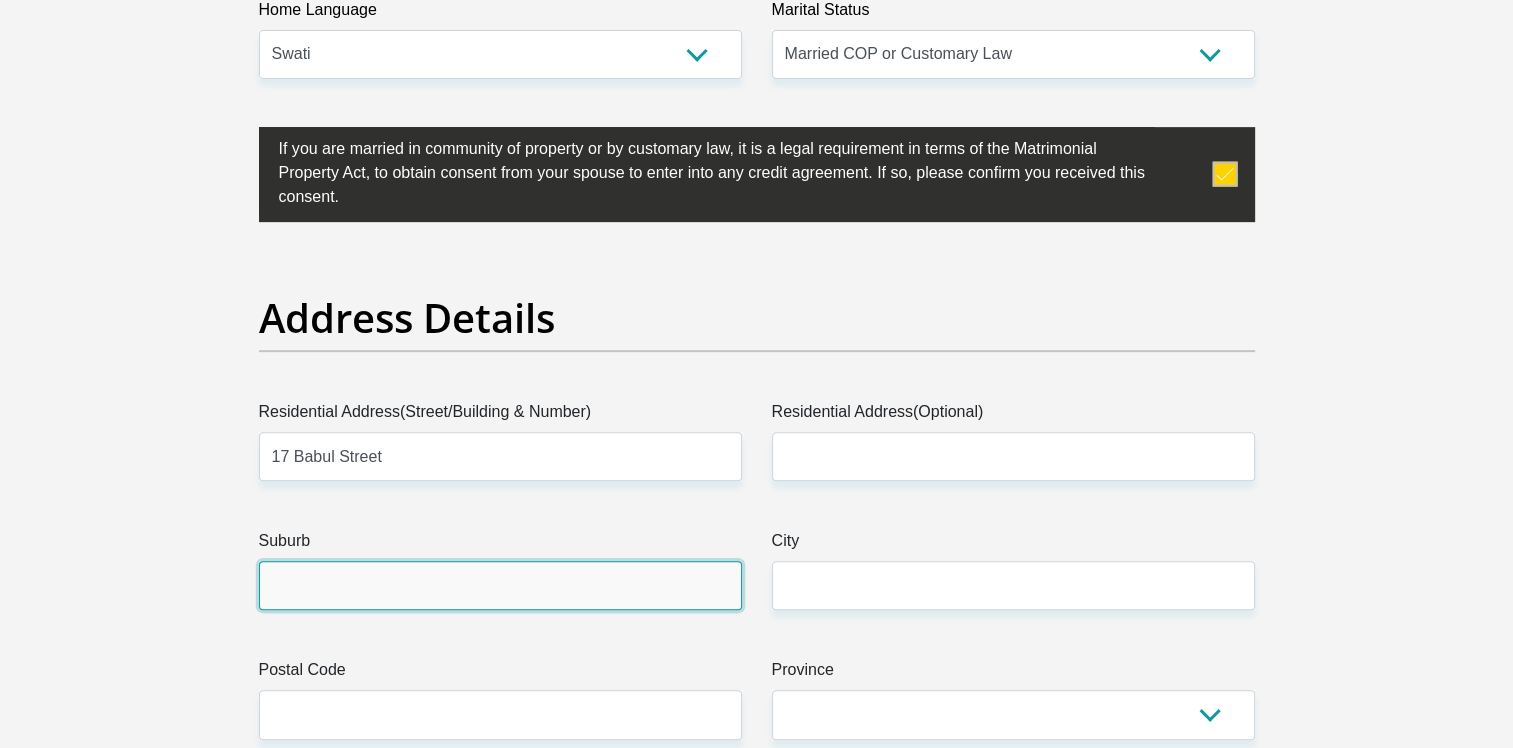 type on "Kamagugu, Nelspruit" 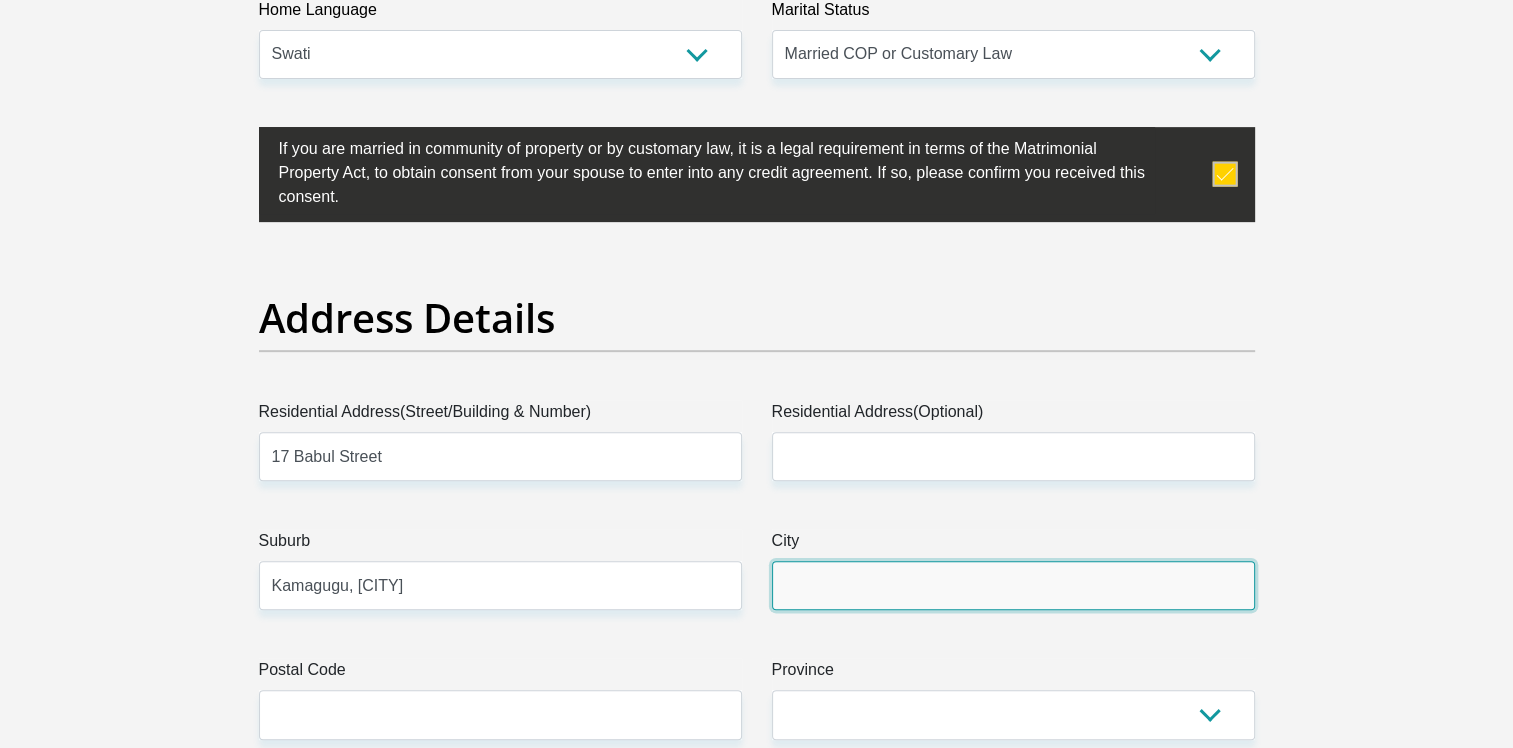 type on "Kamagugu, Nelspruit" 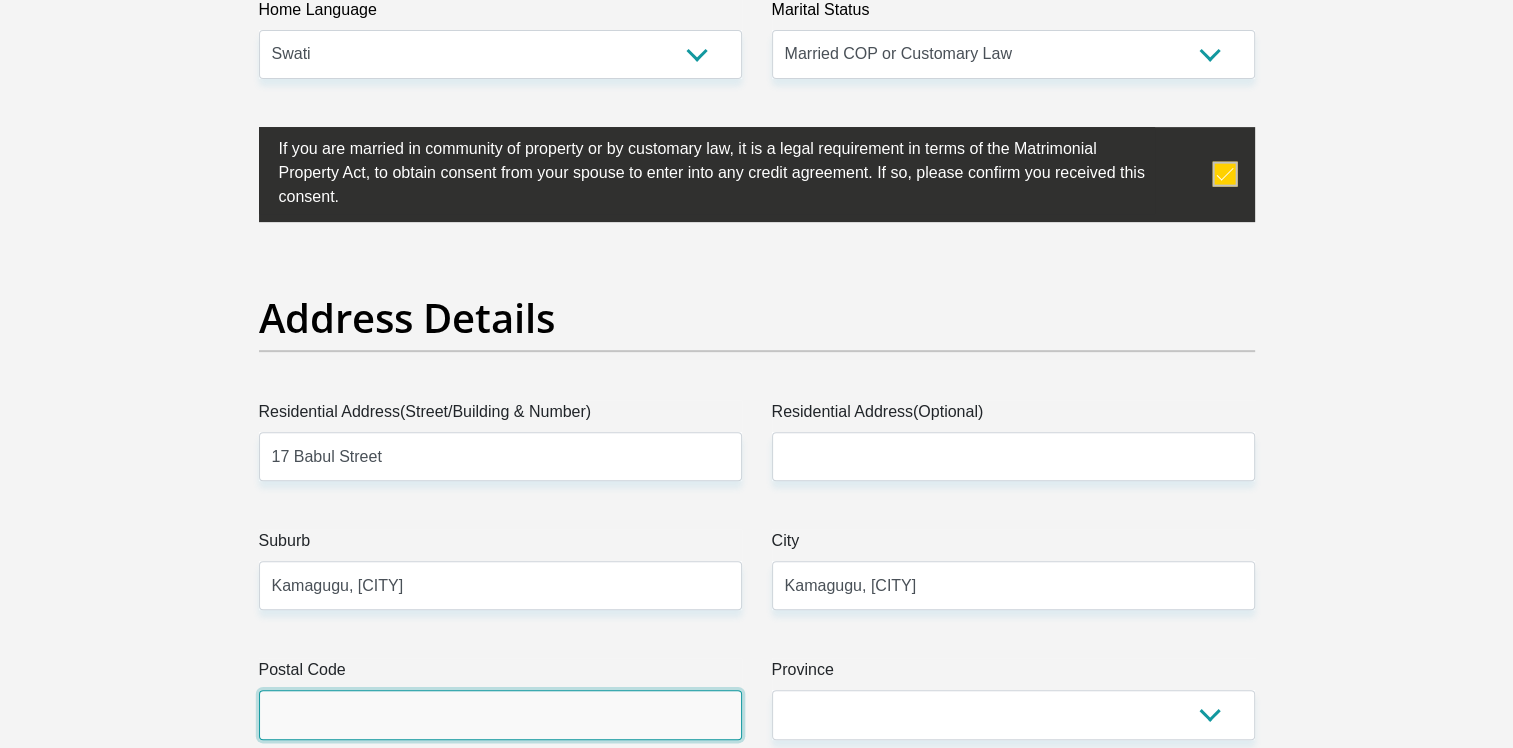 type on "1201" 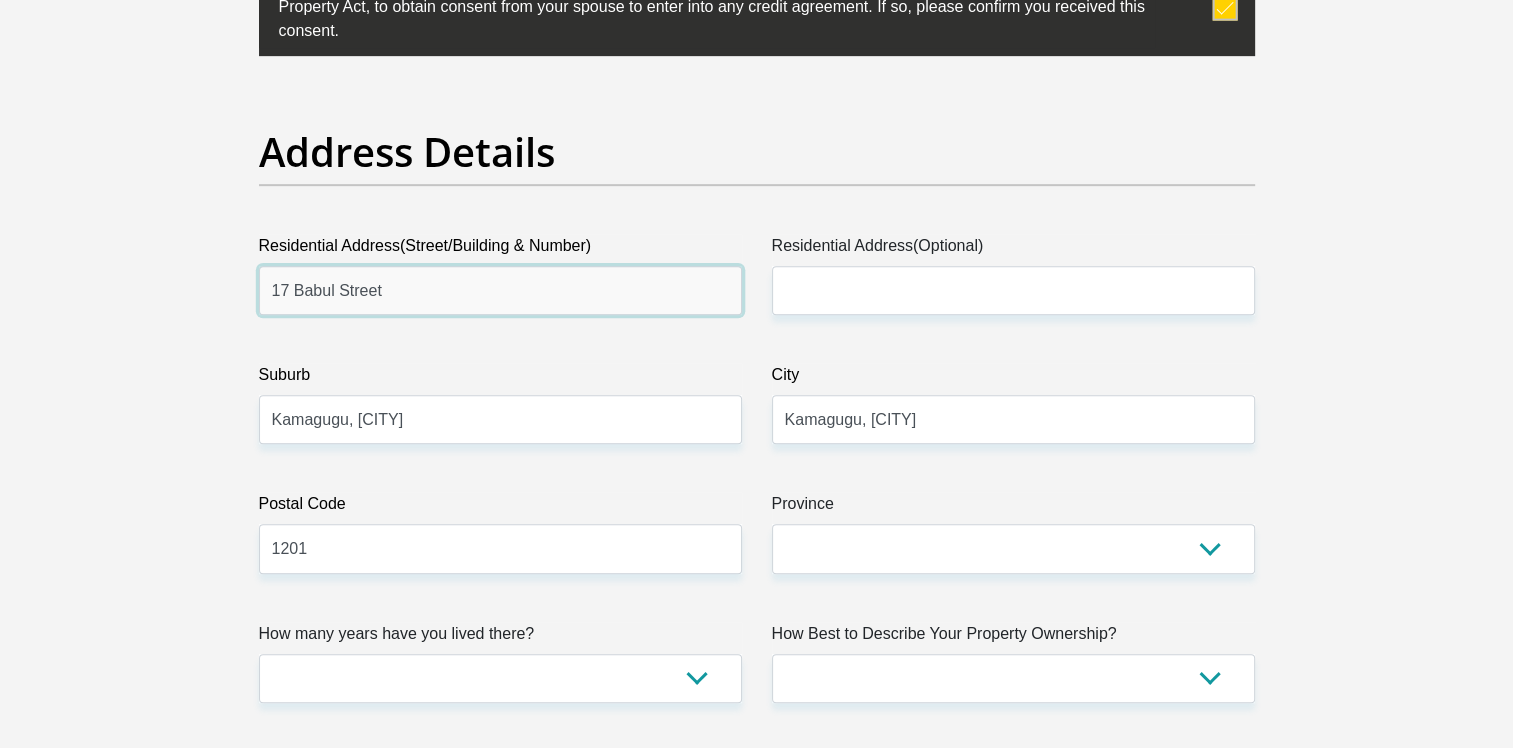 scroll, scrollTop: 1000, scrollLeft: 0, axis: vertical 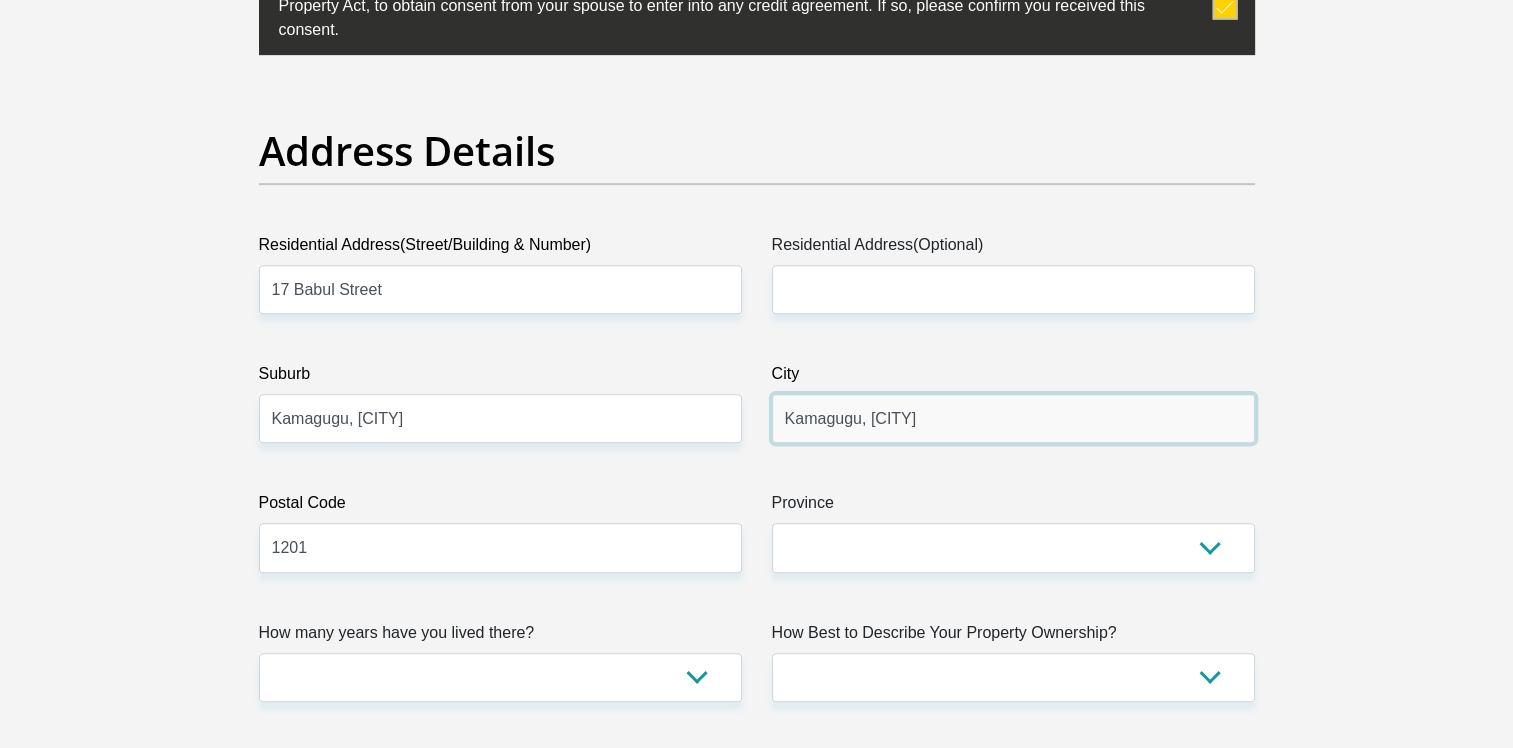 drag, startPoint x: 865, startPoint y: 418, endPoint x: 760, endPoint y: 418, distance: 105 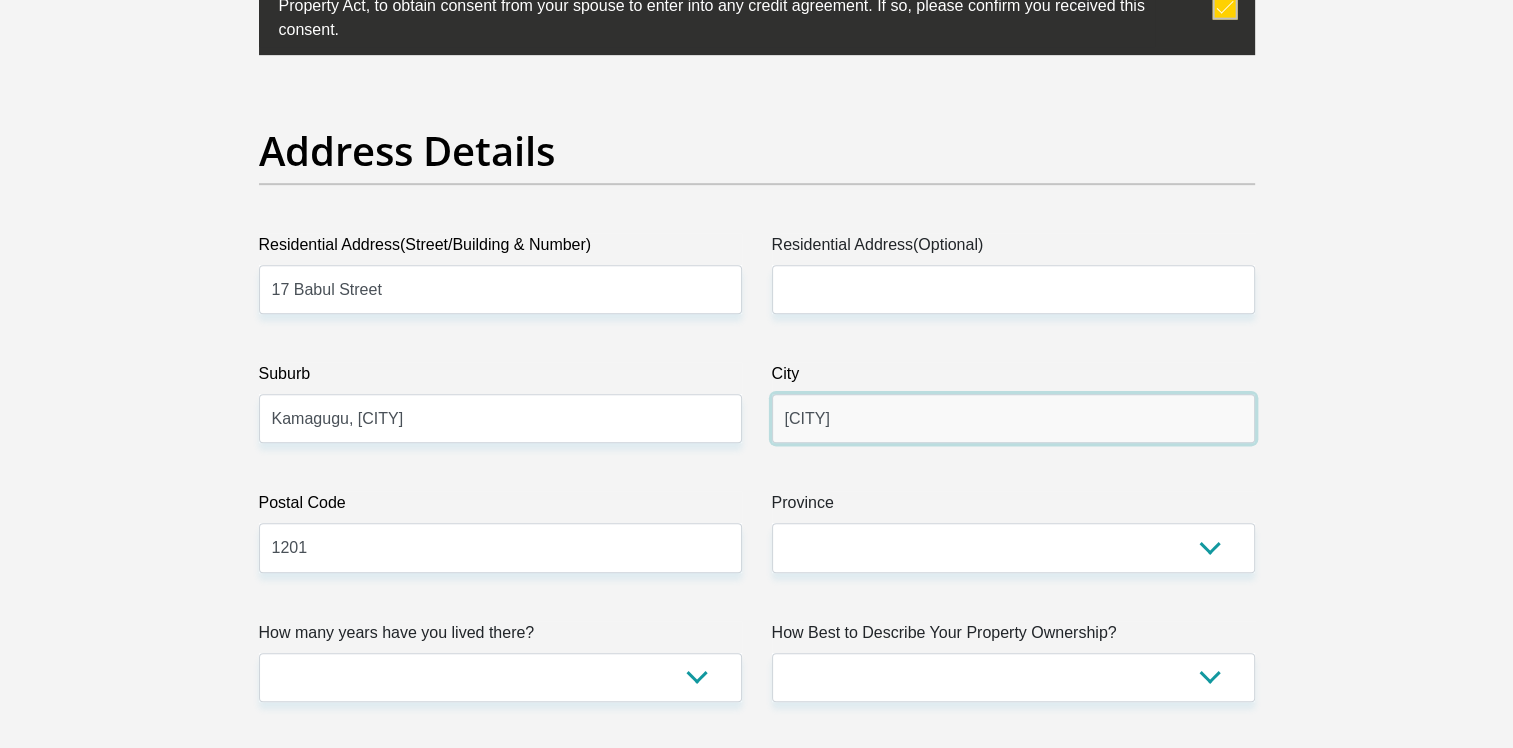 type on "Nelspruit" 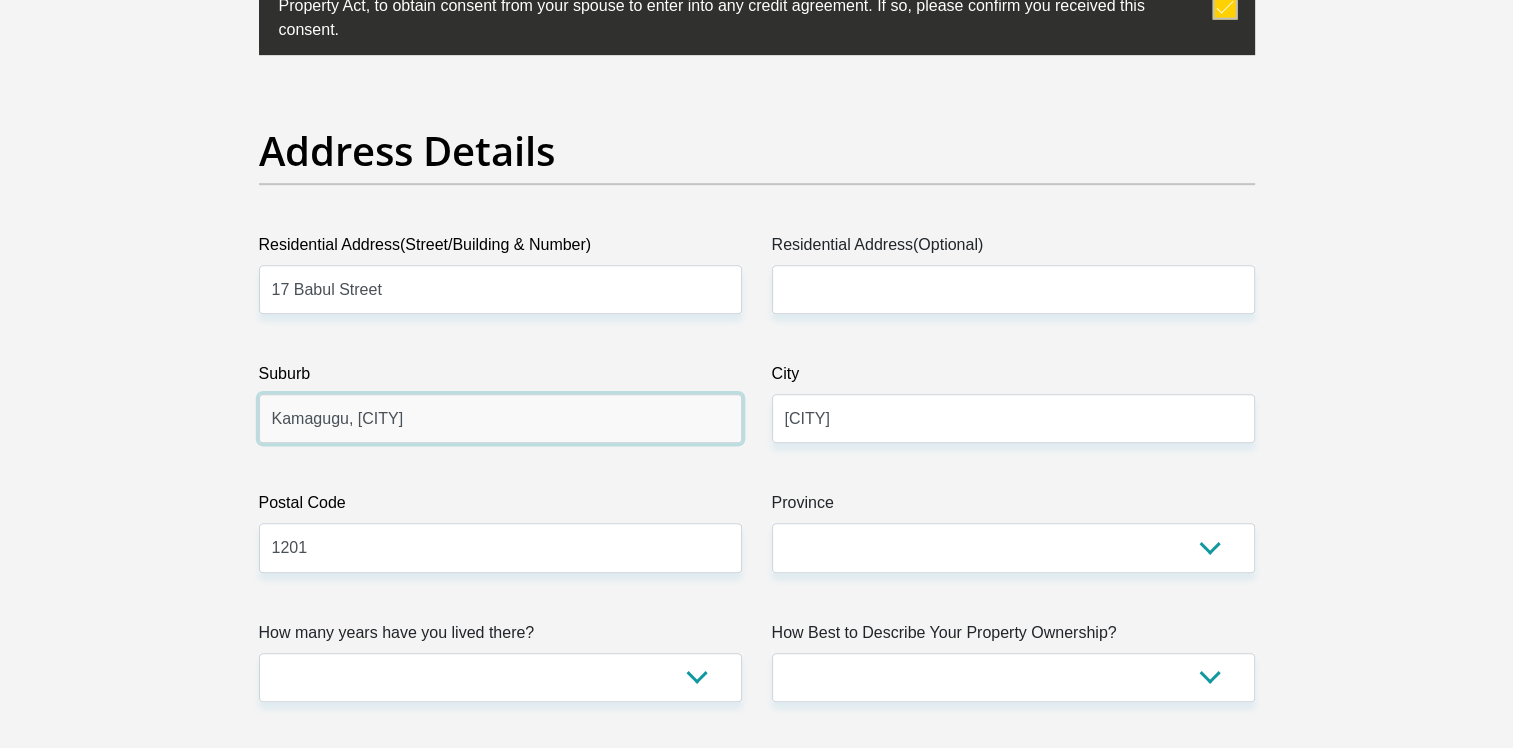 drag, startPoint x: 453, startPoint y: 414, endPoint x: 379, endPoint y: 402, distance: 74.96666 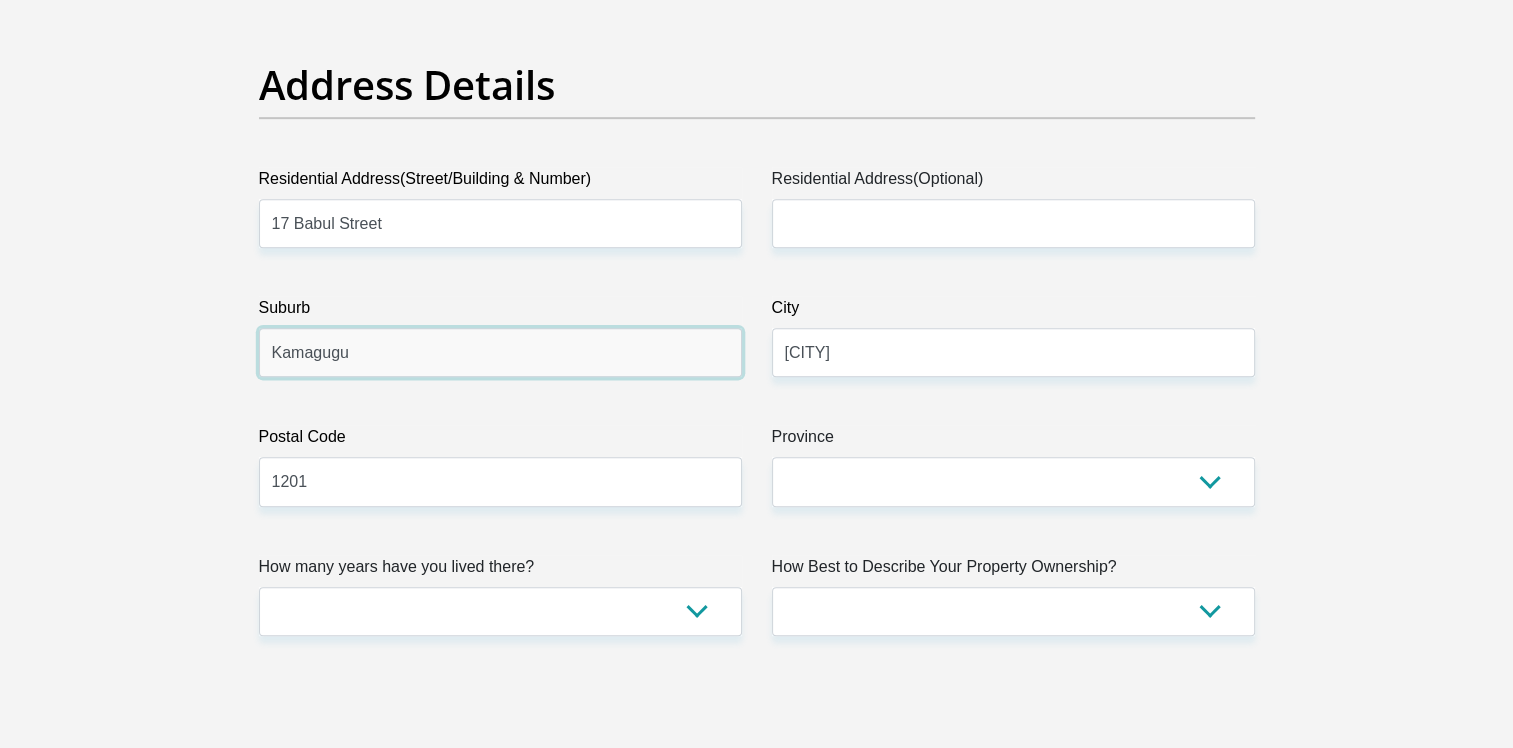 scroll, scrollTop: 1100, scrollLeft: 0, axis: vertical 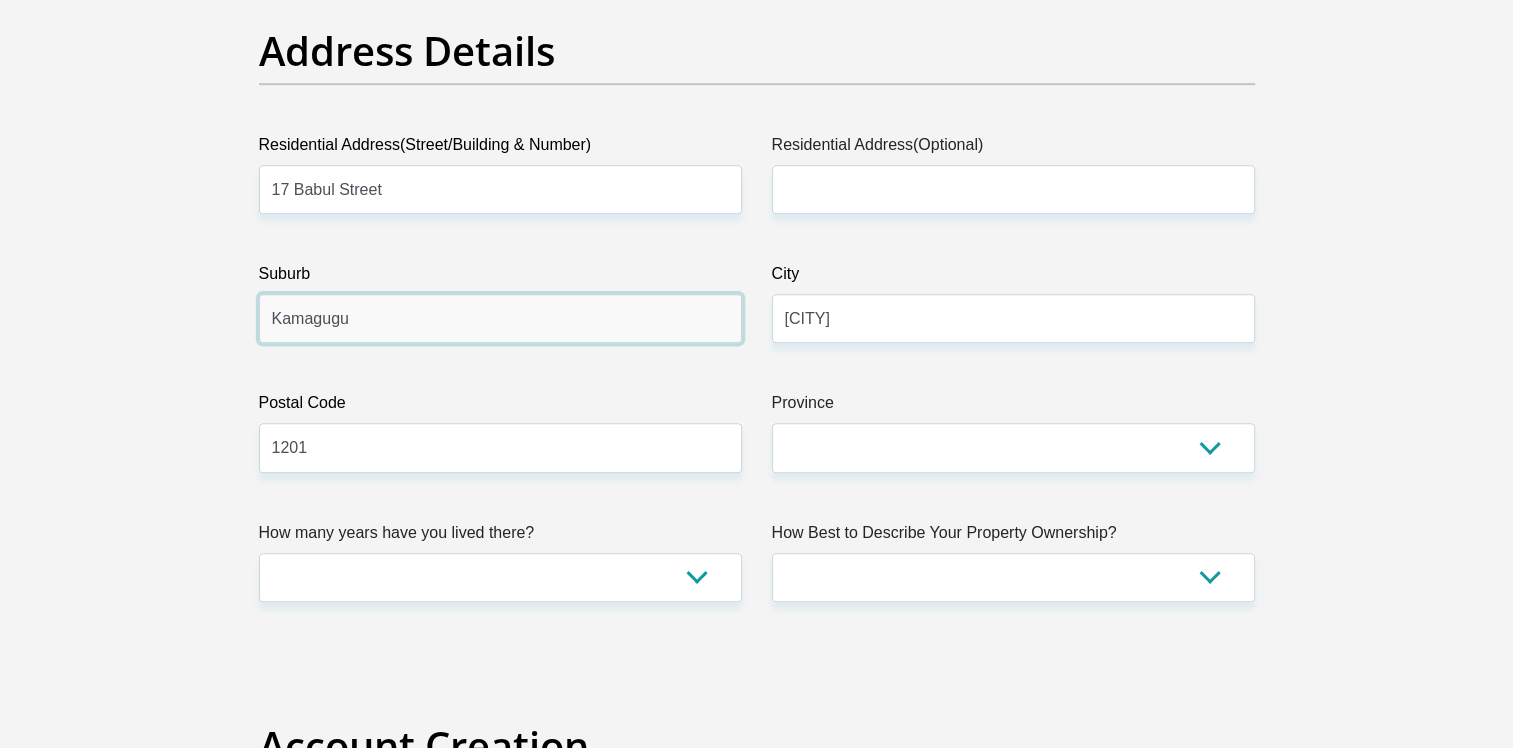 type on "Kamagugu" 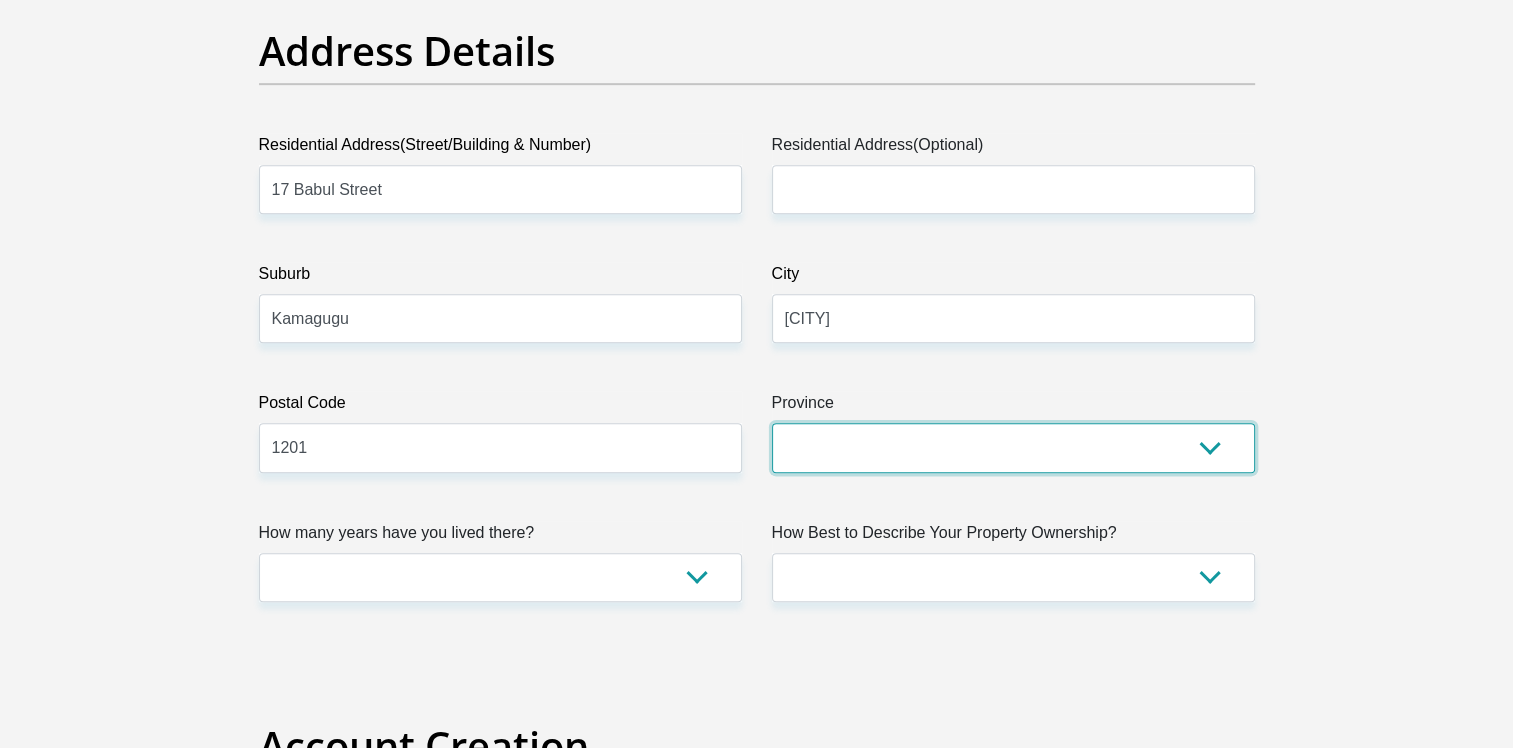click on "Eastern Cape
Free State
Gauteng
KwaZulu-Natal
Limpopo
Mpumalanga
Northern Cape
North West
Western Cape" at bounding box center [1013, 447] 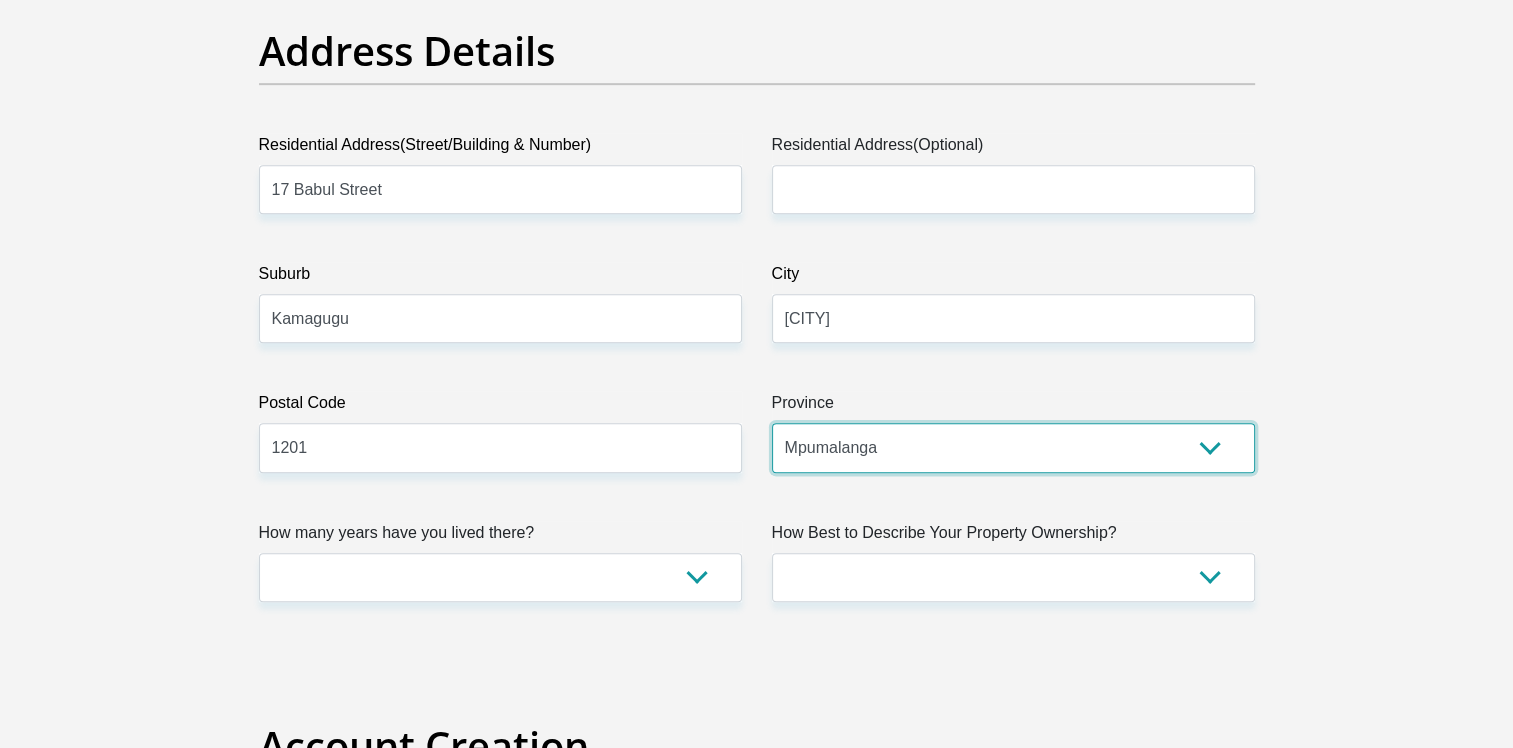 click on "Eastern Cape
Free State
Gauteng
KwaZulu-Natal
Limpopo
Mpumalanga
Northern Cape
North West
Western Cape" at bounding box center (1013, 447) 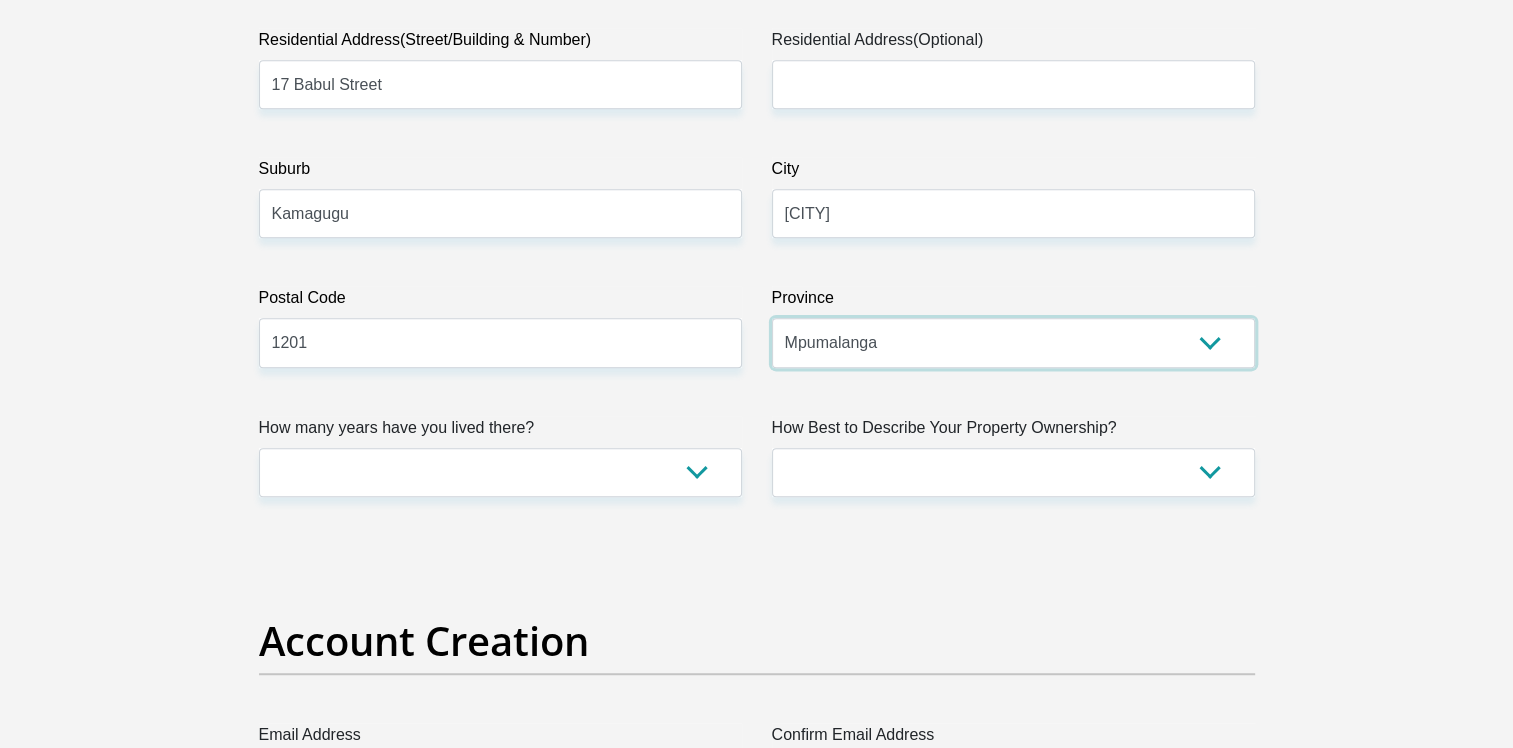 scroll, scrollTop: 1233, scrollLeft: 0, axis: vertical 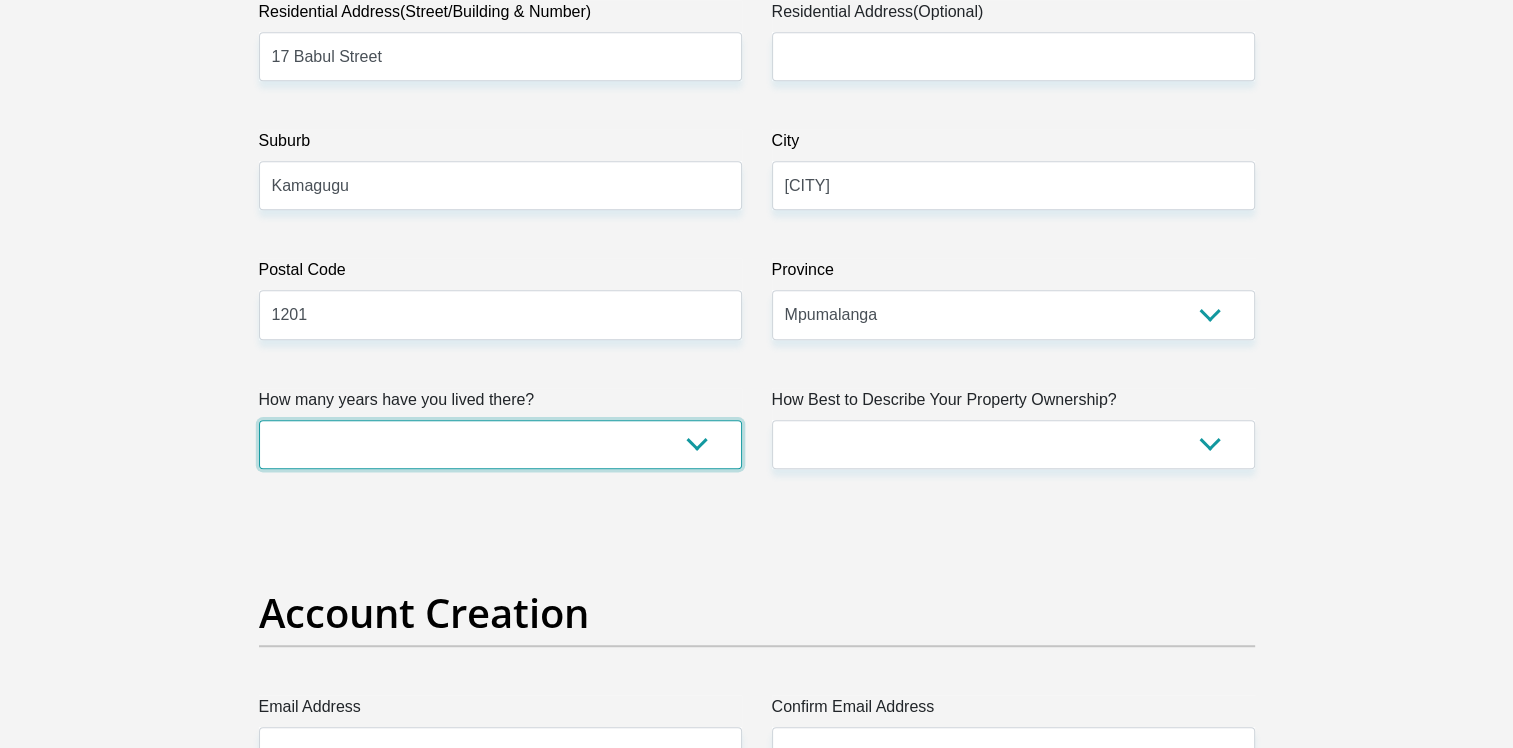 click on "less than 1 year
1-3 years
3-5 years
5+ years" at bounding box center [500, 444] 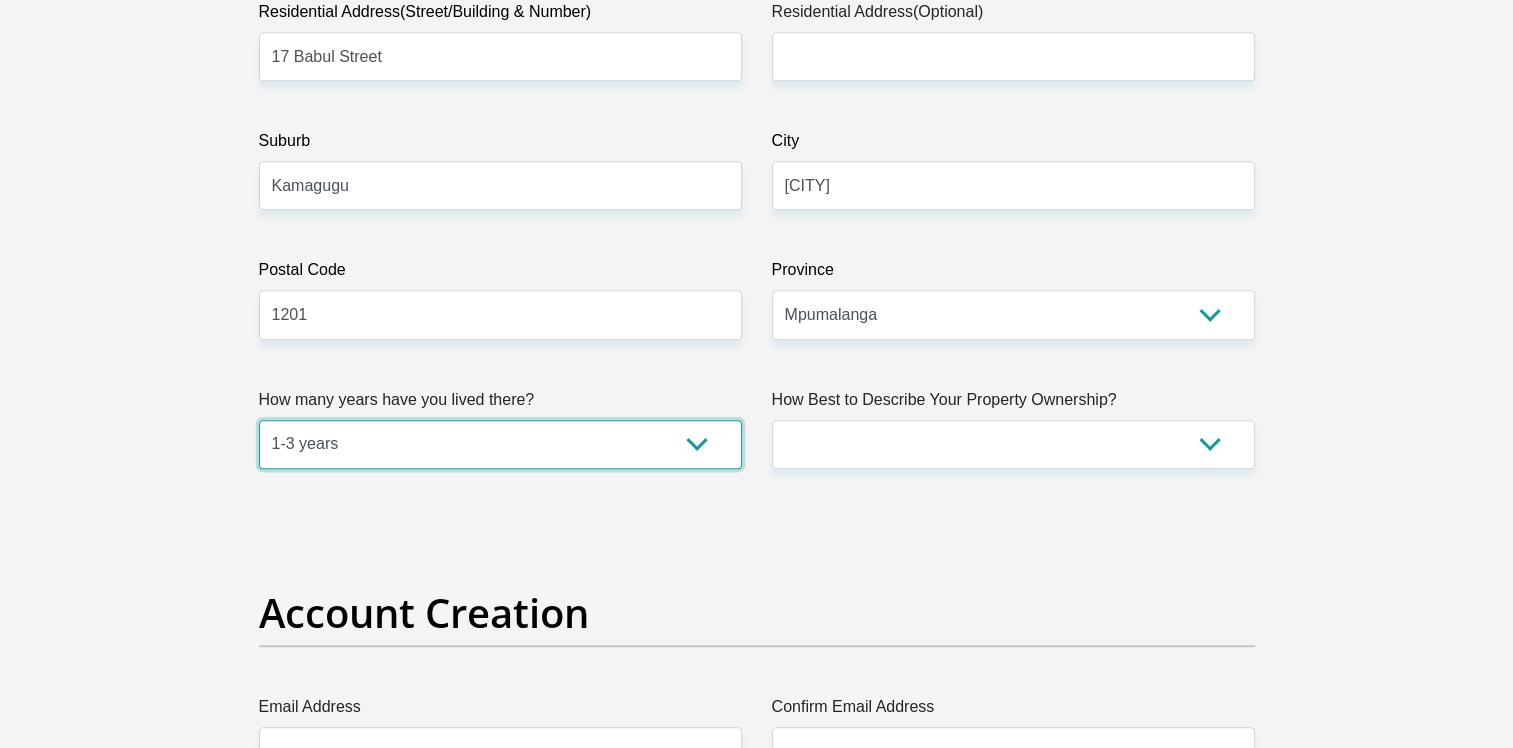 click on "less than 1 year
1-3 years
3-5 years
5+ years" at bounding box center (500, 444) 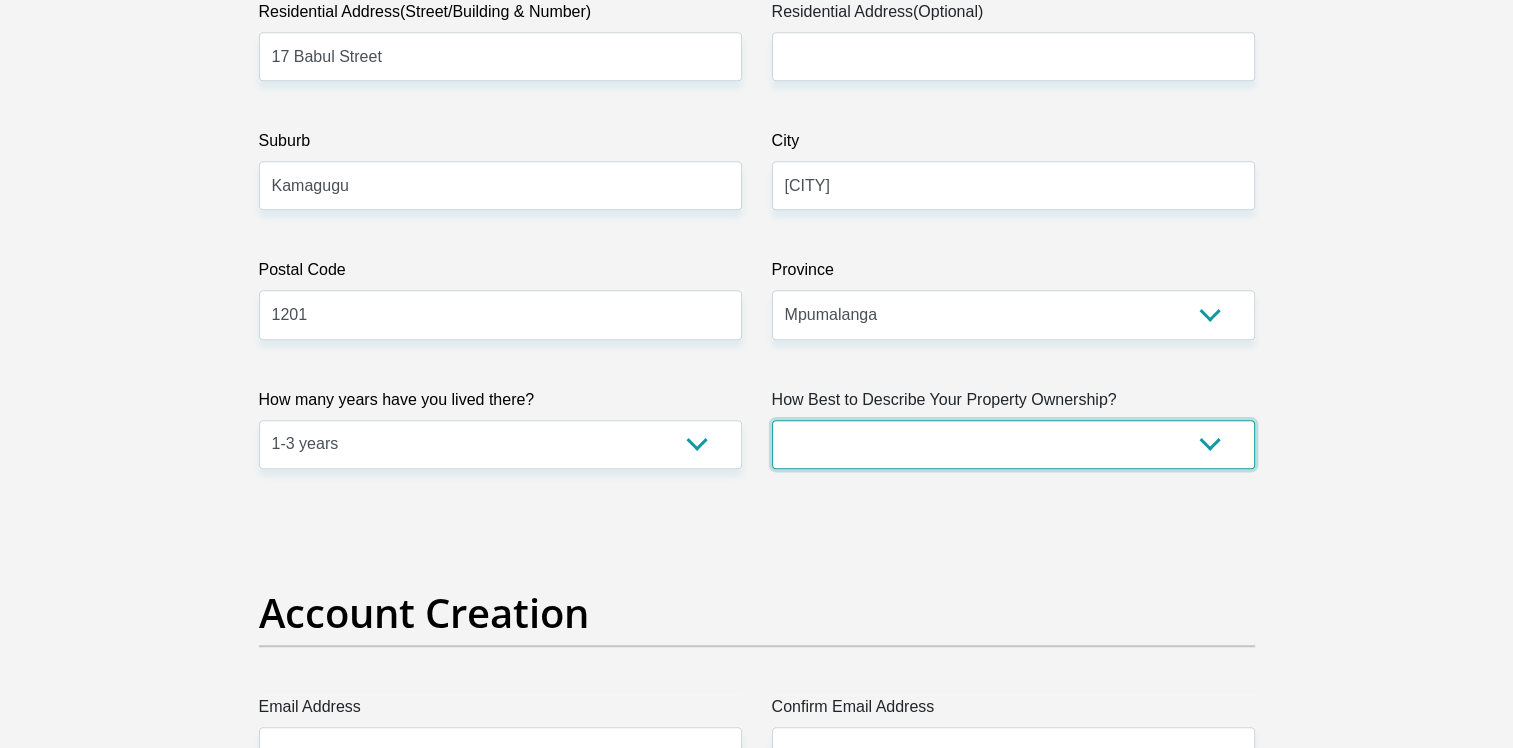 click on "Owned
Rented
Family Owned
Company Dwelling" at bounding box center [1013, 444] 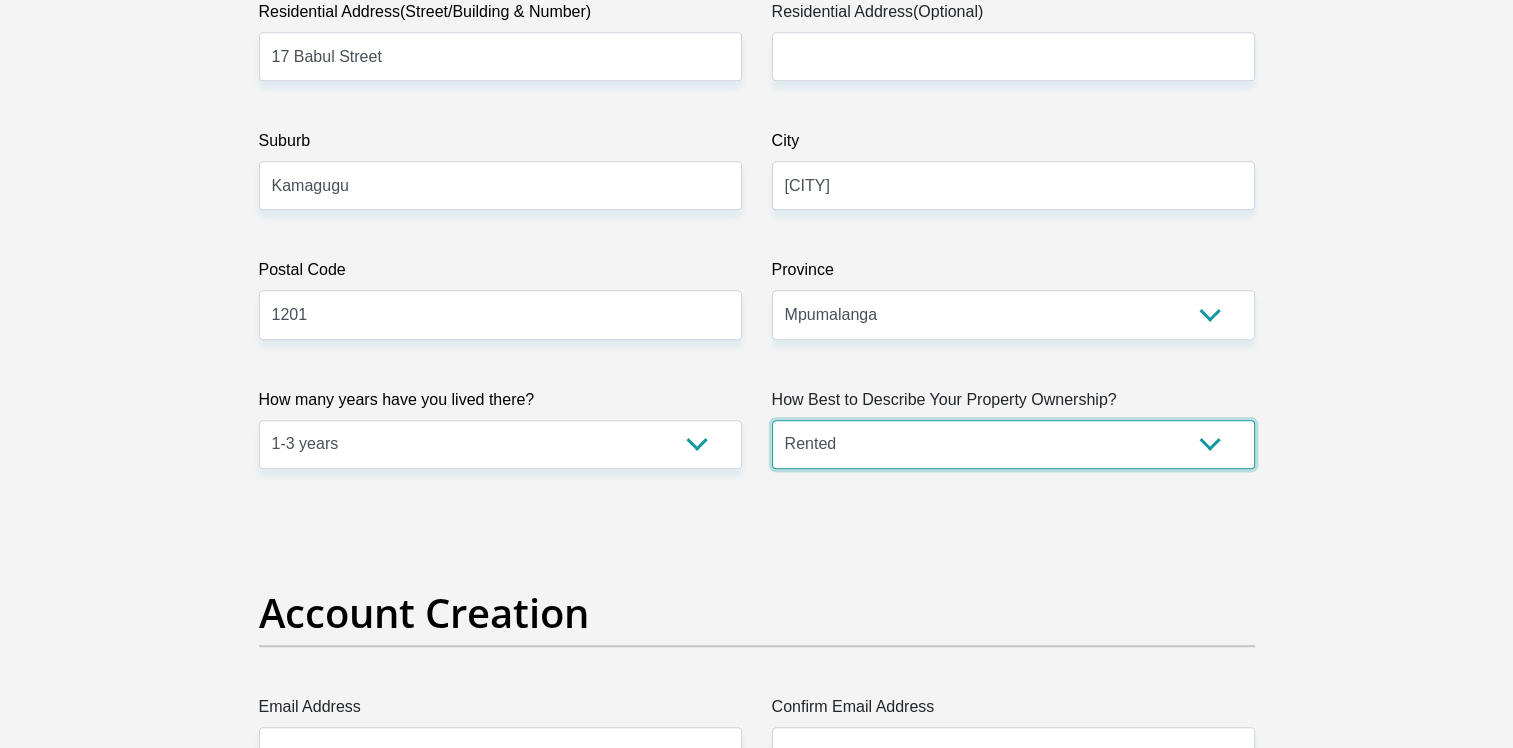 click on "Owned
Rented
Family Owned
Company Dwelling" at bounding box center [1013, 444] 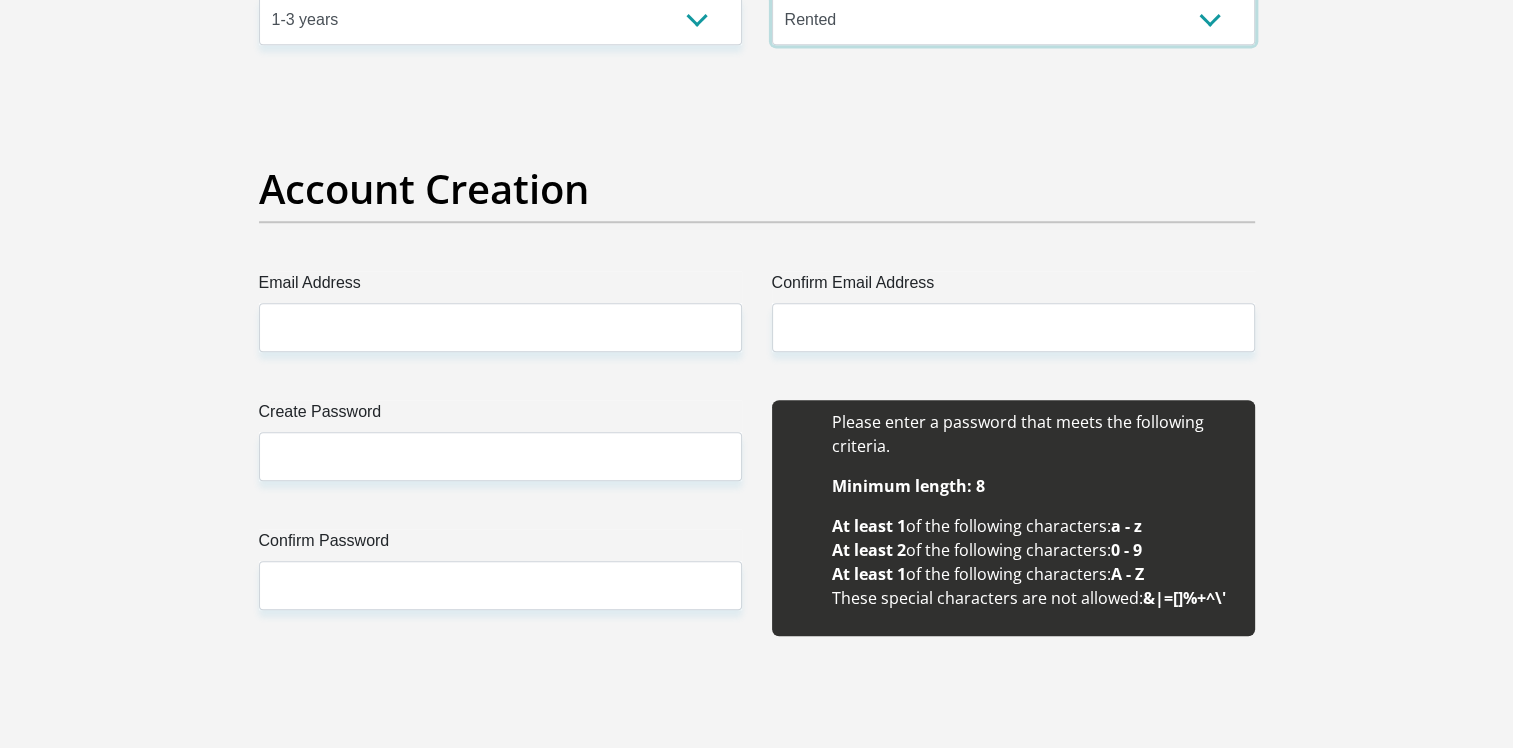 scroll, scrollTop: 1700, scrollLeft: 0, axis: vertical 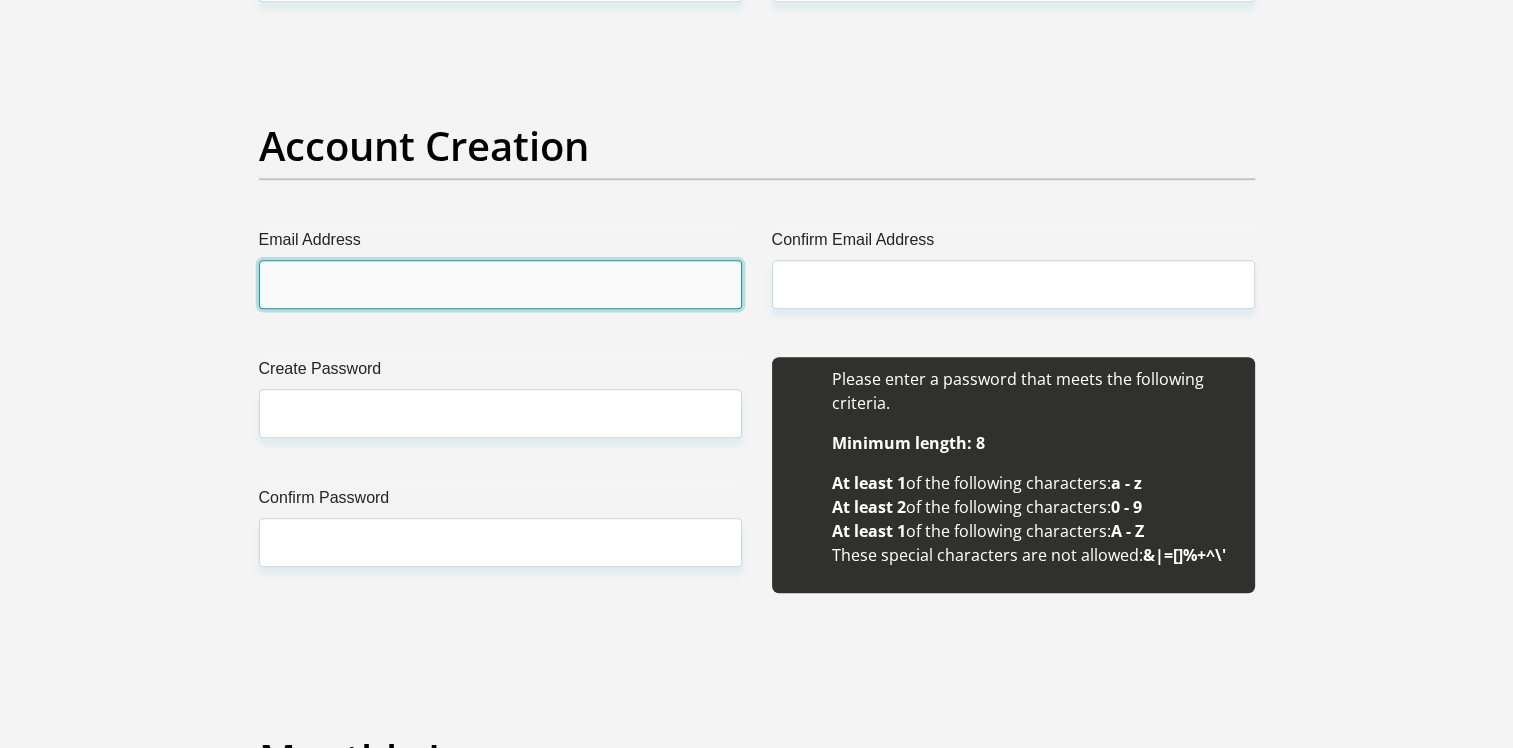 click on "Email Address" at bounding box center [500, 284] 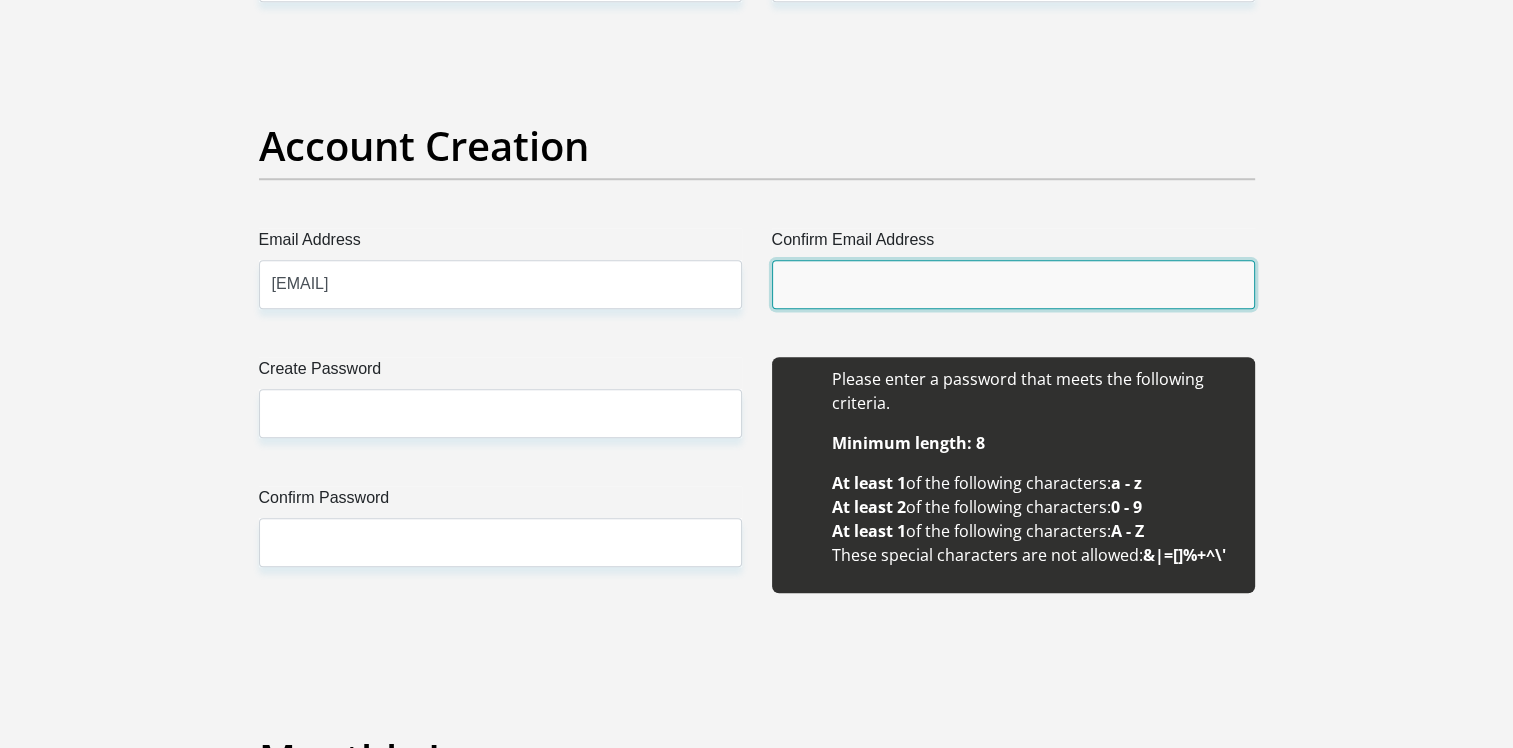 type on "mavimbg@[EMAIL]" 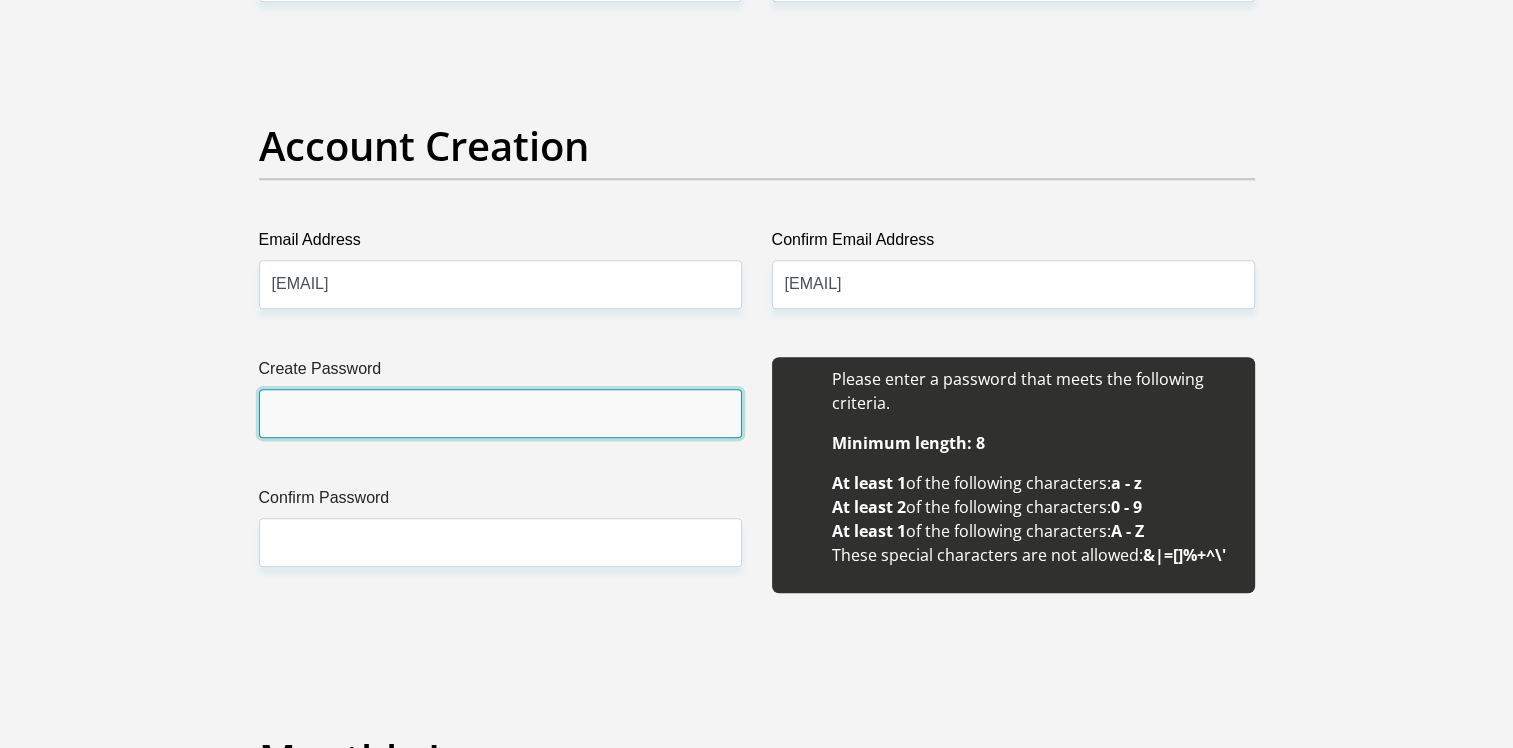 click on "Create Password" at bounding box center [500, 413] 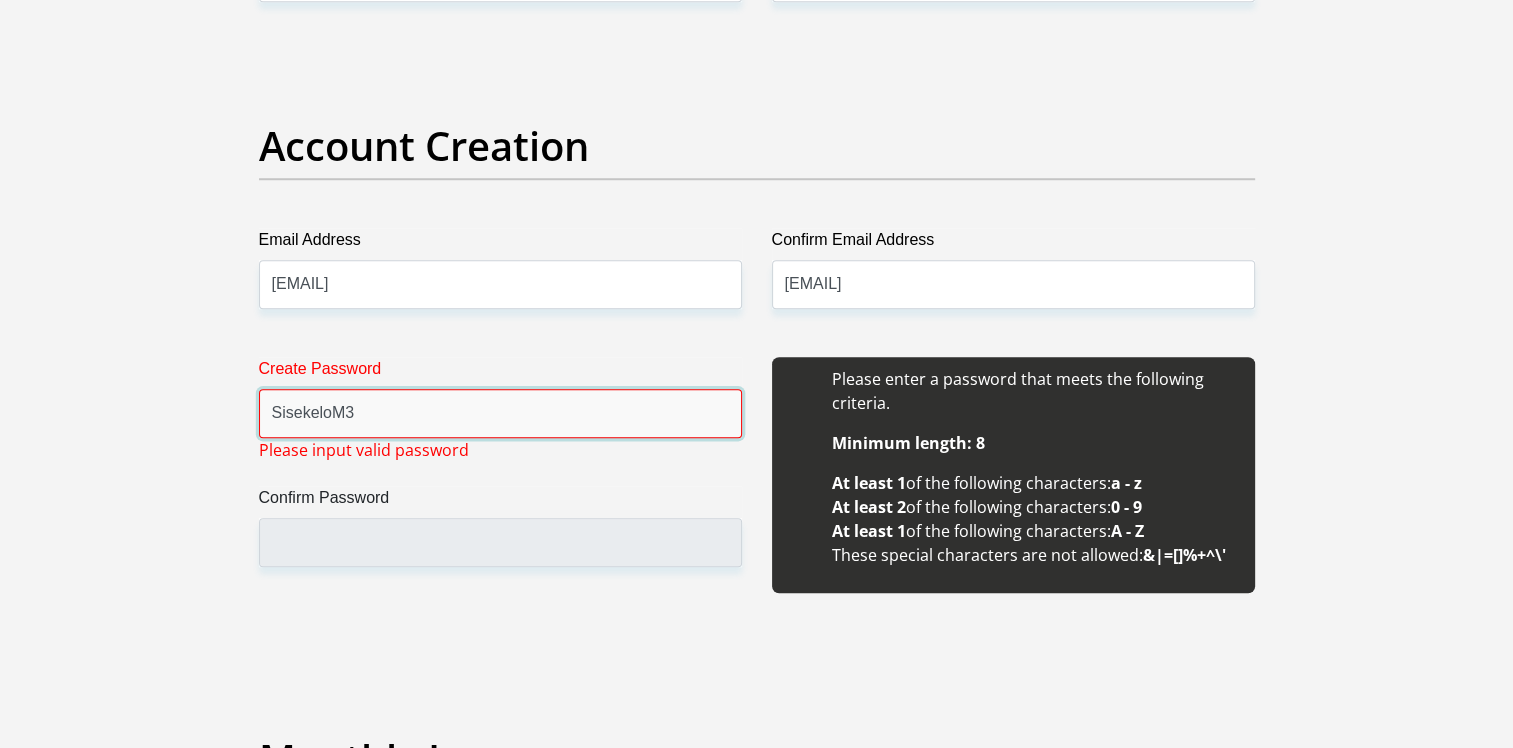 click on "SisekeloM3" at bounding box center [500, 413] 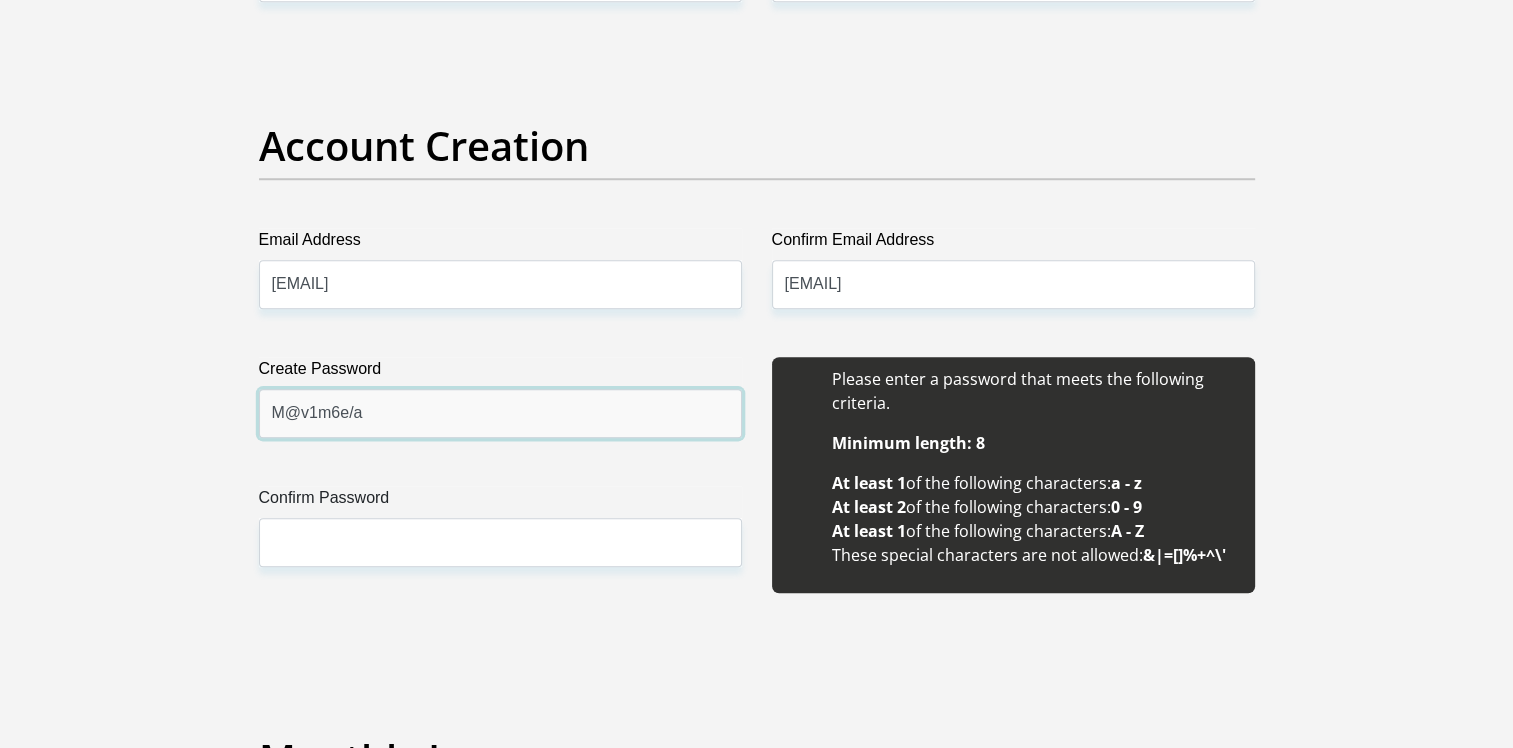 click on "M@v1m6e/a" at bounding box center [500, 413] 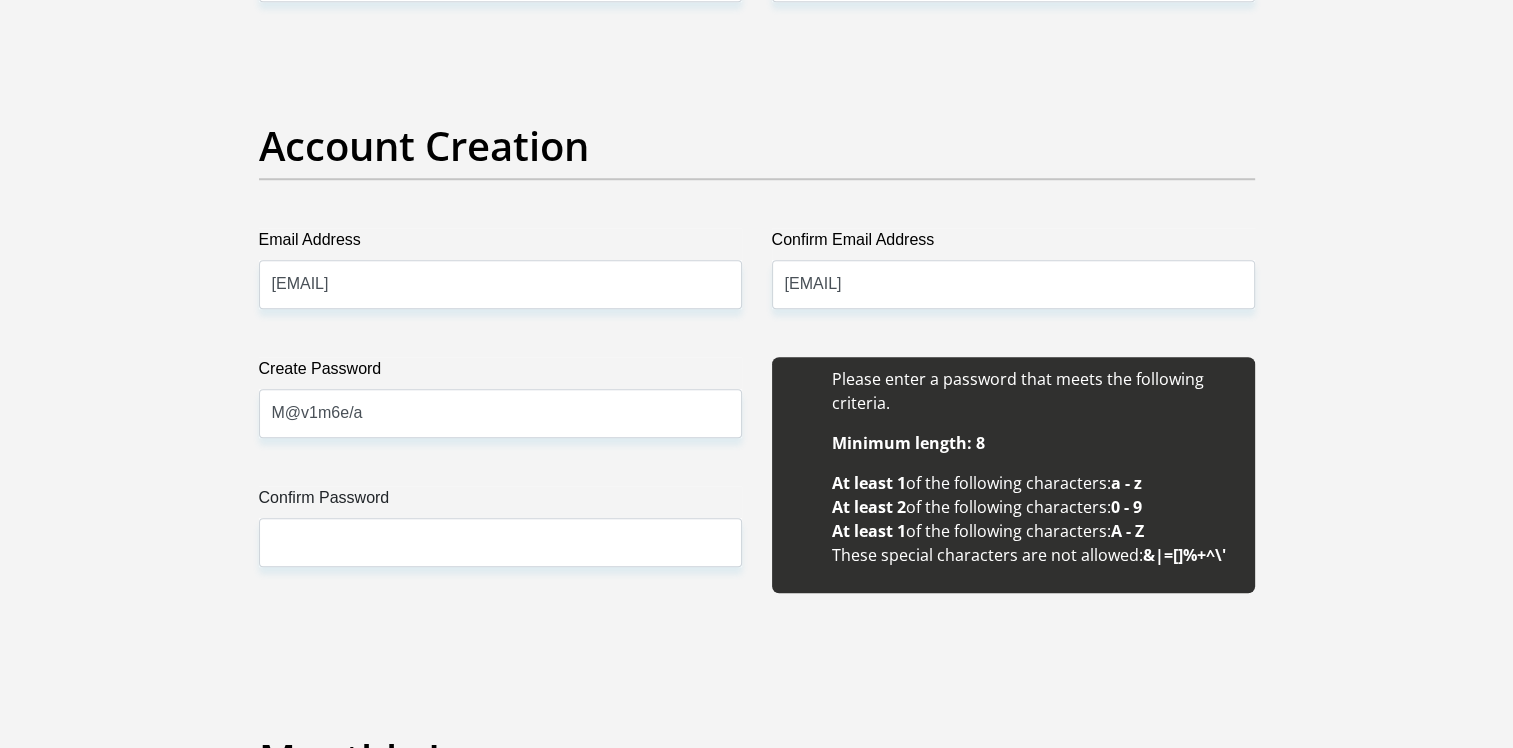 click on "Confirm Password" at bounding box center [500, 502] 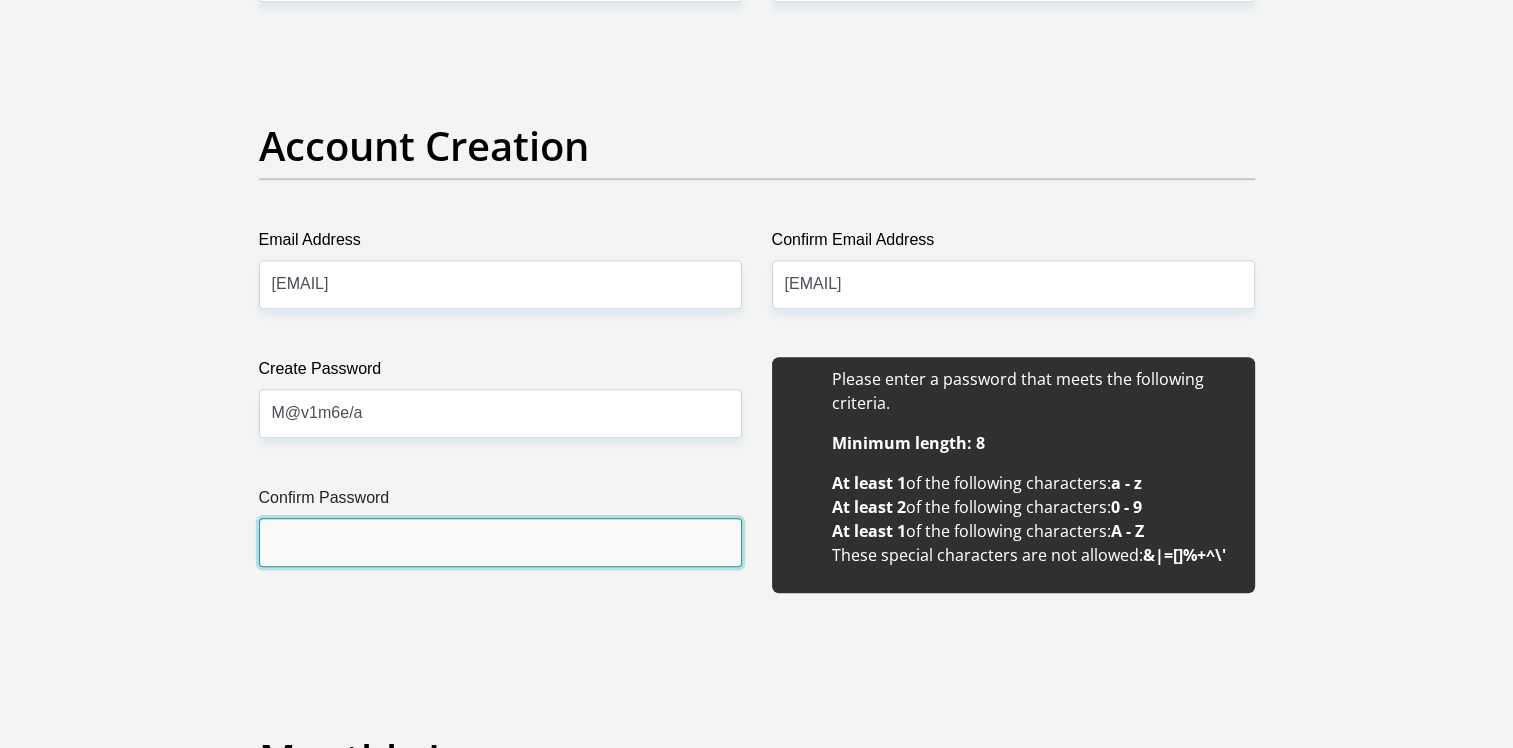 click on "Confirm Password" at bounding box center (500, 542) 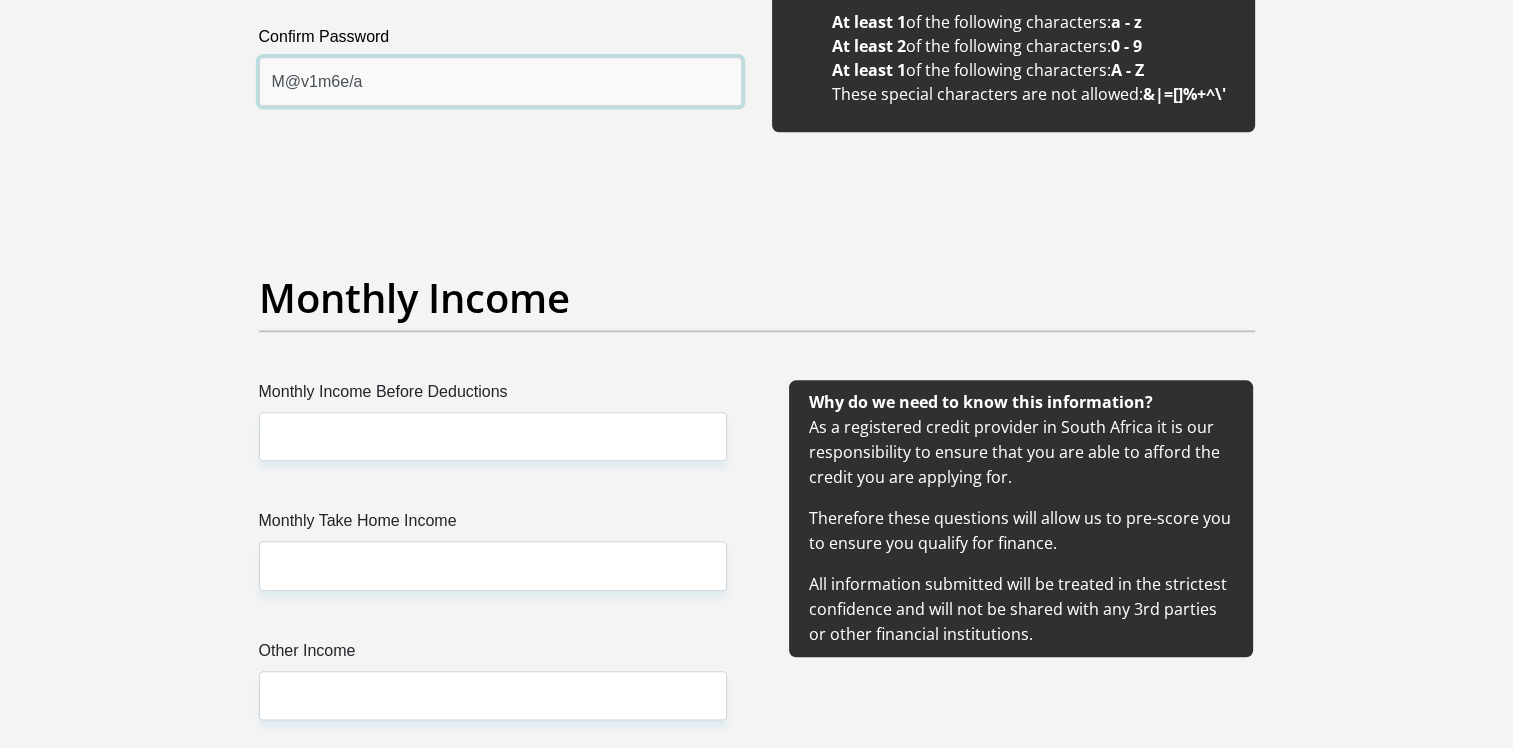 scroll, scrollTop: 2166, scrollLeft: 0, axis: vertical 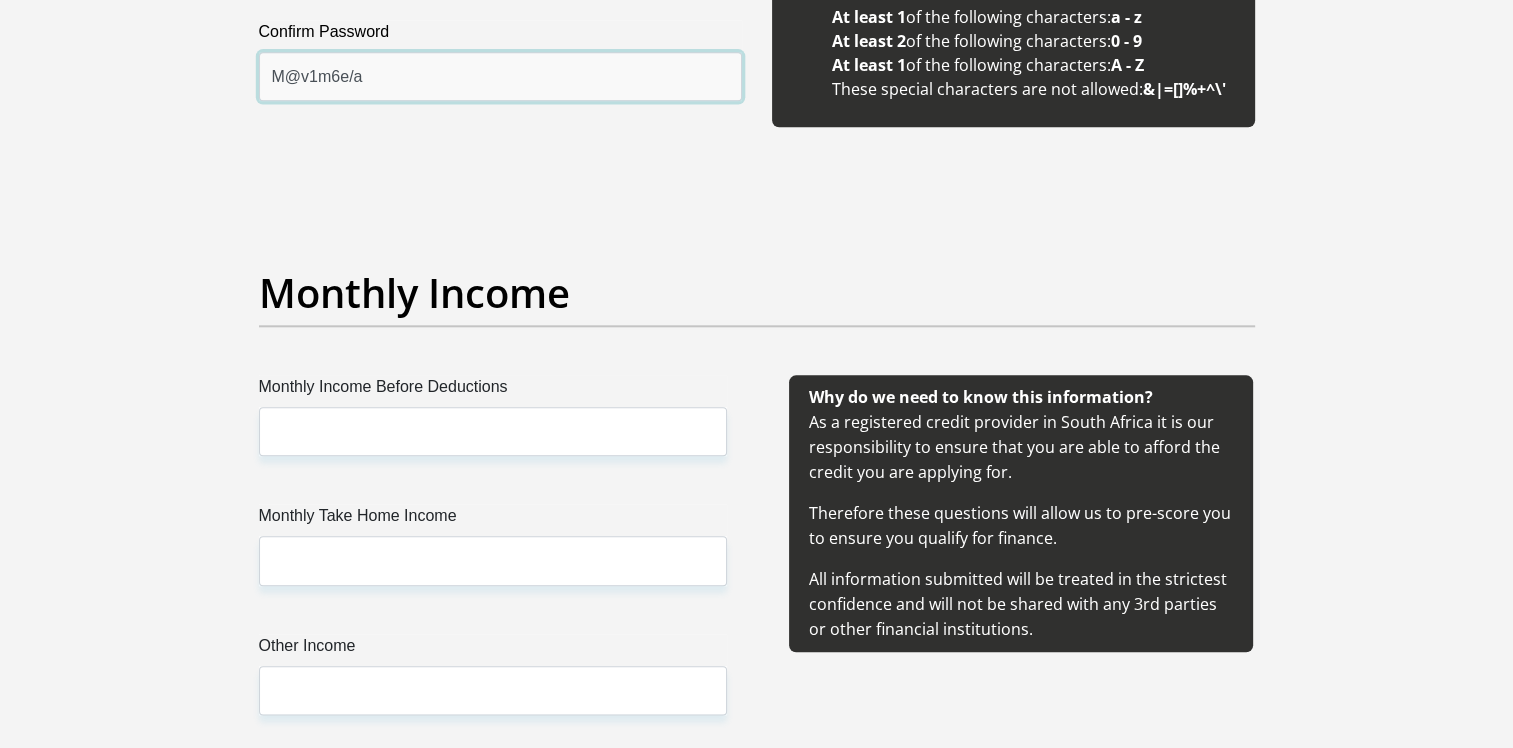 type on "M@v1m6e/a" 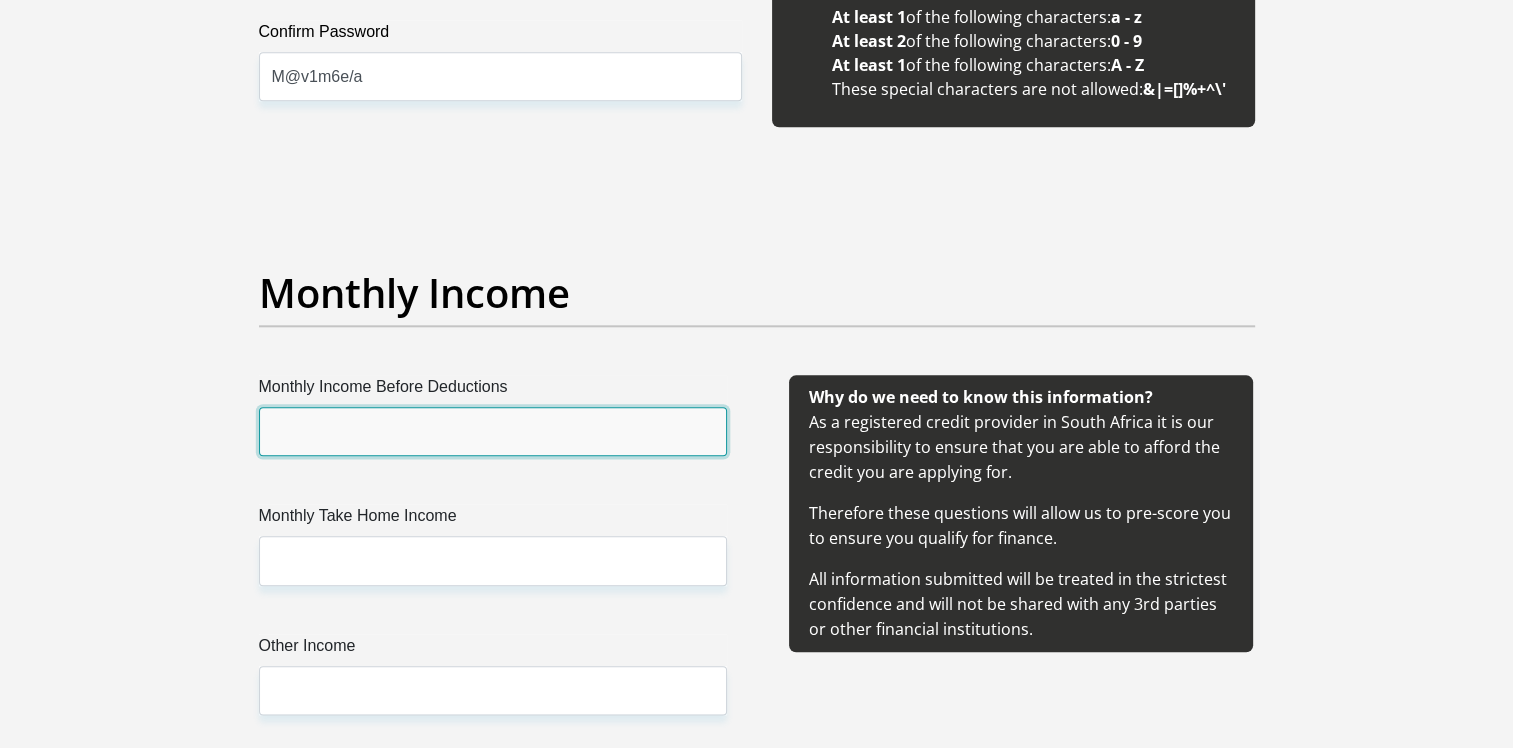 click on "Monthly Income Before Deductions" at bounding box center (493, 431) 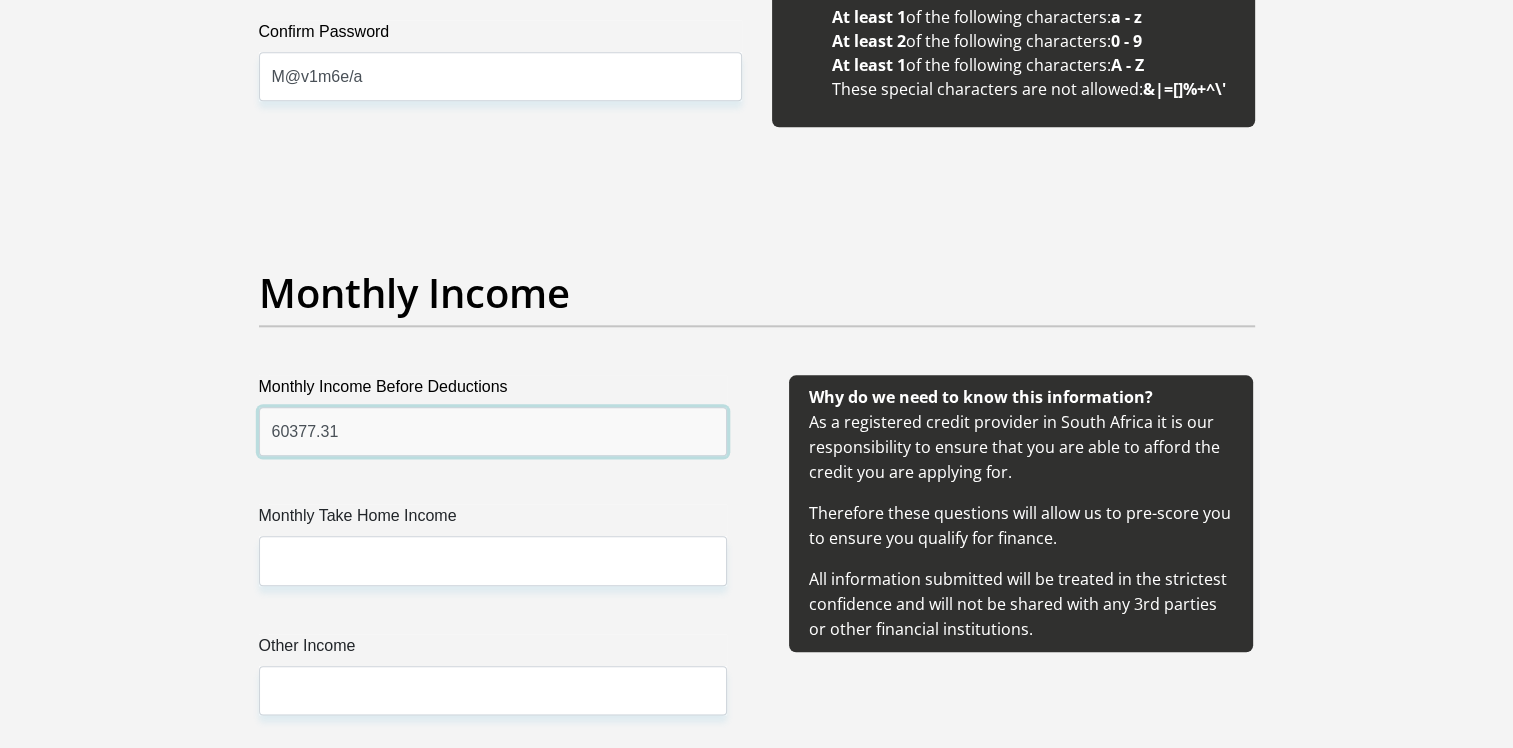type on "60377.31" 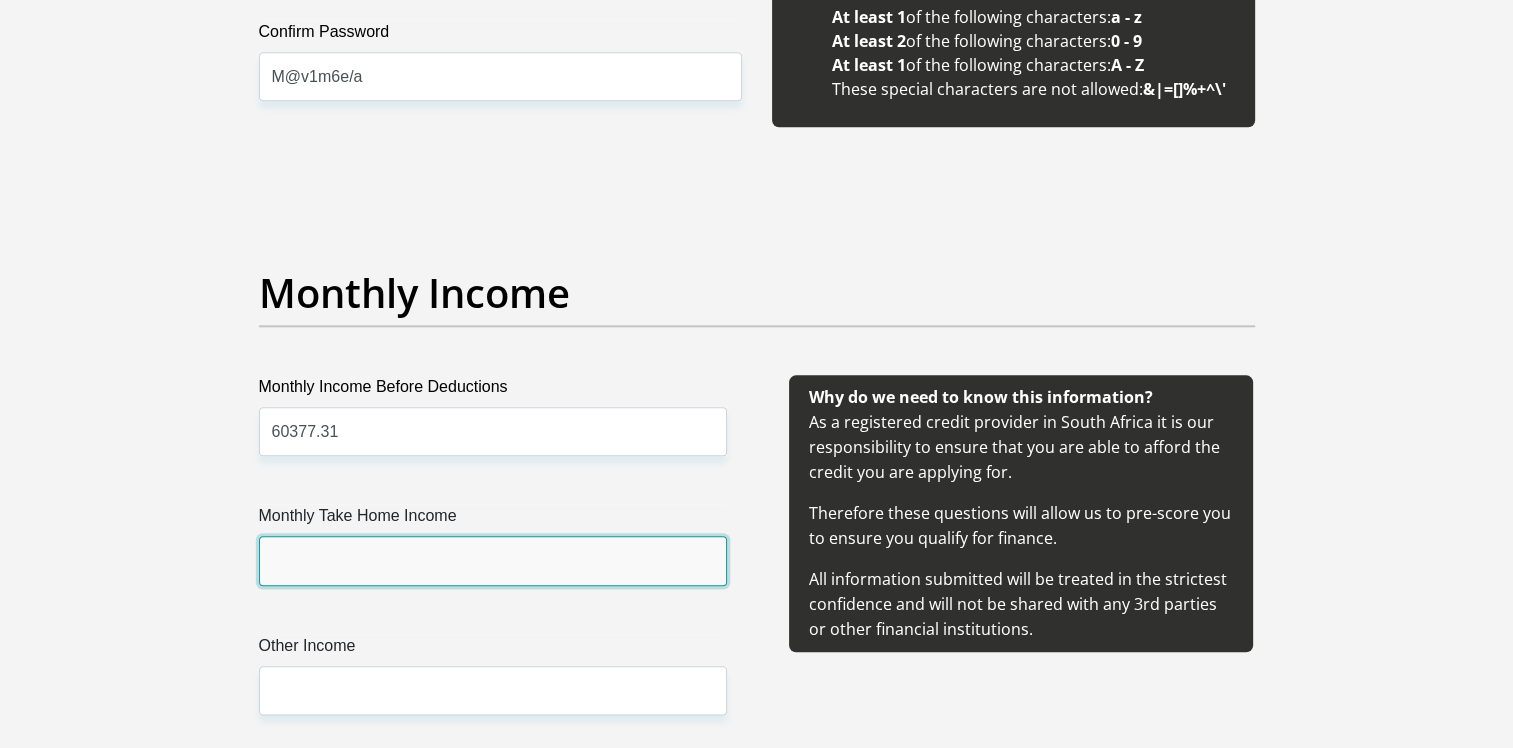 click on "Monthly Take Home Income" at bounding box center [493, 560] 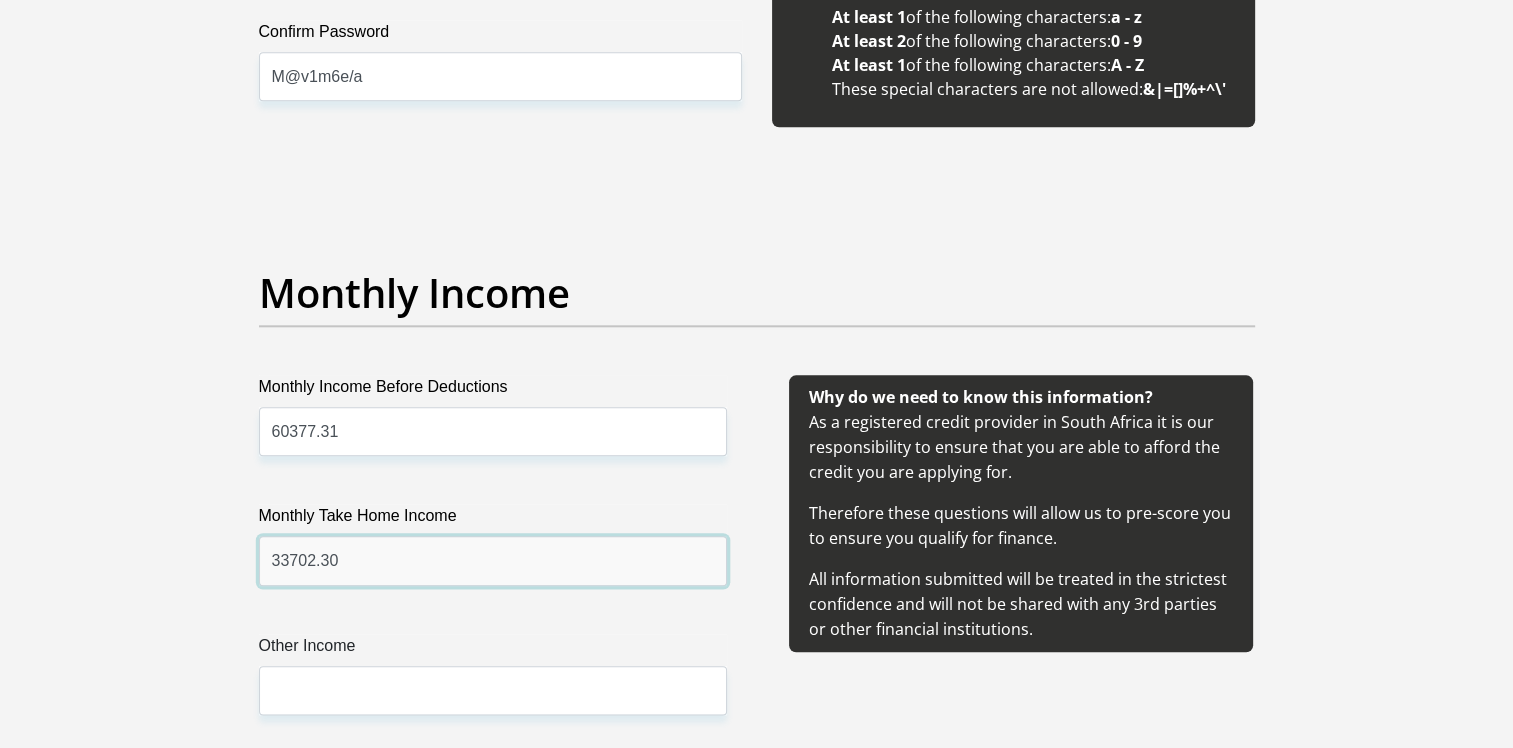 type on "33702.30" 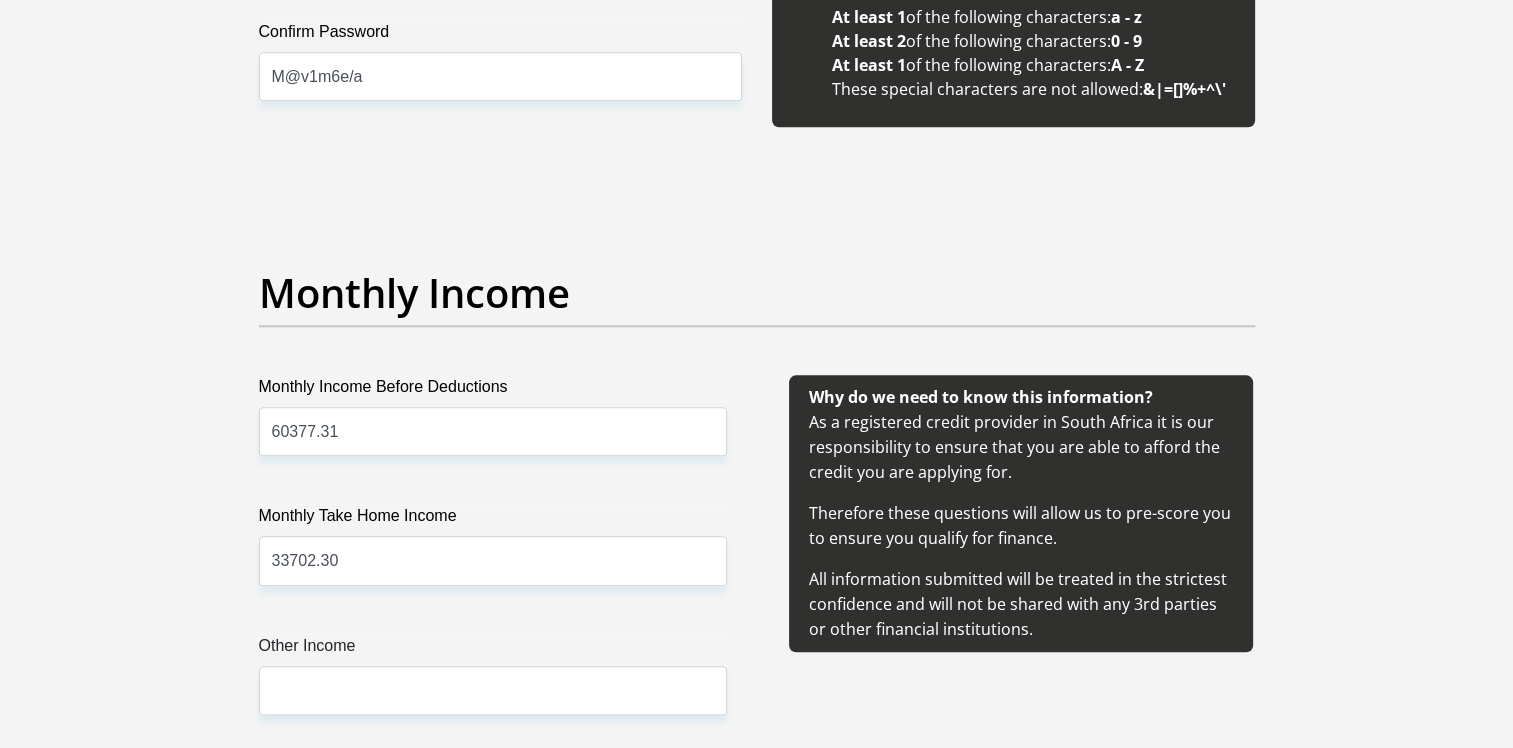 click on "Personal Details
Title
Mr
Ms
Mrs
Dr
Other
First Name
BafanaGraham
Surname
Mavimbela
ID Number
8211155372084
Please input valid ID number
Race
Black
Coloured
Indian
White
Other
Contact Number
0825128511
Please input valid contact number
Chad" at bounding box center (757, 1455) 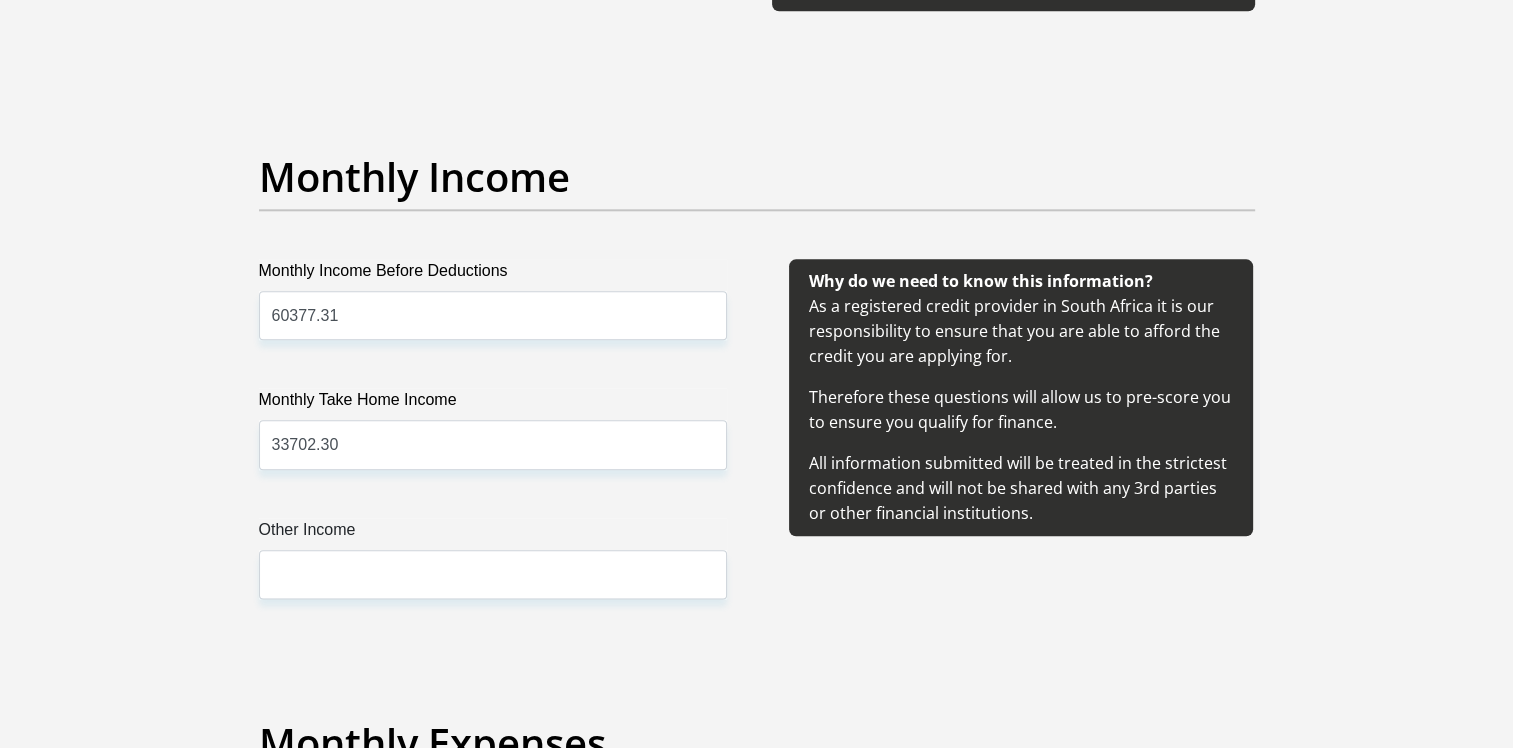 scroll, scrollTop: 2333, scrollLeft: 0, axis: vertical 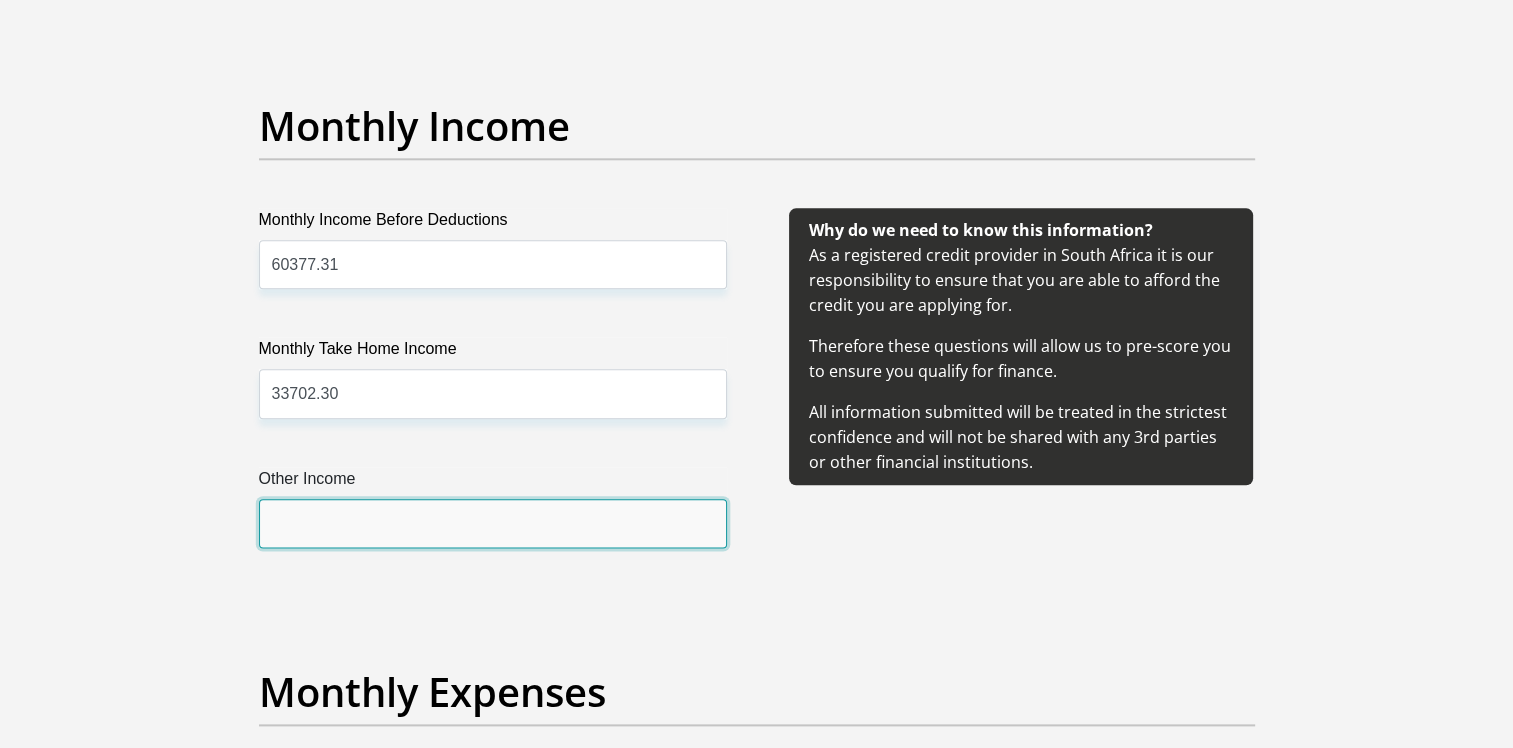 click on "Other Income" at bounding box center [493, 523] 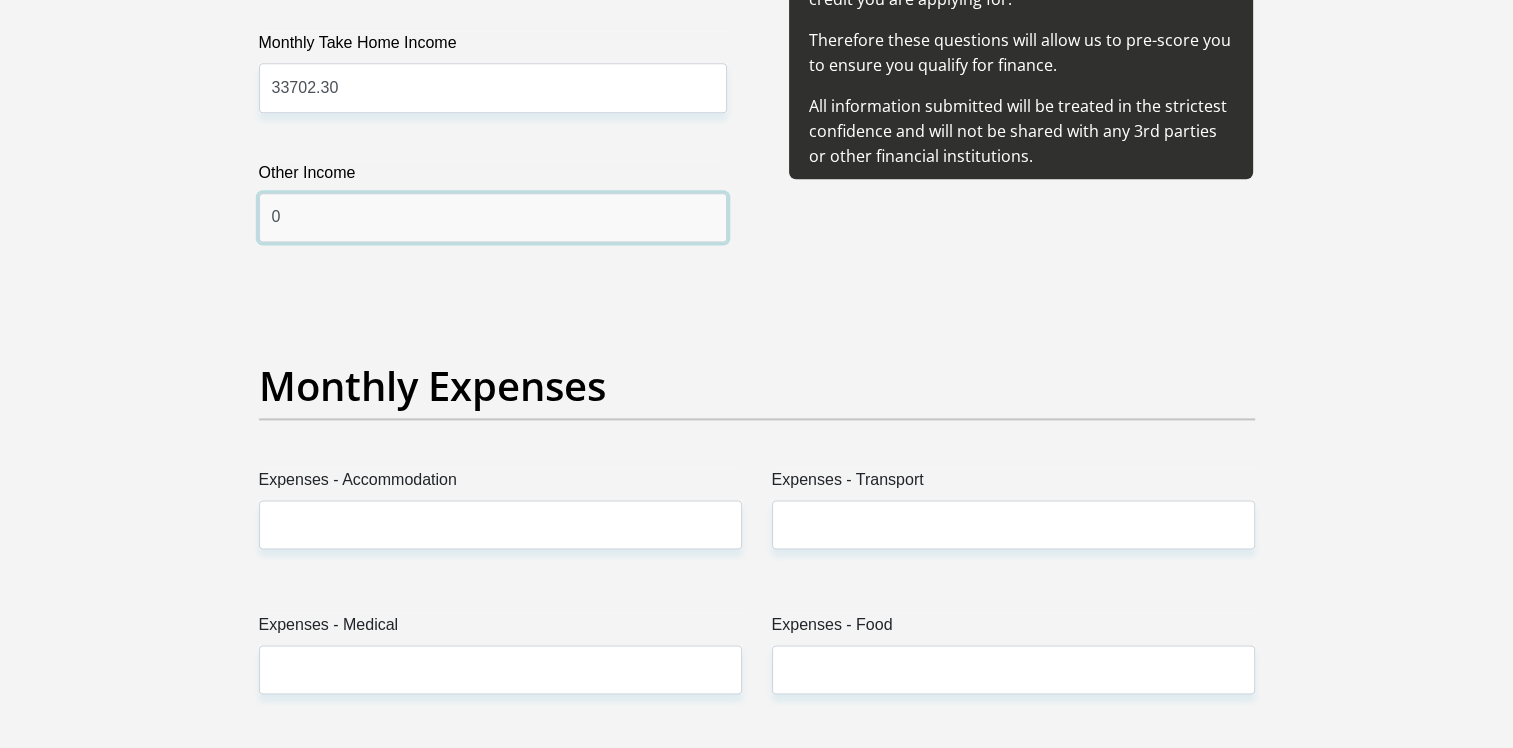 scroll, scrollTop: 2666, scrollLeft: 0, axis: vertical 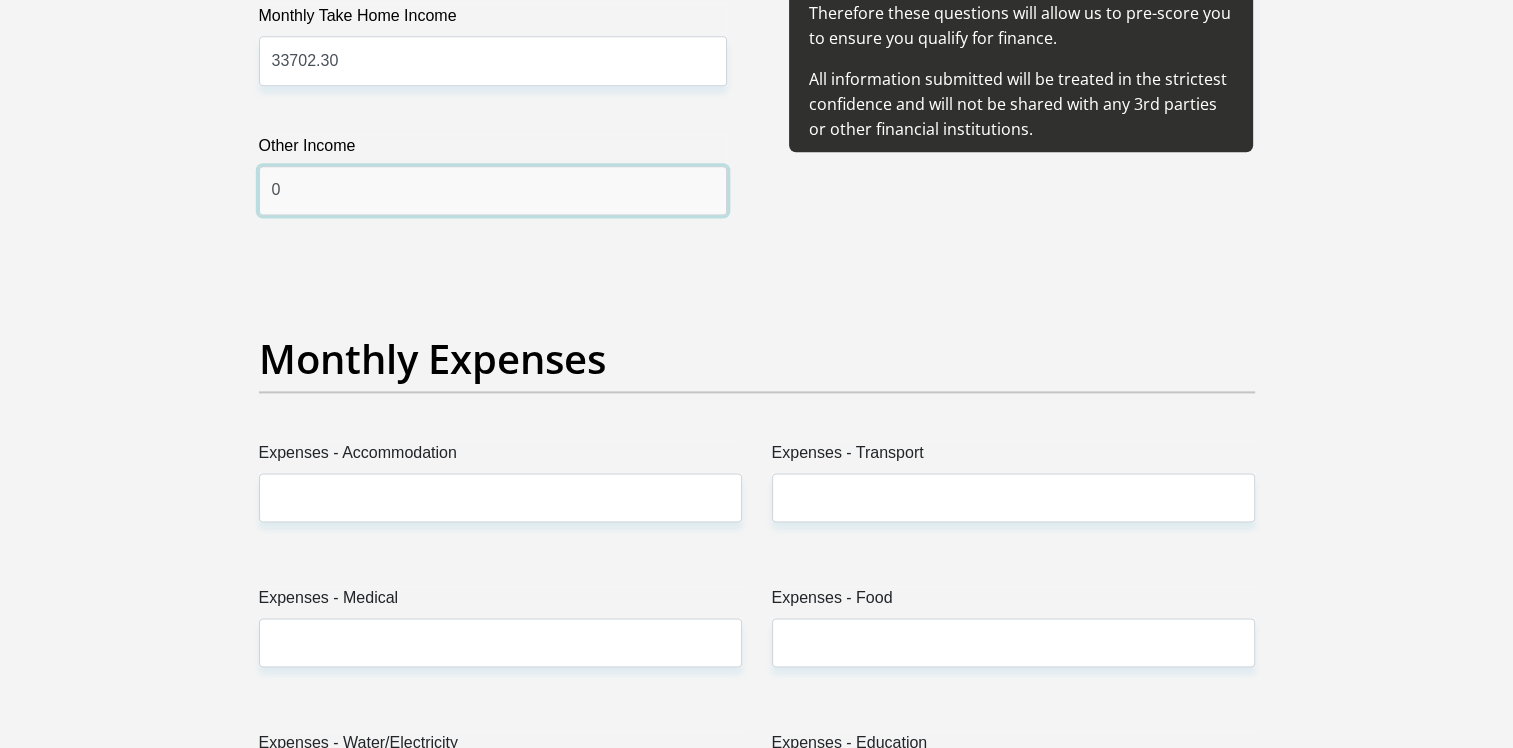 type on "0" 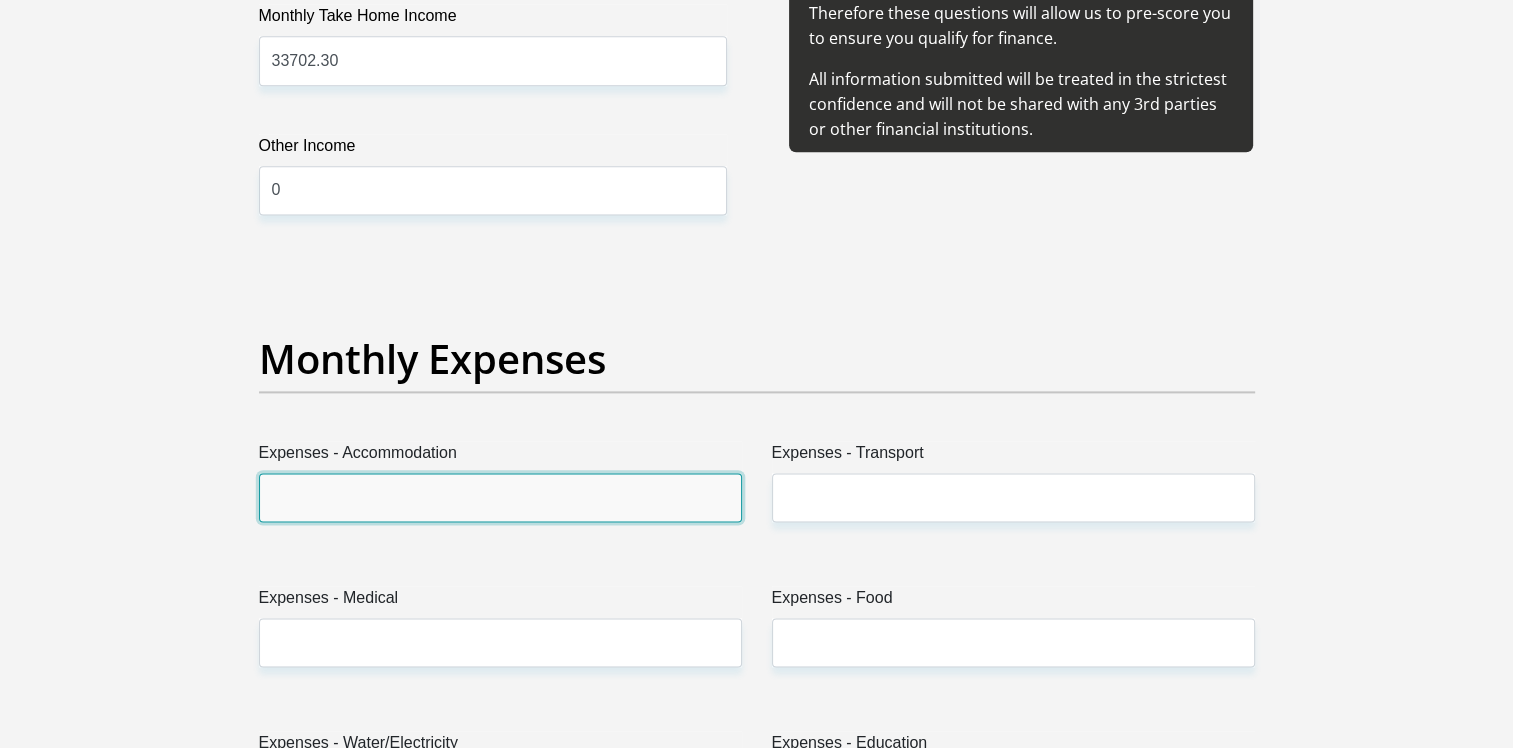 click on "Expenses - Accommodation" at bounding box center [500, 497] 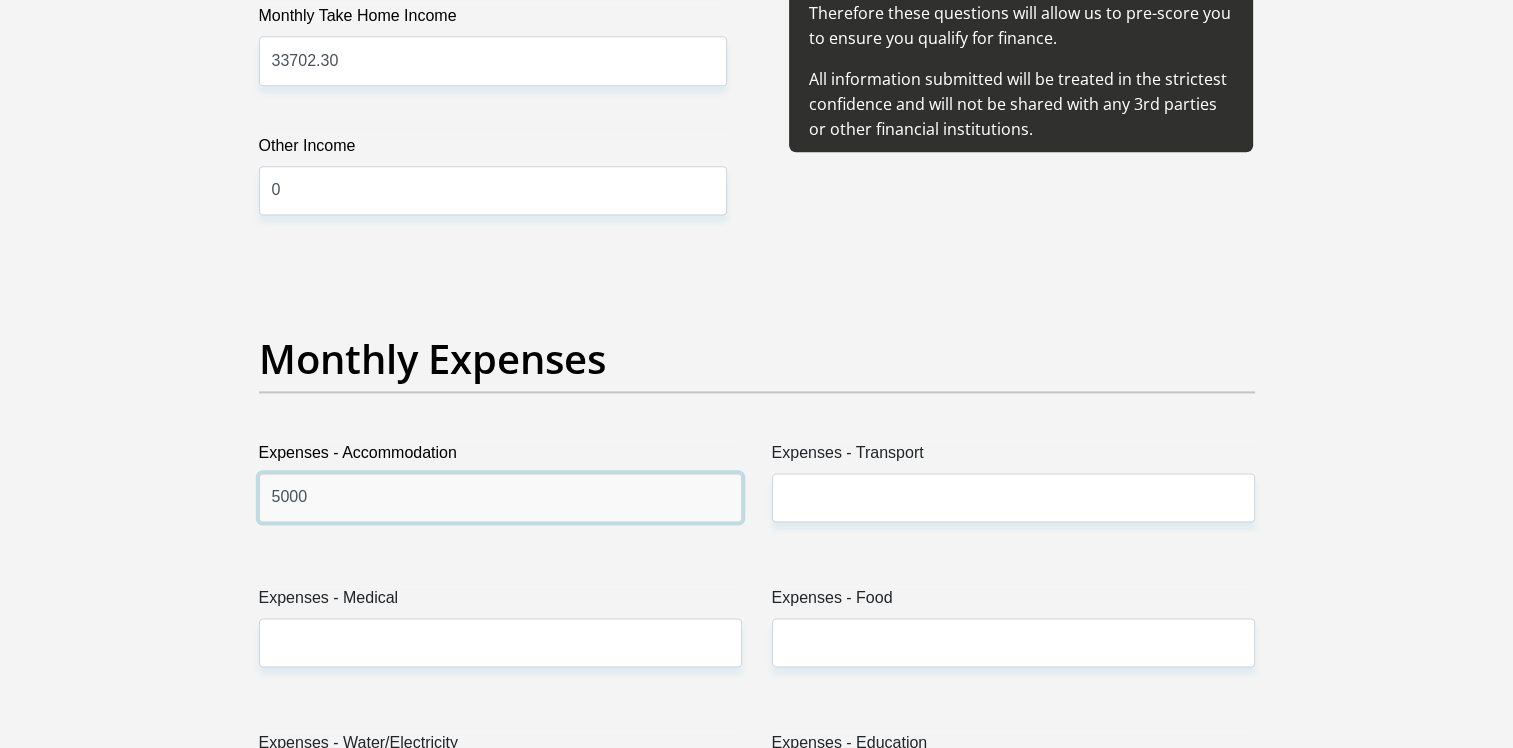 type on "5000" 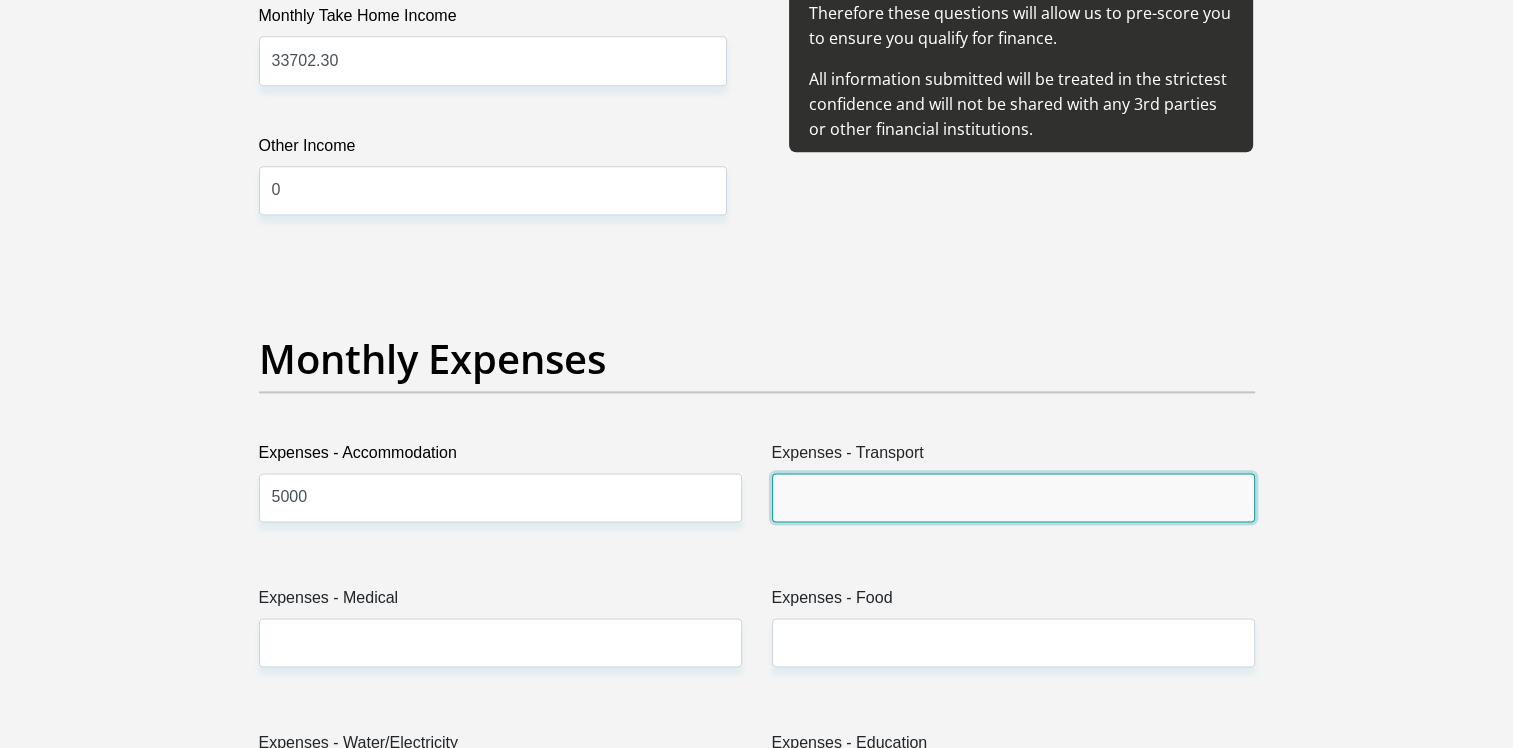 click on "Expenses - Transport" at bounding box center [1013, 497] 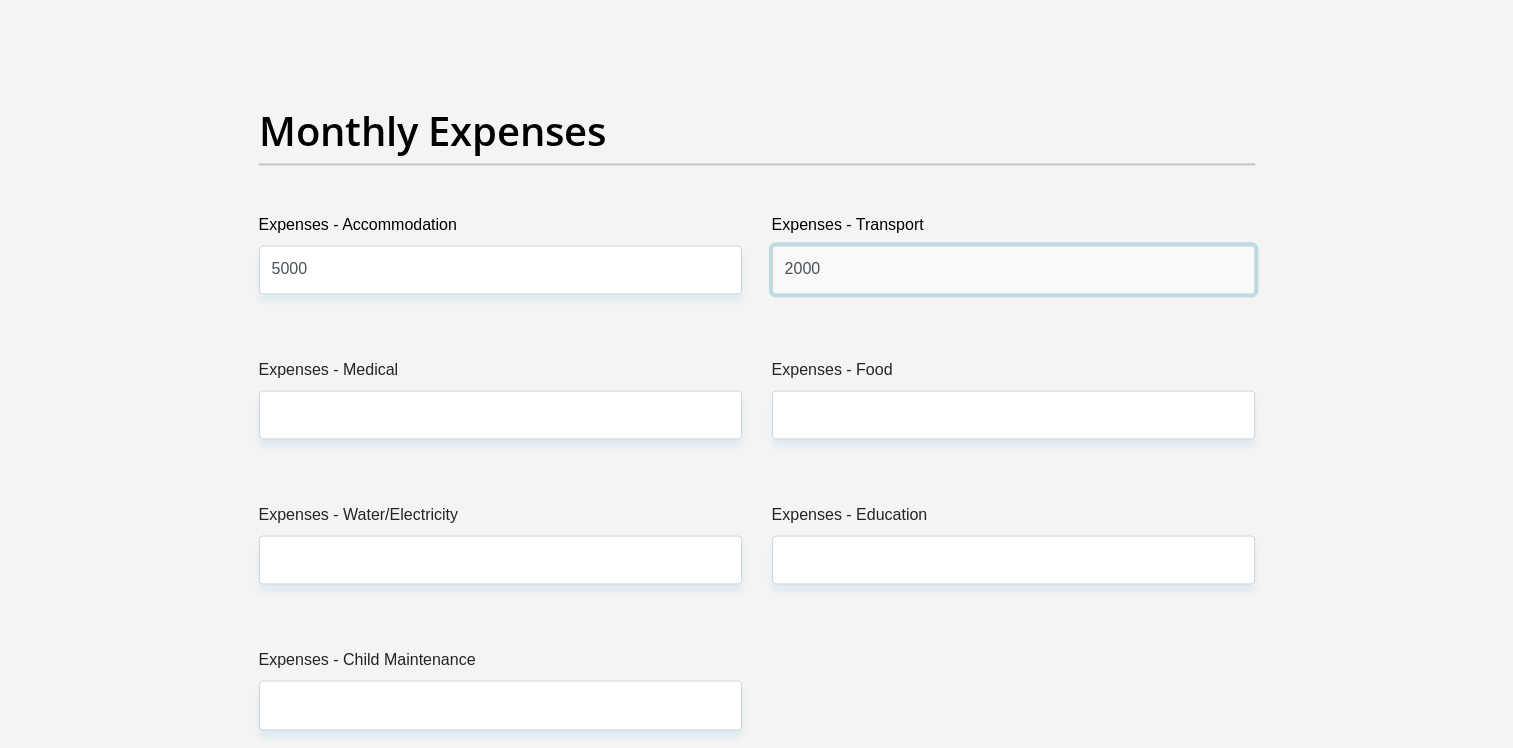 scroll, scrollTop: 2900, scrollLeft: 0, axis: vertical 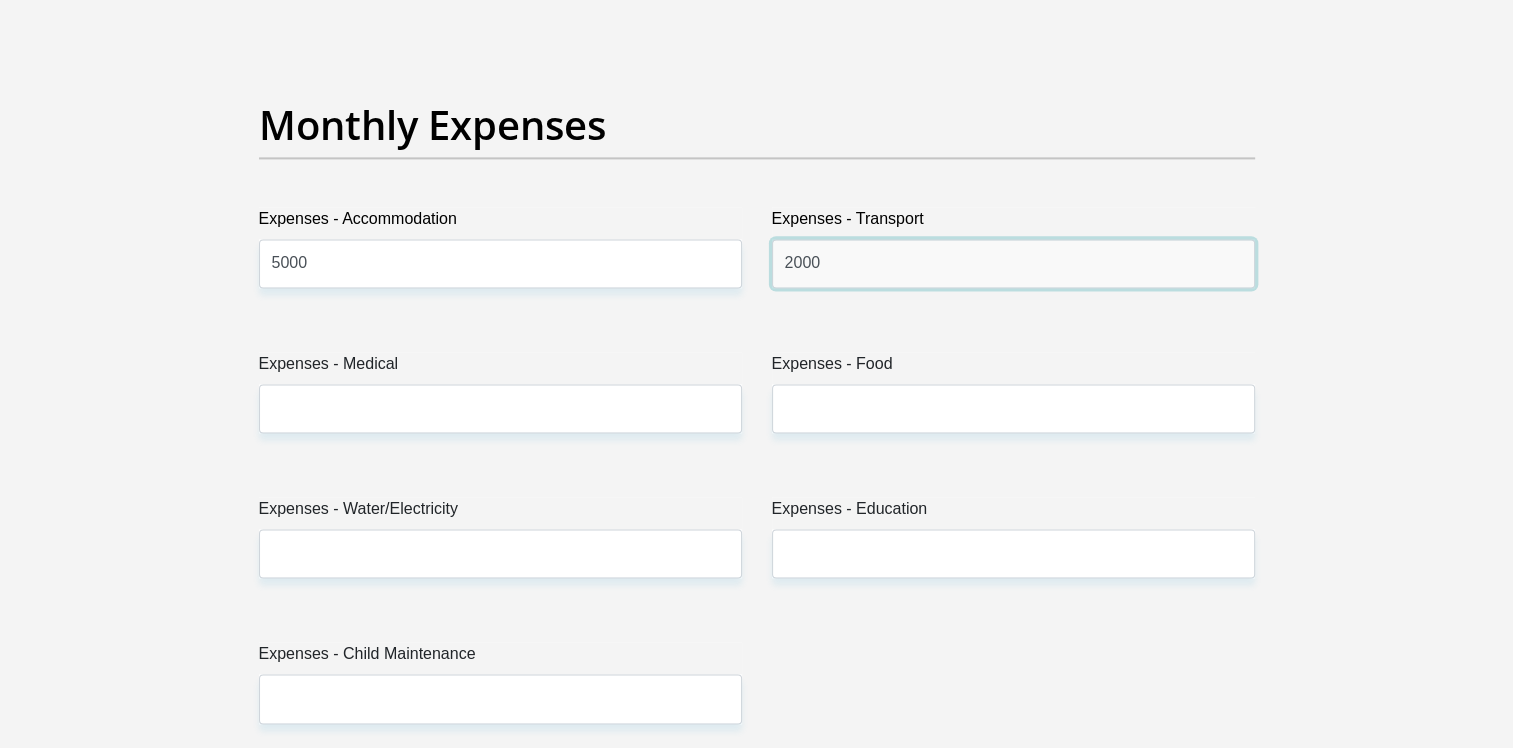 type on "2000" 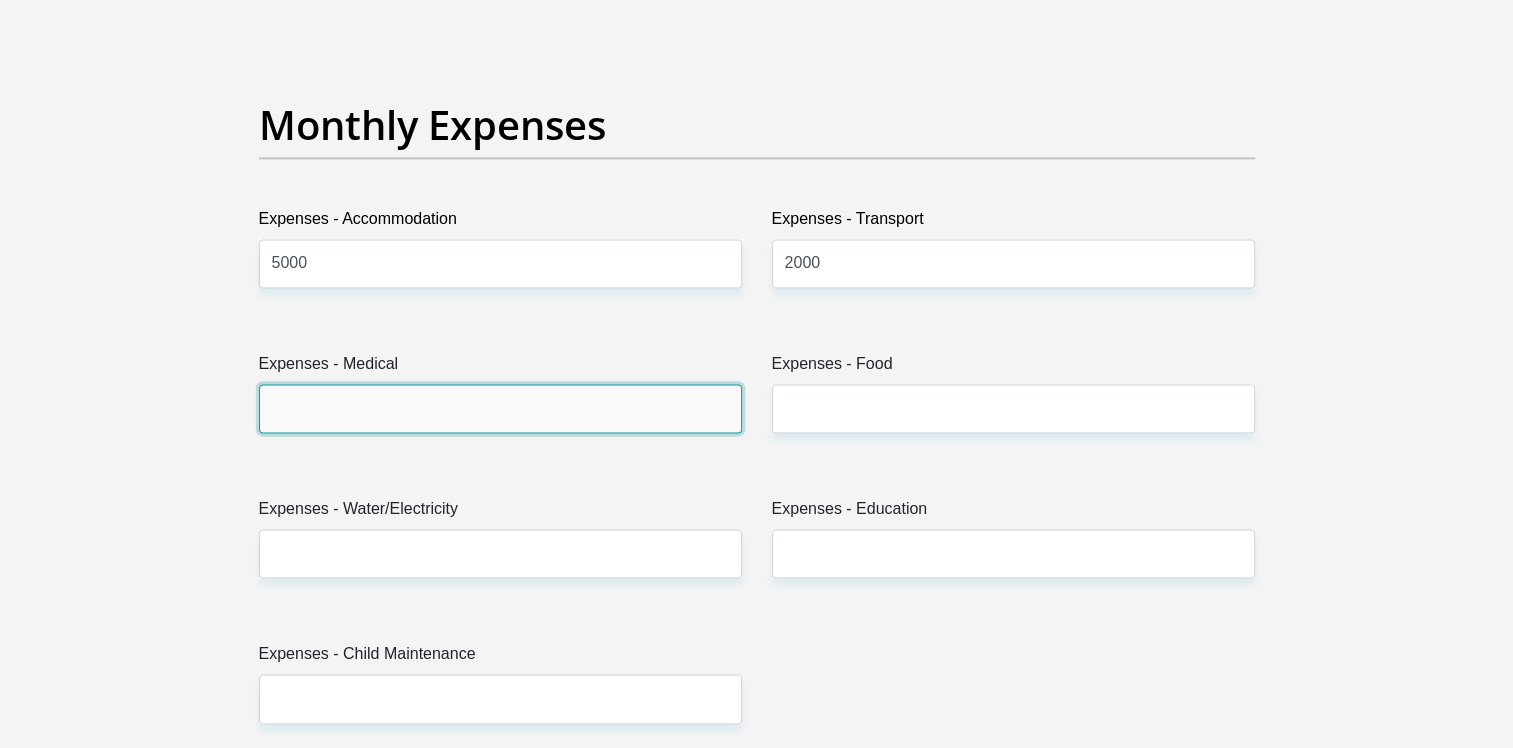 click on "Expenses - Medical" at bounding box center [500, 408] 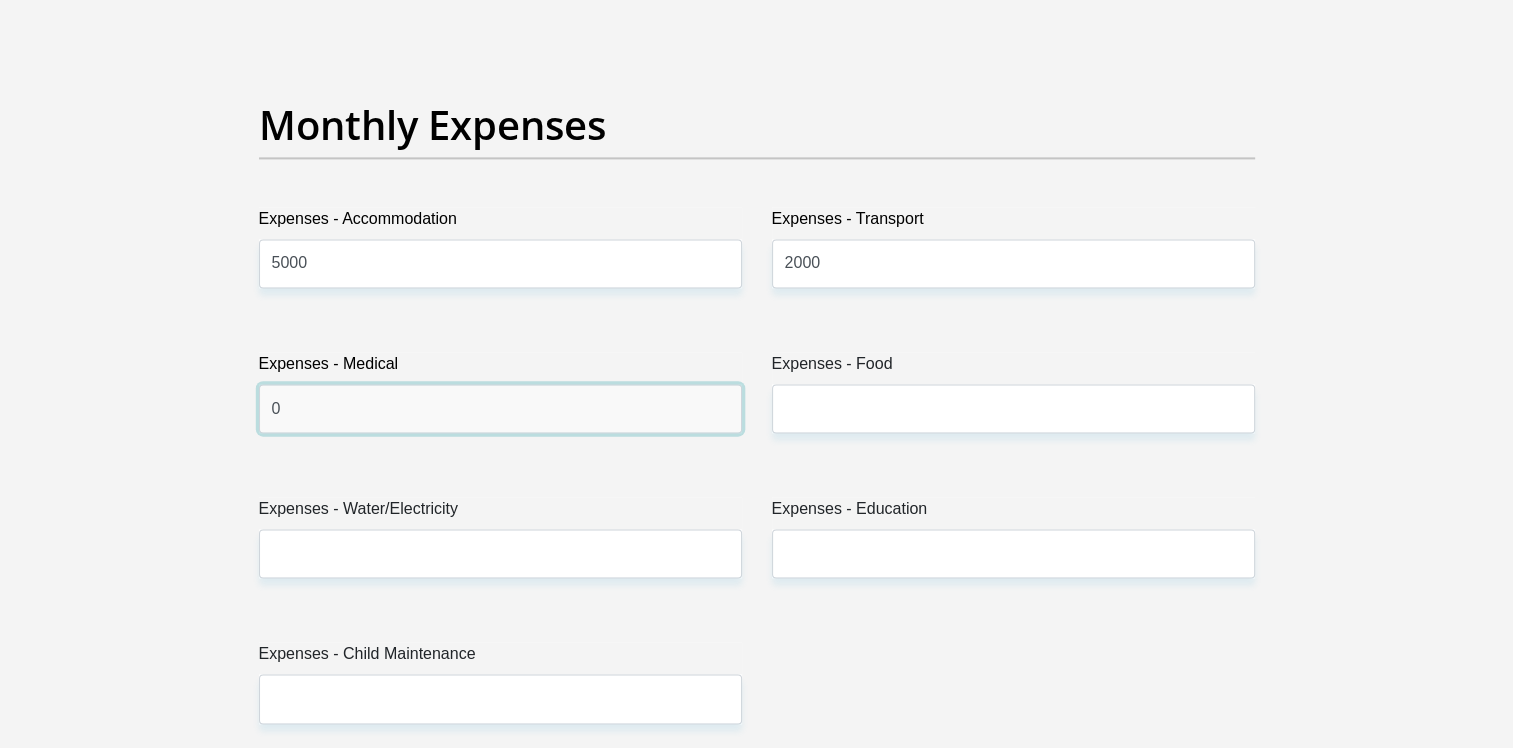 type on "0" 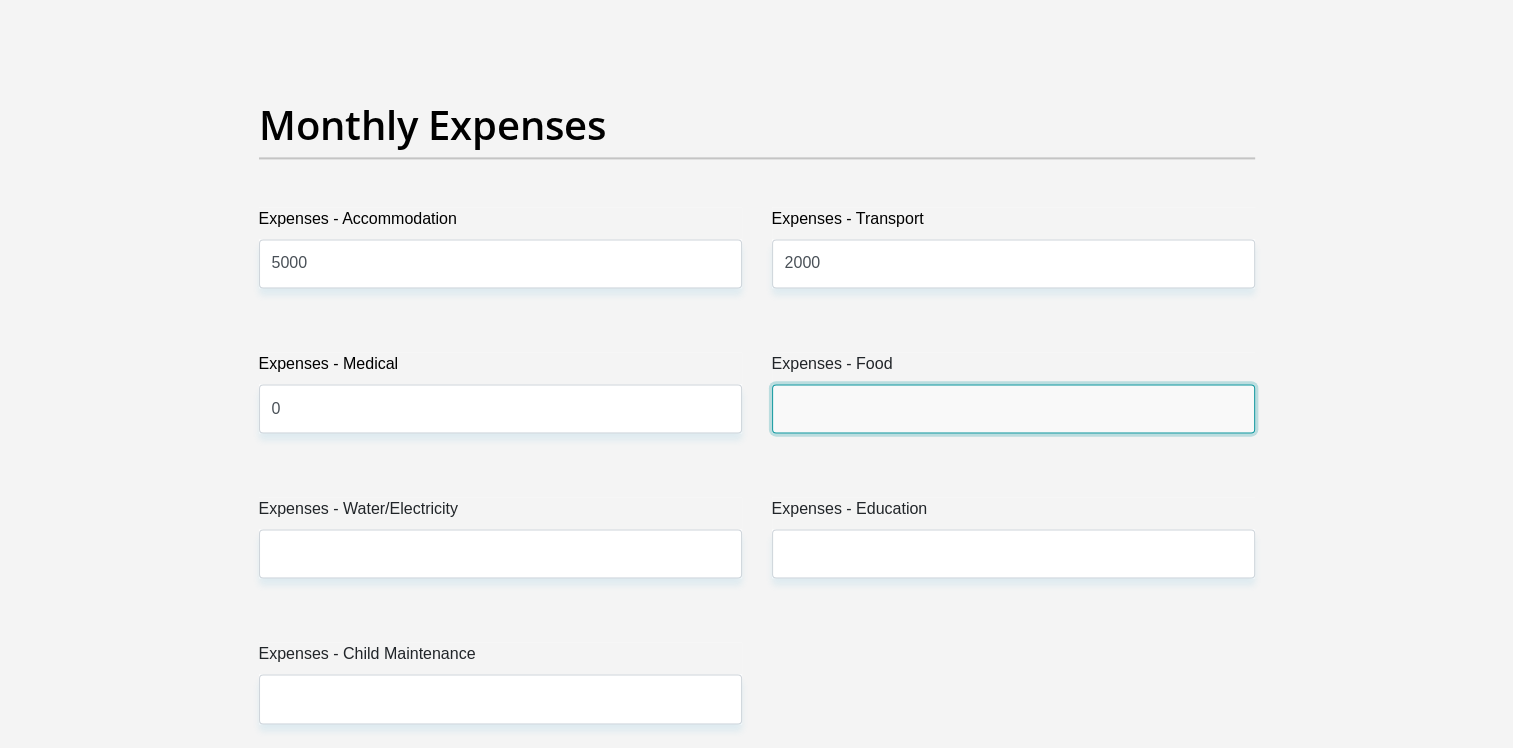 click on "Expenses - Food" at bounding box center (1013, 408) 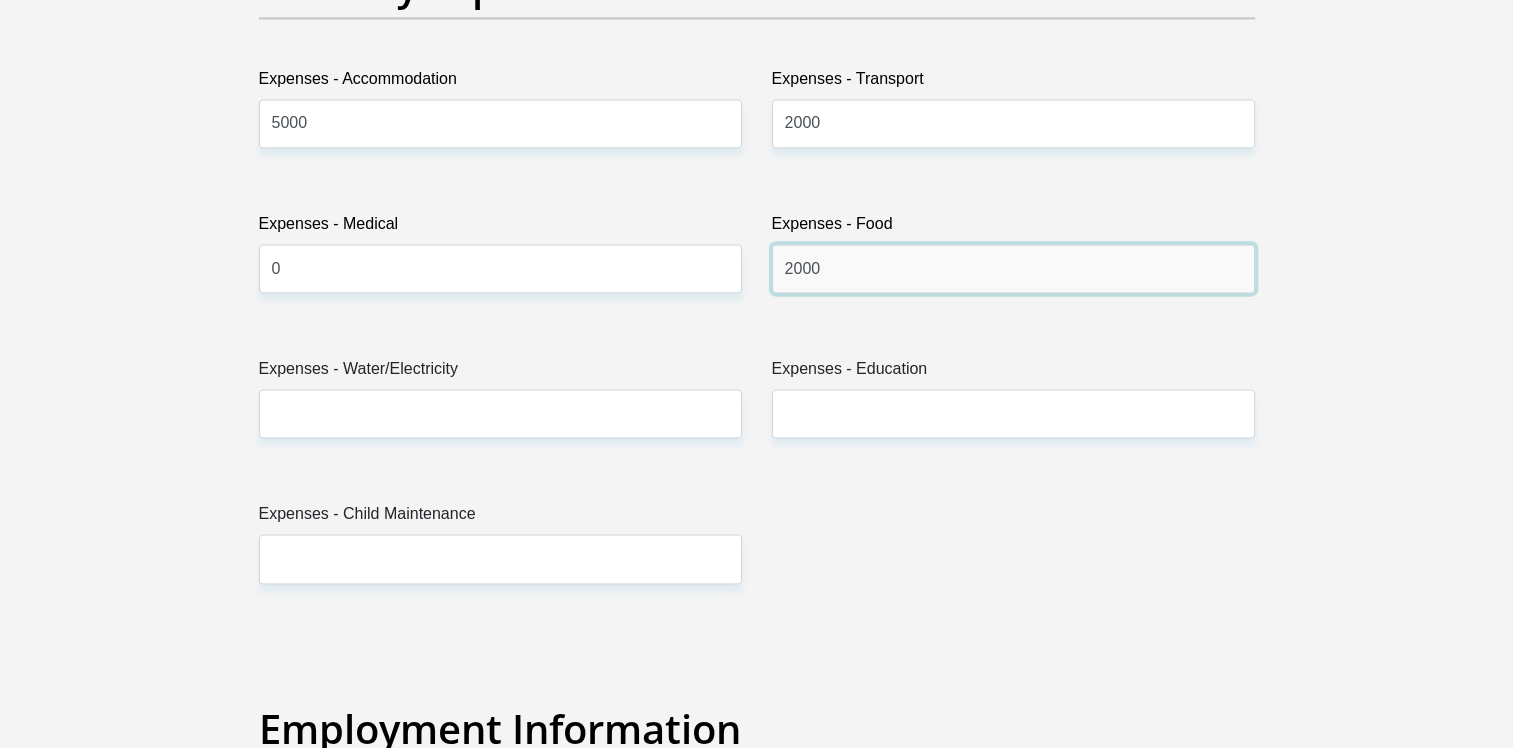scroll, scrollTop: 3066, scrollLeft: 0, axis: vertical 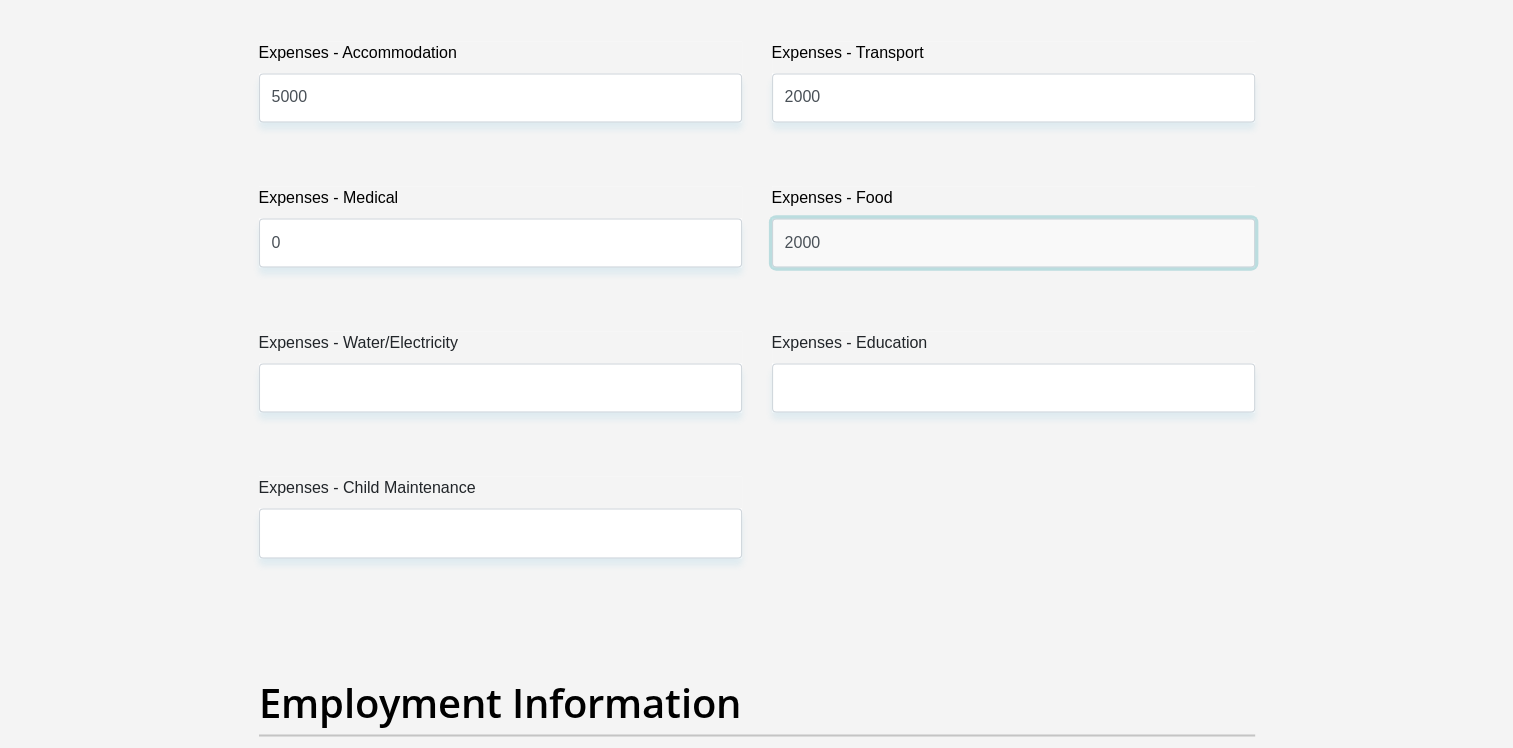 drag, startPoint x: 836, startPoint y: 238, endPoint x: 771, endPoint y: 237, distance: 65.00769 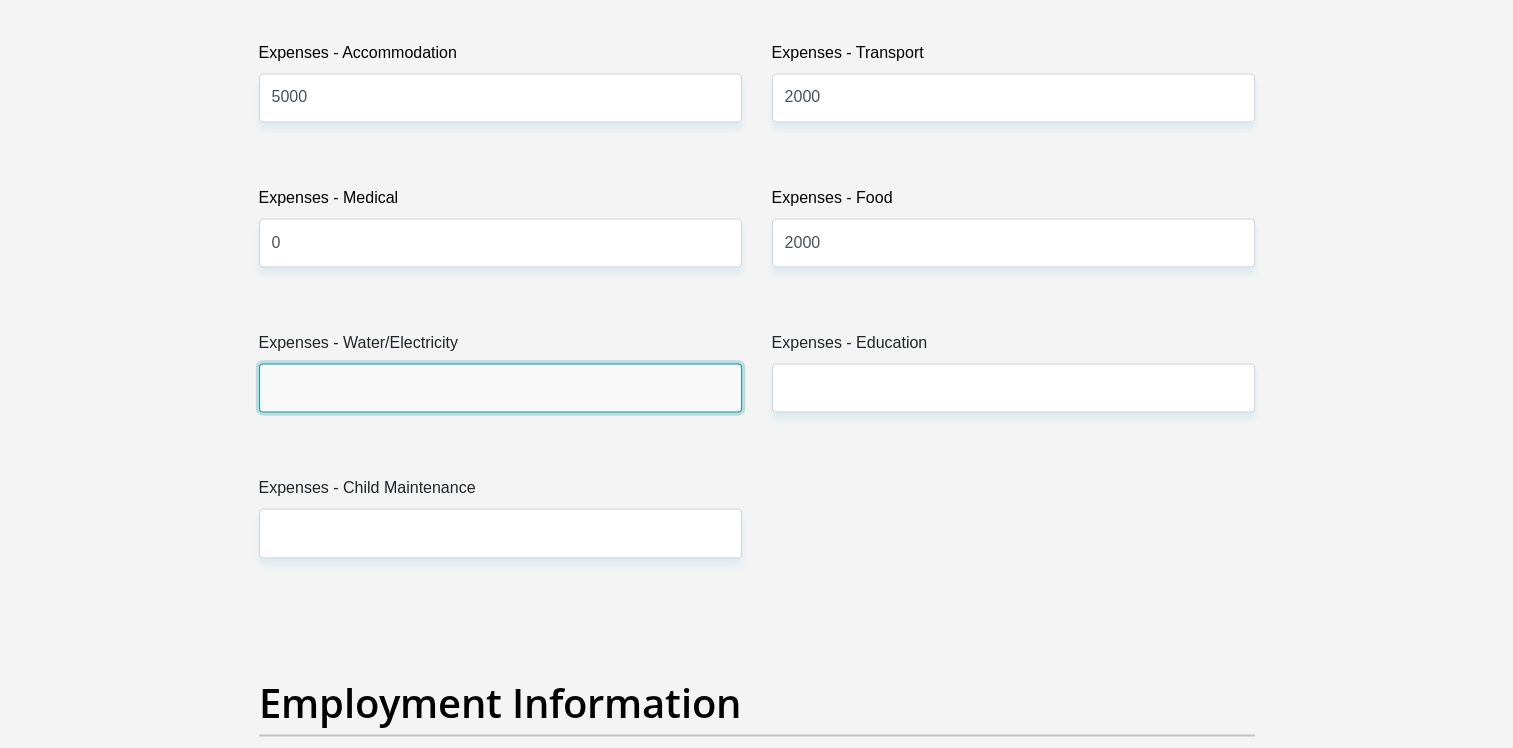 click on "Expenses - Water/Electricity" at bounding box center [500, 387] 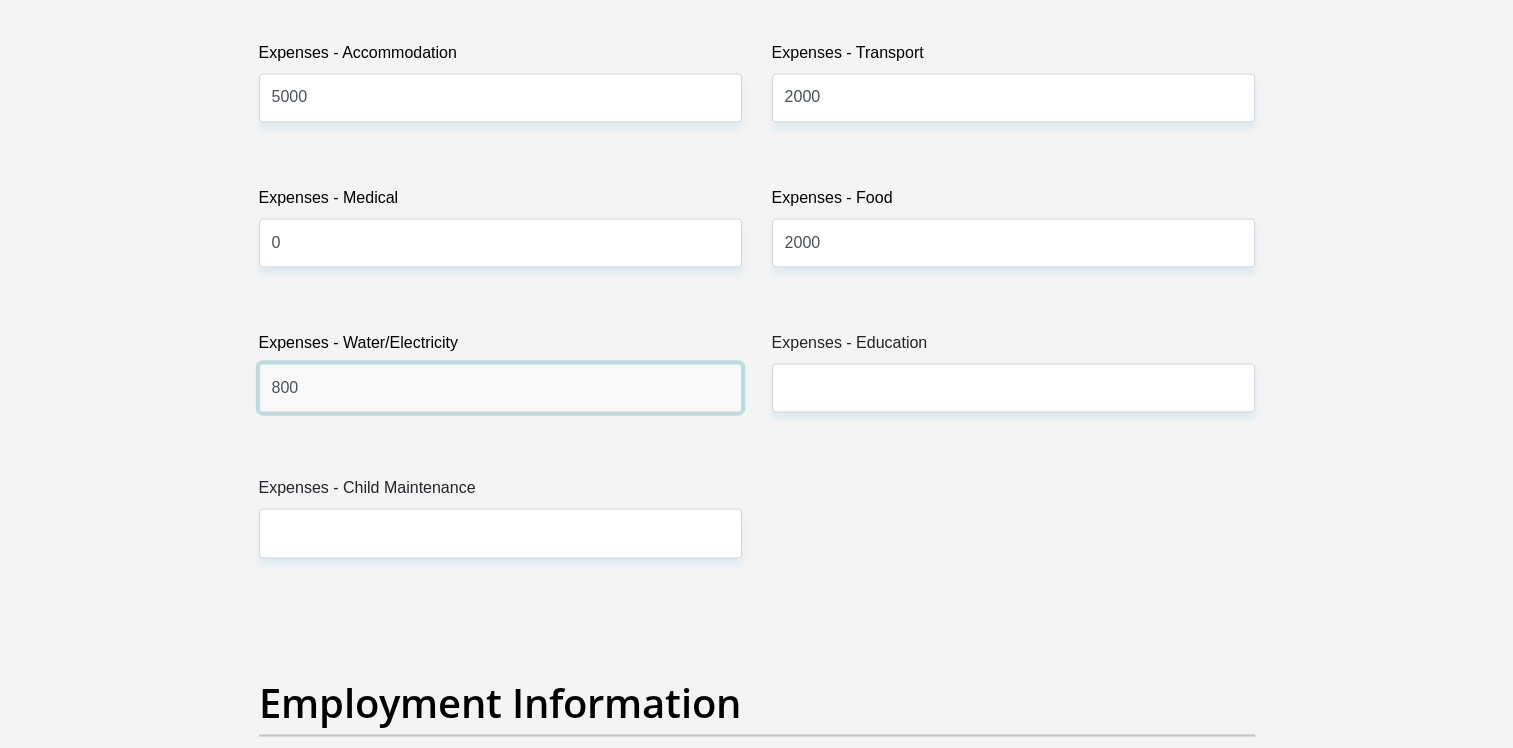 type on "800" 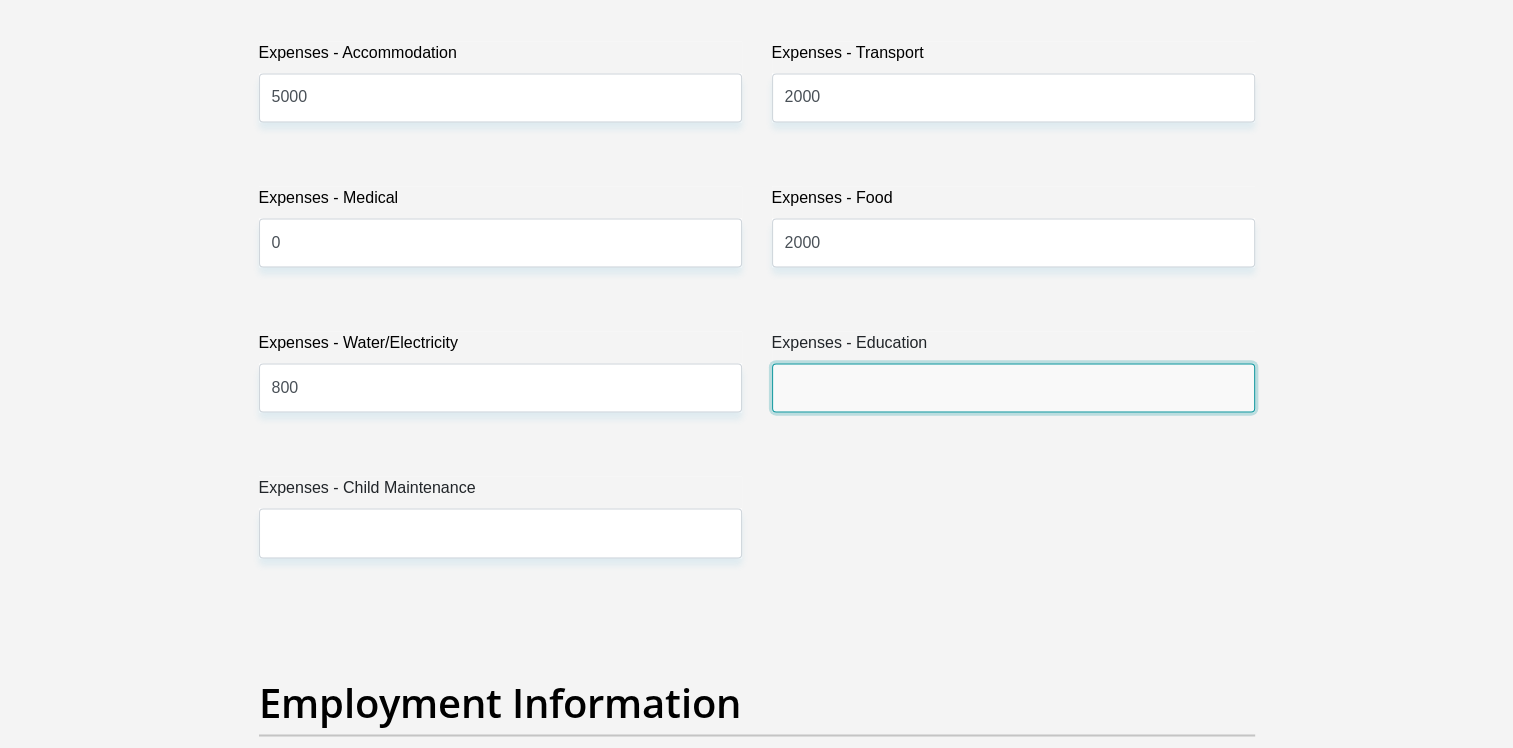 click on "Expenses - Education" at bounding box center [1013, 387] 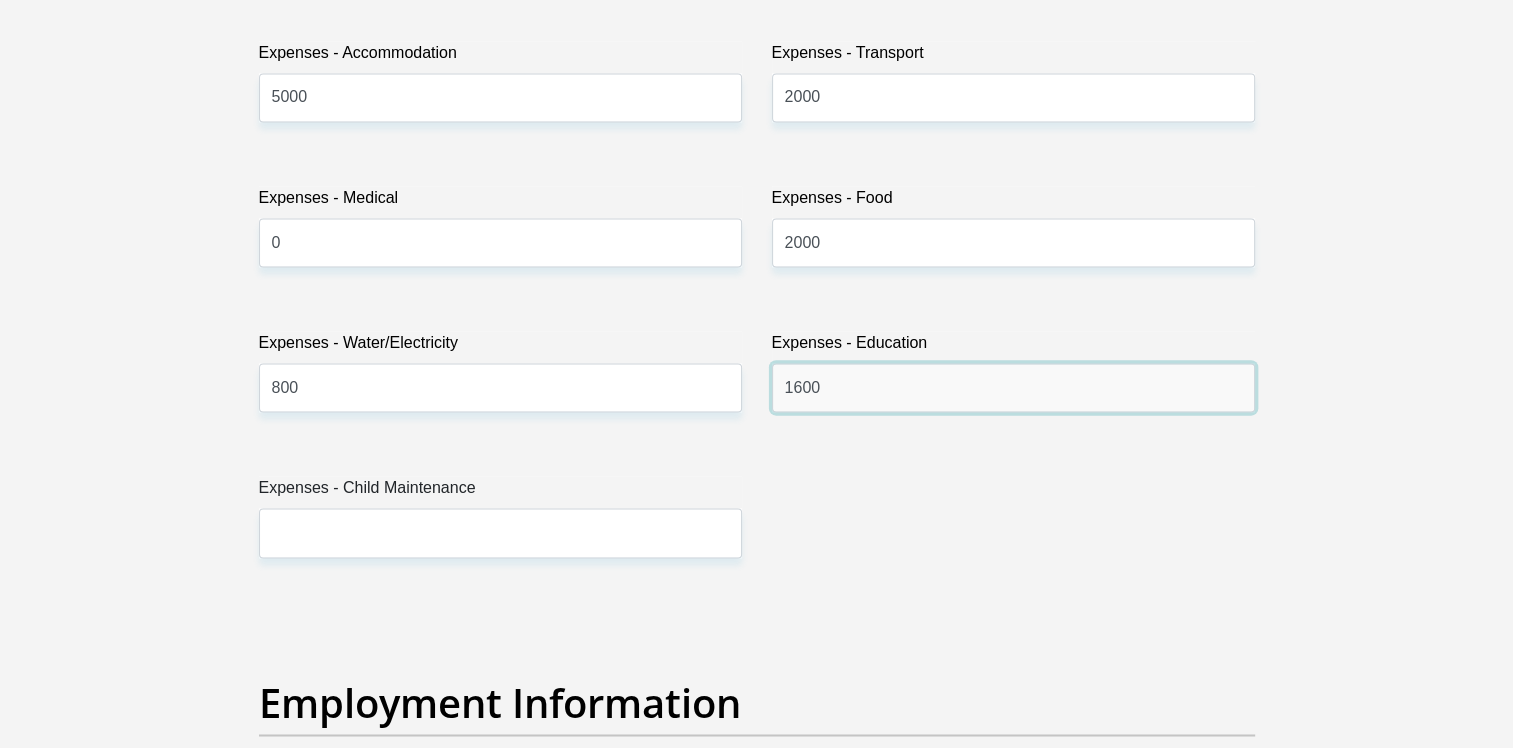 type on "1600" 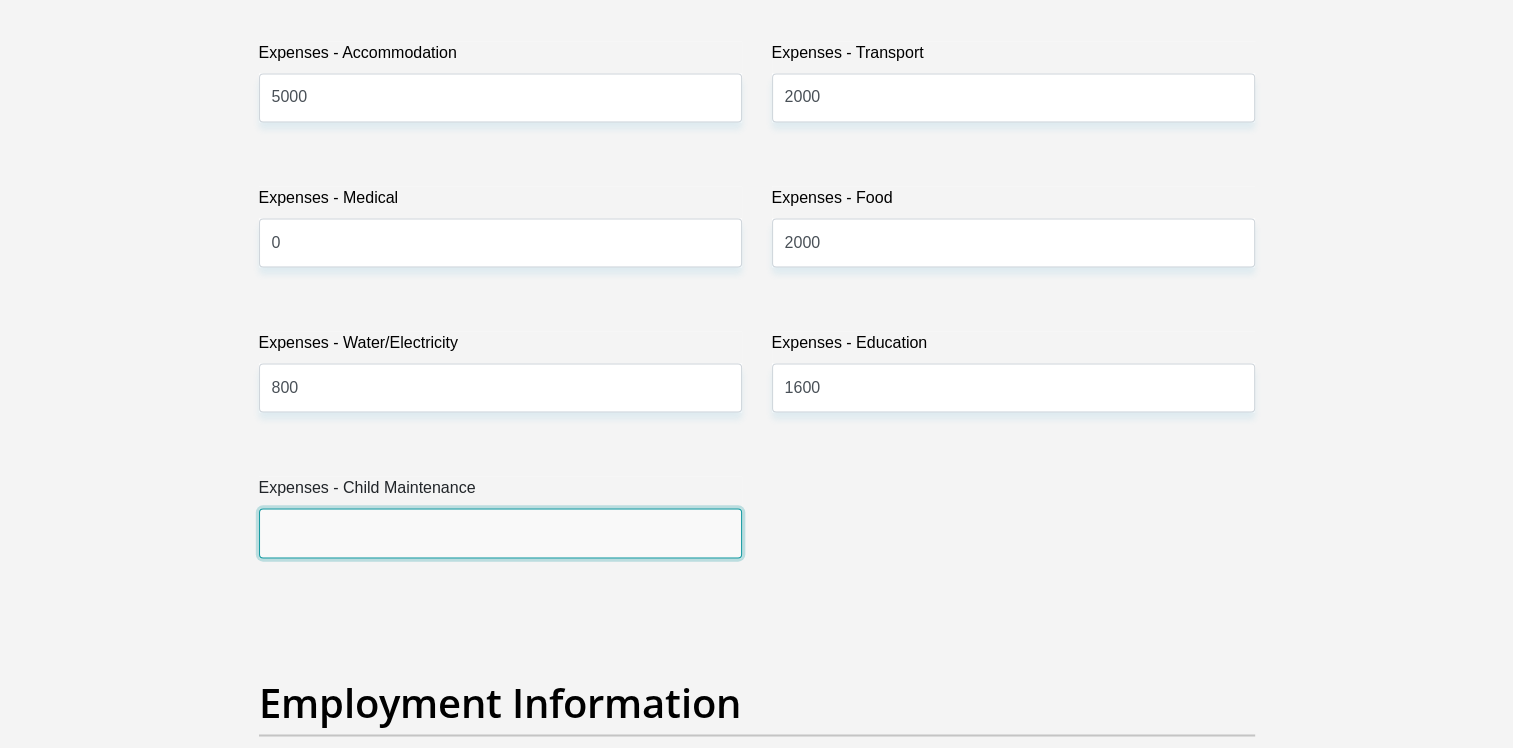 click on "Expenses - Child Maintenance" at bounding box center (500, 532) 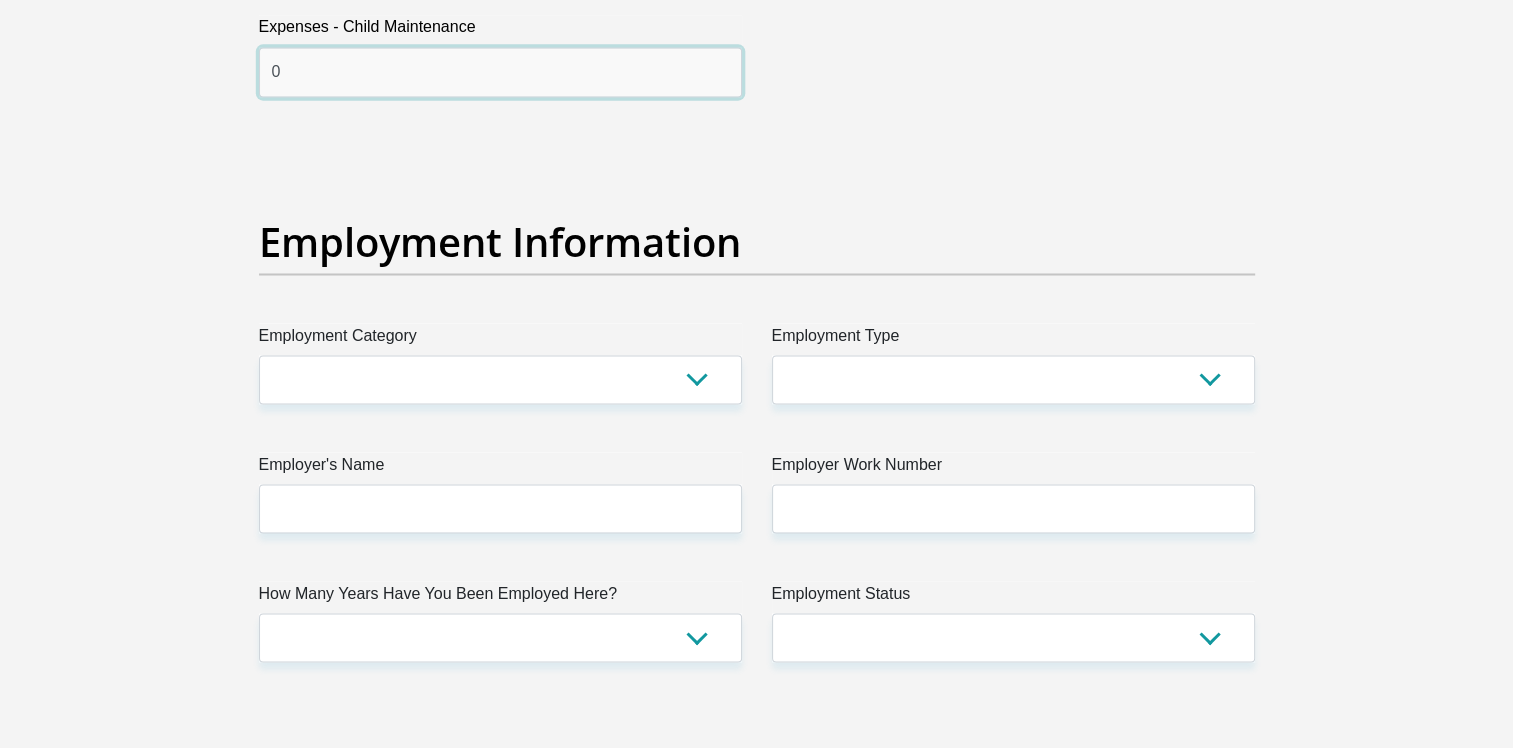 scroll, scrollTop: 3533, scrollLeft: 0, axis: vertical 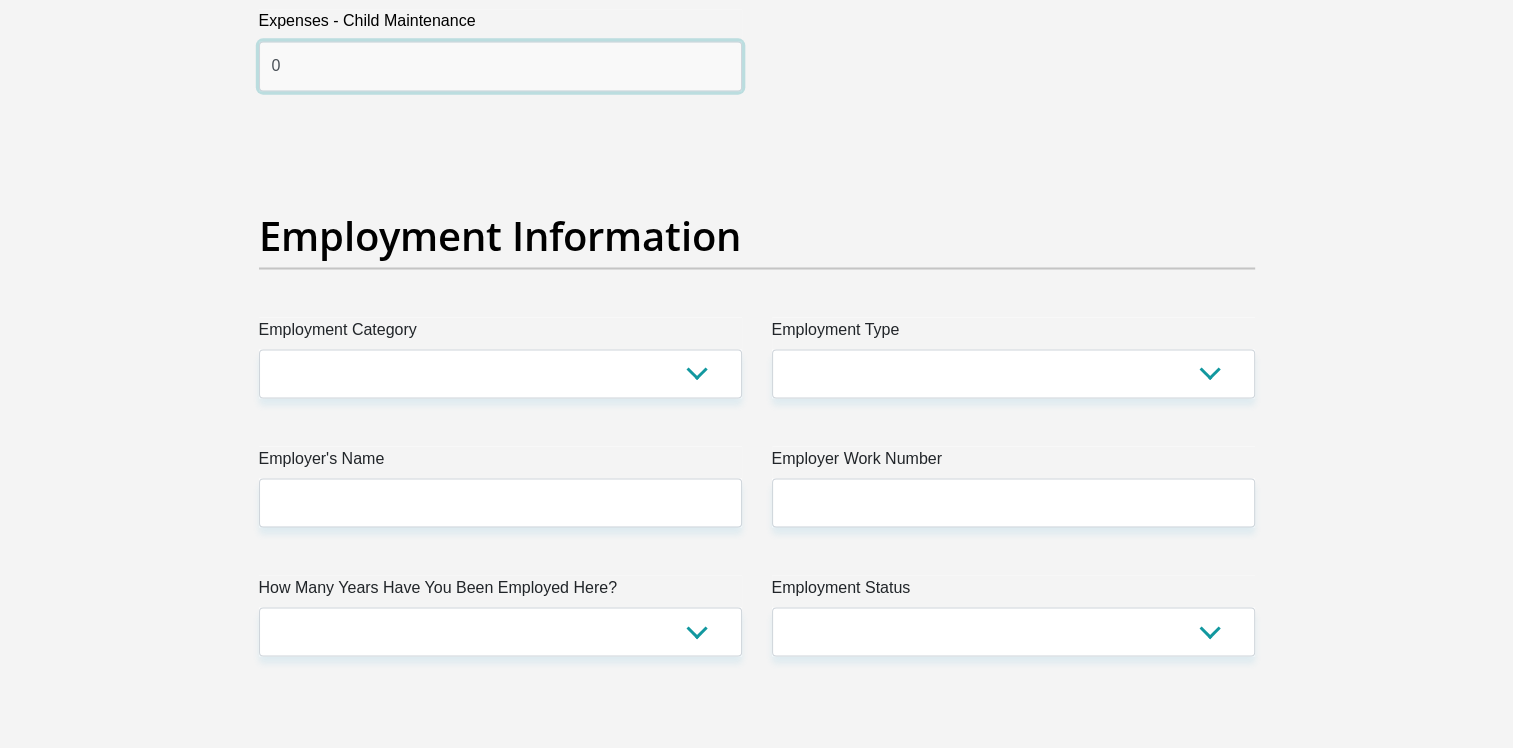 type on "0" 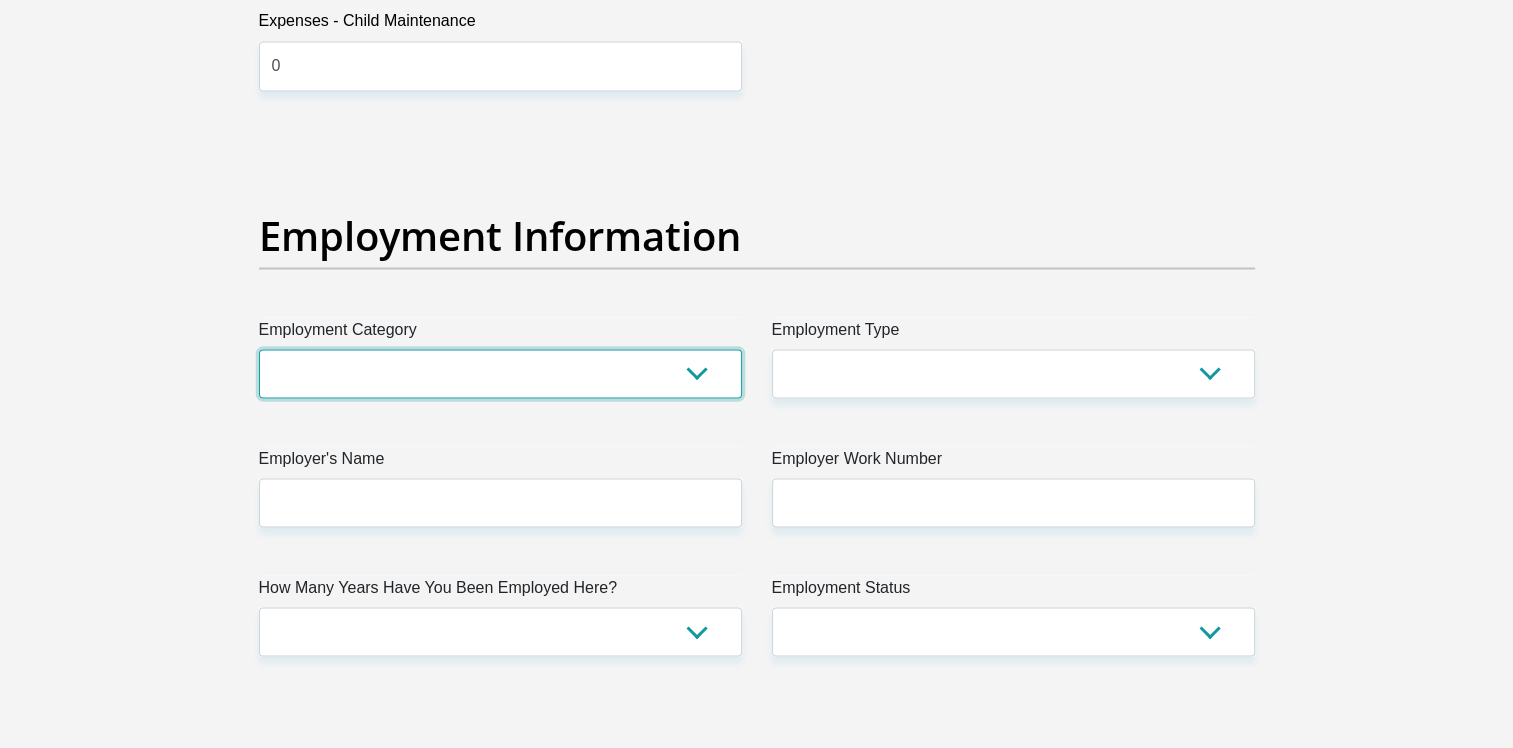 click on "AGRICULTURE
ALCOHOL & TOBACCO
CONSTRUCTION MATERIALS
METALLURGY
EQUIPMENT FOR RENEWABLE ENERGY
SPECIALIZED CONTRACTORS
CAR
GAMING (INCL. INTERNET
OTHER WHOLESALE
UNLICENSED PHARMACEUTICALS
CURRENCY EXCHANGE HOUSES
OTHER FINANCIAL INSTITUTIONS & INSURANCE
REAL ESTATE AGENTS
OIL & GAS
OTHER MATERIALS (E.G. IRON ORE)
PRECIOUS STONES & PRECIOUS METALS
POLITICAL ORGANIZATIONS
RELIGIOUS ORGANIZATIONS(NOT SECTS)
ACTI. HAVING BUSINESS DEAL WITH PUBLIC ADMINISTRATION
LAUNDROMATS" at bounding box center (500, 373) 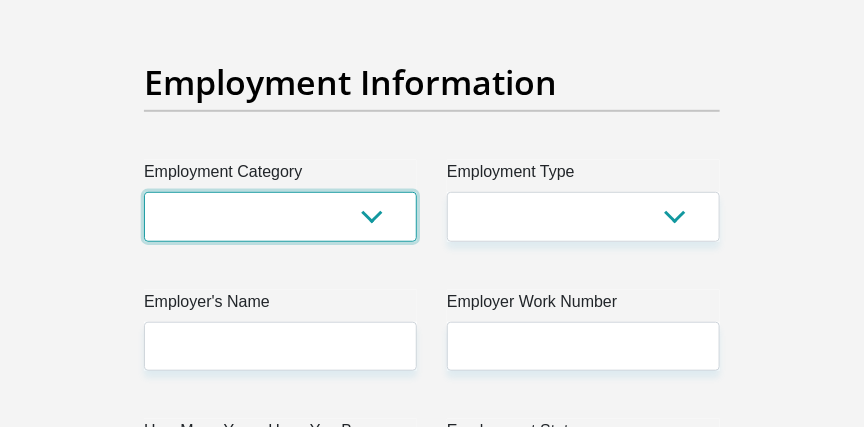 scroll, scrollTop: 4028, scrollLeft: 0, axis: vertical 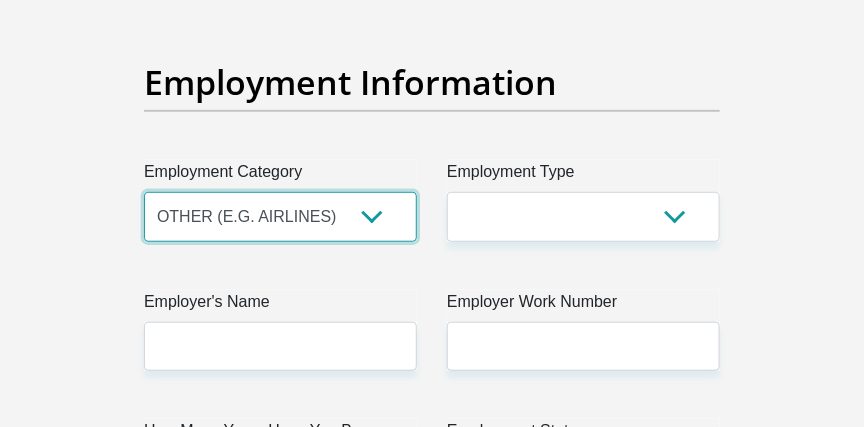 click on "AGRICULTURE
ALCOHOL & TOBACCO
CONSTRUCTION MATERIALS
METALLURGY
EQUIPMENT FOR RENEWABLE ENERGY
SPECIALIZED CONTRACTORS
CAR
GAMING (INCL. INTERNET
OTHER WHOLESALE
UNLICENSED PHARMACEUTICALS
CURRENCY EXCHANGE HOUSES
OTHER FINANCIAL INSTITUTIONS & INSURANCE
REAL ESTATE AGENTS
OIL & GAS
OTHER MATERIALS (E.G. IRON ORE)
PRECIOUS STONES & PRECIOUS METALS
POLITICAL ORGANIZATIONS
RELIGIOUS ORGANIZATIONS(NOT SECTS)
ACTI. HAVING BUSINESS DEAL WITH PUBLIC ADMINISTRATION
LAUNDROMATS" at bounding box center [280, 216] 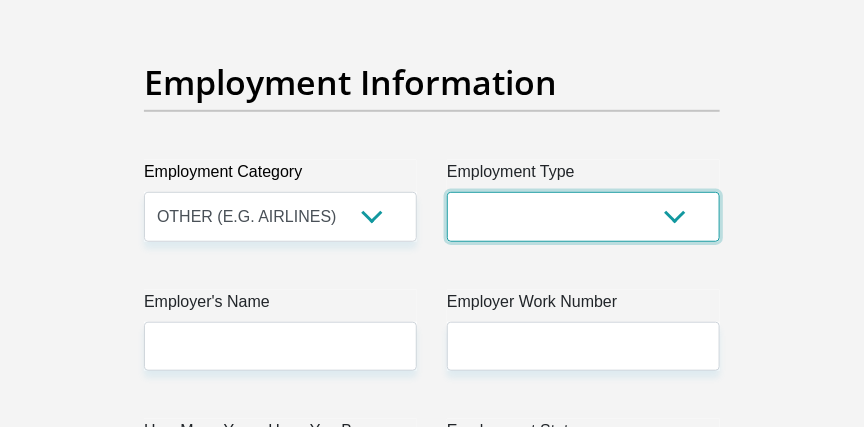 click on "College/Lecturer
Craft Seller
Creative
Driver
Executive
Farmer
Forces - Non Commissioned
Forces - Officer
Hawker
Housewife
Labourer
Licenced Professional
Manager
Miner
Non Licenced Professional
Office Staff/Clerk
Outside Worker
Pensioner
Permanent Teacher
Production/Manufacturing
Sales
Self-Employed
Semi-Professional Worker
Service Industry  Social Worker  Student" at bounding box center (583, 216) 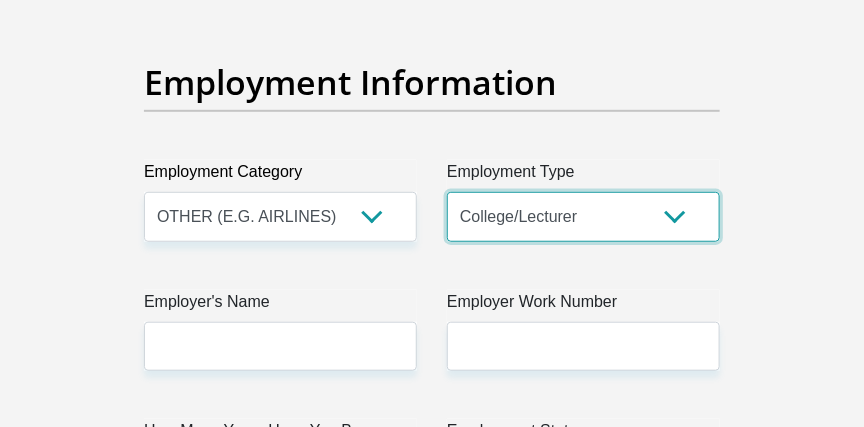 click on "College/Lecturer
Craft Seller
Creative
Driver
Executive
Farmer
Forces - Non Commissioned
Forces - Officer
Hawker
Housewife
Labourer
Licenced Professional
Manager
Miner
Non Licenced Professional
Office Staff/Clerk
Outside Worker
Pensioner
Permanent Teacher
Production/Manufacturing
Sales
Self-Employed
Semi-Professional Worker
Service Industry  Social Worker  Student" at bounding box center (583, 216) 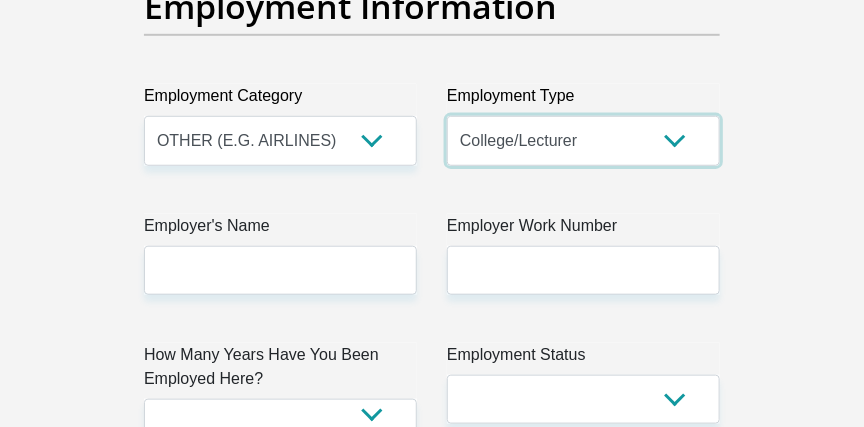 scroll, scrollTop: 4105, scrollLeft: 0, axis: vertical 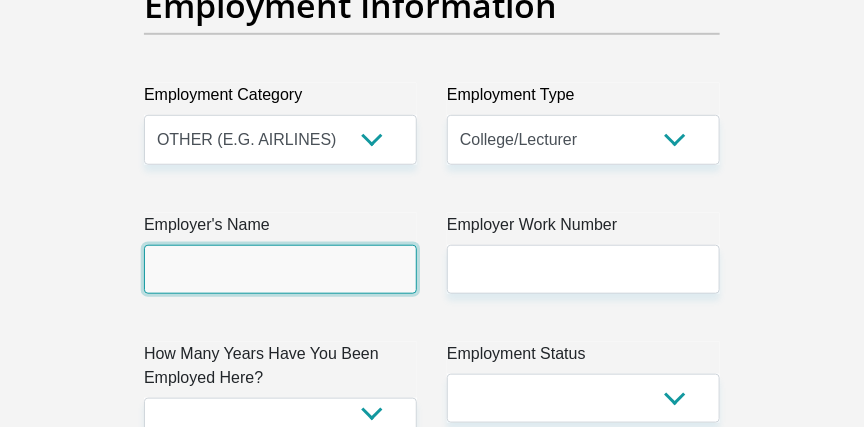 click on "Employer's Name" at bounding box center (280, 269) 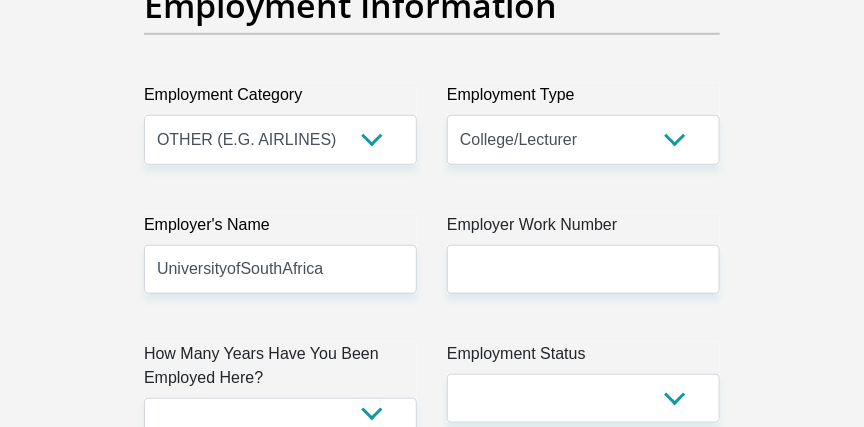 drag, startPoint x: 210, startPoint y: 265, endPoint x: 54, endPoint y: 216, distance: 163.51453 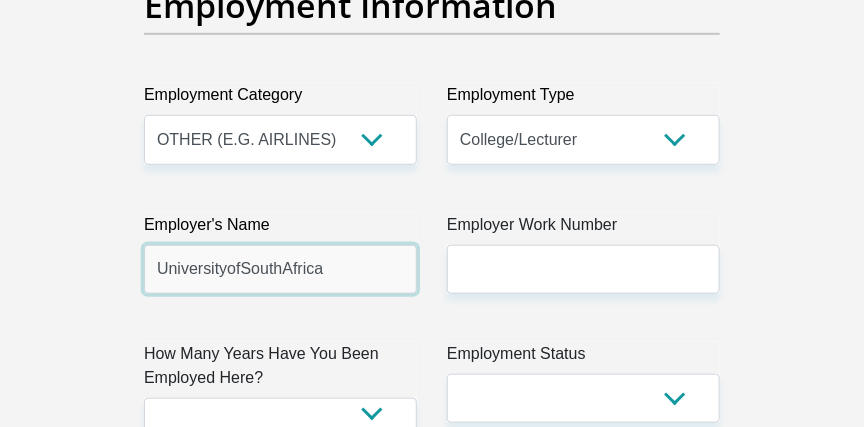 click on "UniversityofSouthAfrica" at bounding box center (280, 269) 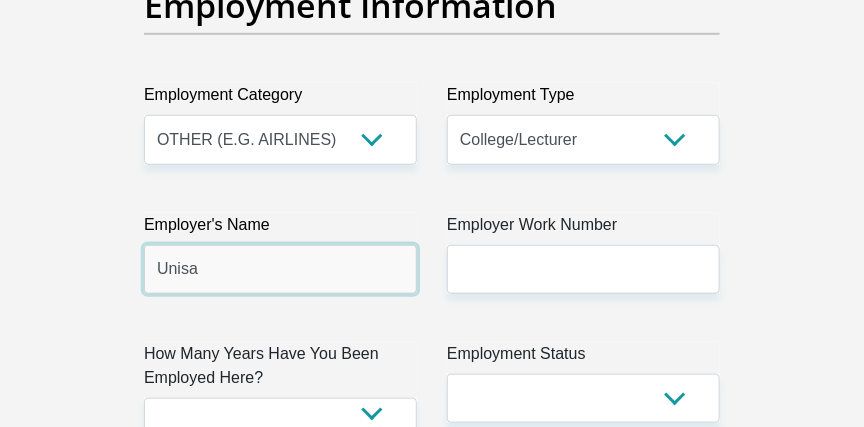 type on "Unisa" 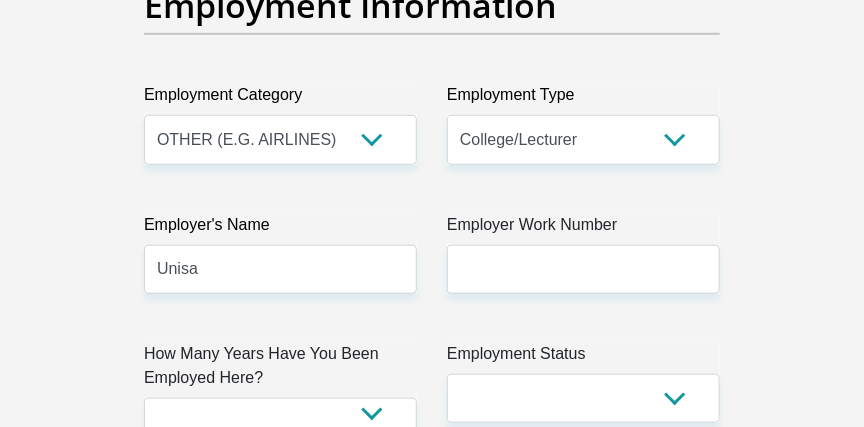 click on "Personal Details
Title
Mr
Ms
Mrs
Dr
Other
First Name
BafanaGraham
Surname
Mavimbela
ID Number
8211155372084
Please input valid ID number
Race
Black
Coloured
Indian
White
Other
Contact Number
0825128511
Please input valid contact number
Chad" at bounding box center (432, -21) 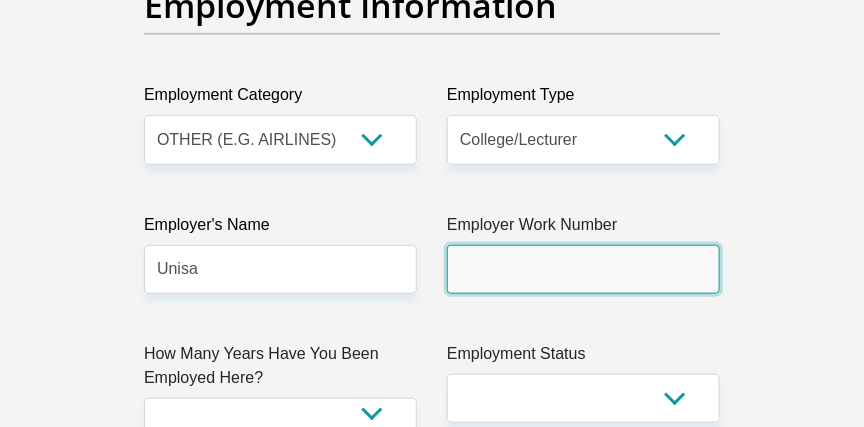 click on "Employer Work Number" at bounding box center [583, 269] 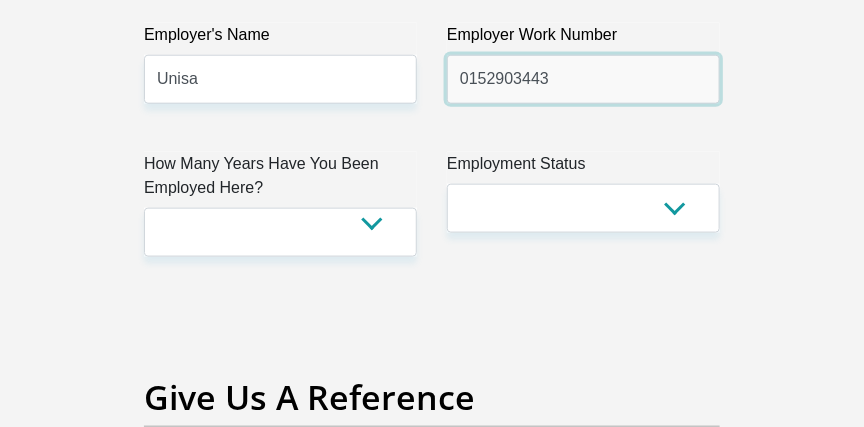 scroll, scrollTop: 4314, scrollLeft: 0, axis: vertical 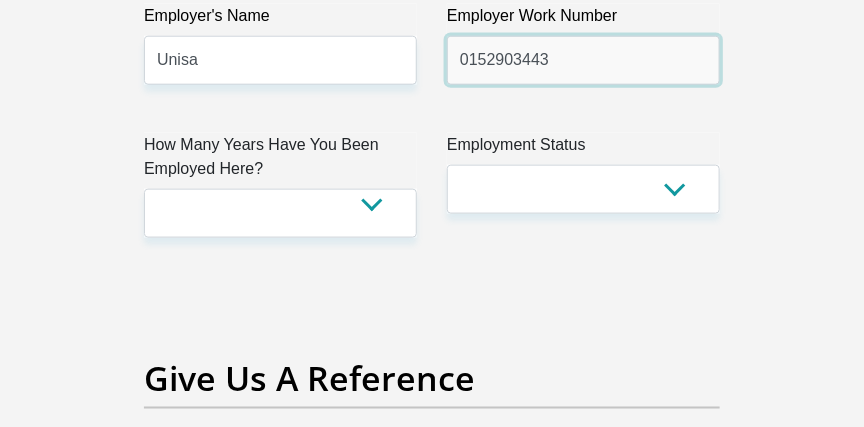 type on "0152903443" 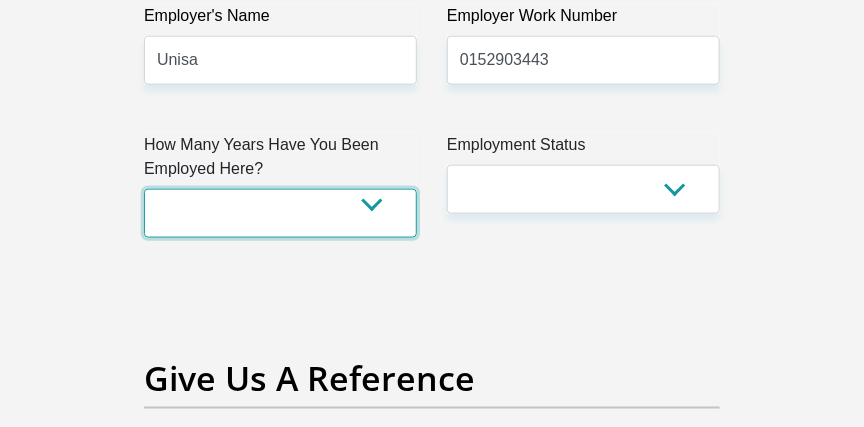 click on "less than 1 year
1-3 years
3-5 years
5+ years" at bounding box center [280, 213] 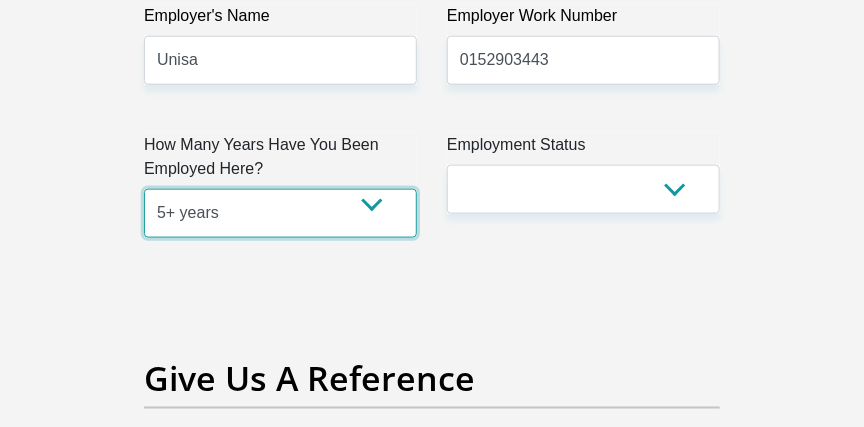 click on "less than 1 year
1-3 years
3-5 years
5+ years" at bounding box center [280, 213] 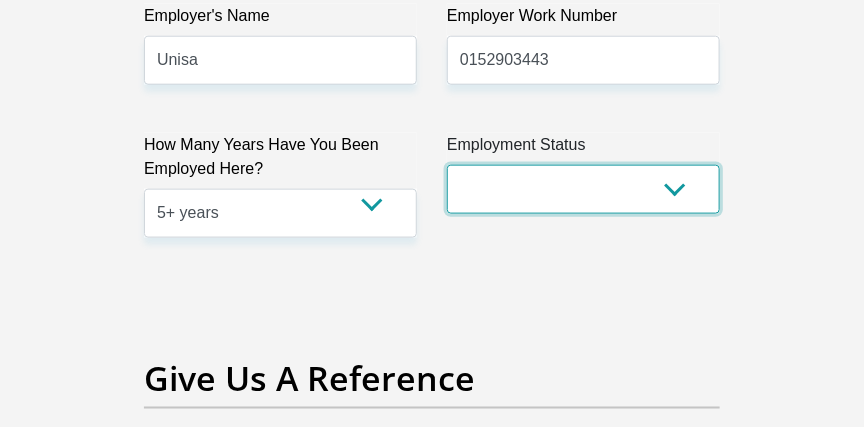 click on "Permanent/Full-time
Part-time/Casual
Contract Worker
Self-Employed
Housewife
Retired
Student
Medically Boarded
Disability
Unemployed" at bounding box center [583, 189] 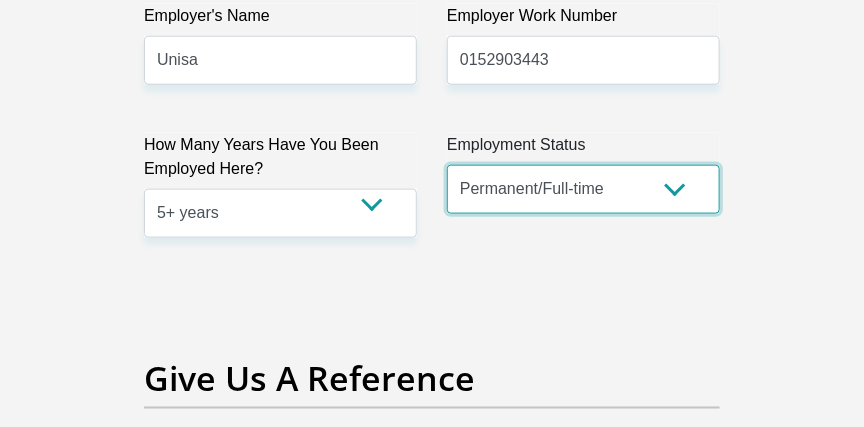 click on "Permanent/Full-time
Part-time/Casual
Contract Worker
Self-Employed
Housewife
Retired
Student
Medically Boarded
Disability
Unemployed" at bounding box center (583, 189) 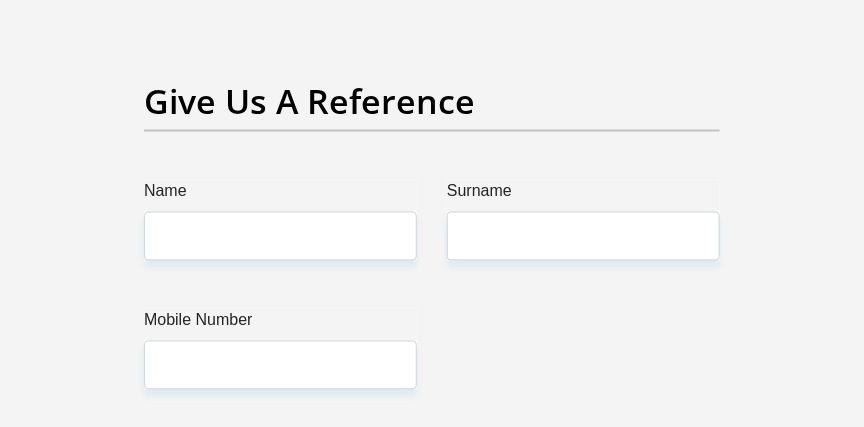 scroll, scrollTop: 4600, scrollLeft: 0, axis: vertical 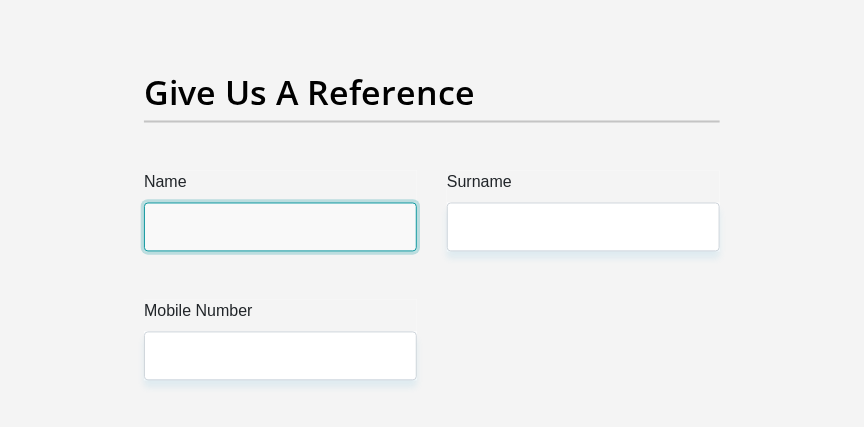 click on "Name" at bounding box center (280, 227) 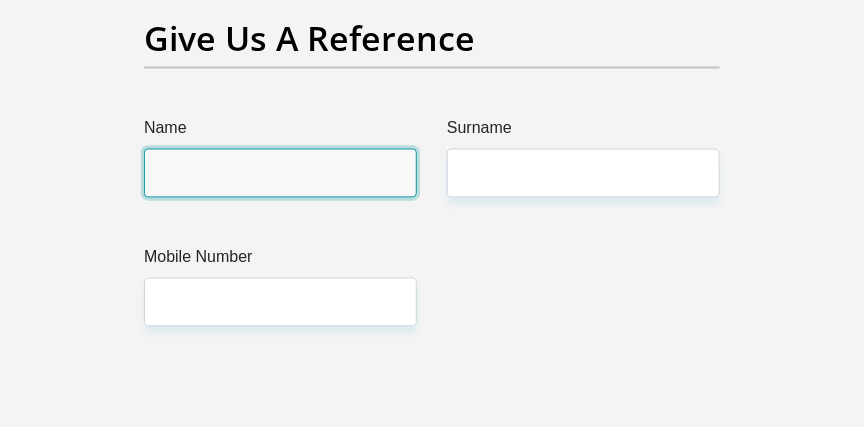 scroll, scrollTop: 4657, scrollLeft: 0, axis: vertical 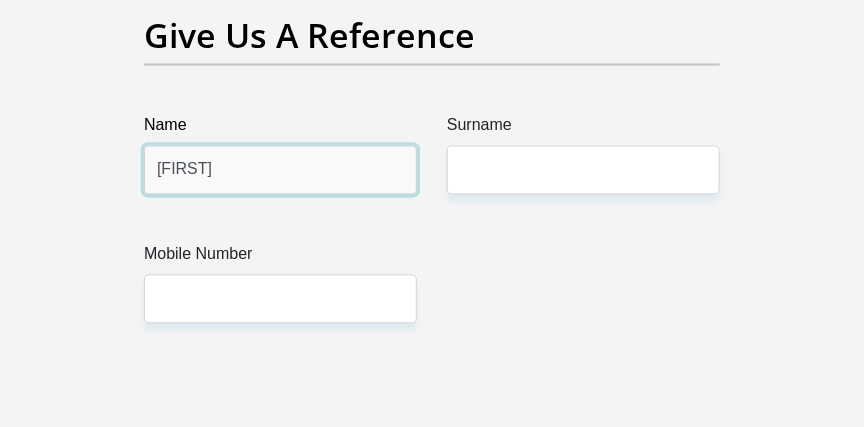 type on "Ntombi" 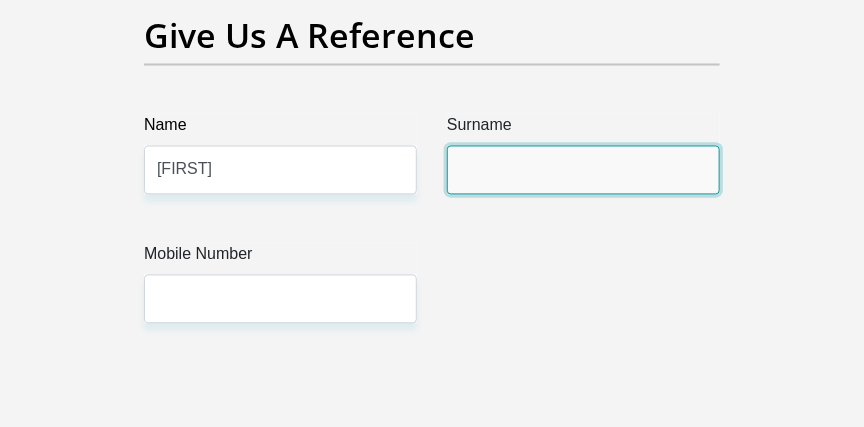 click on "Surname" at bounding box center [583, 170] 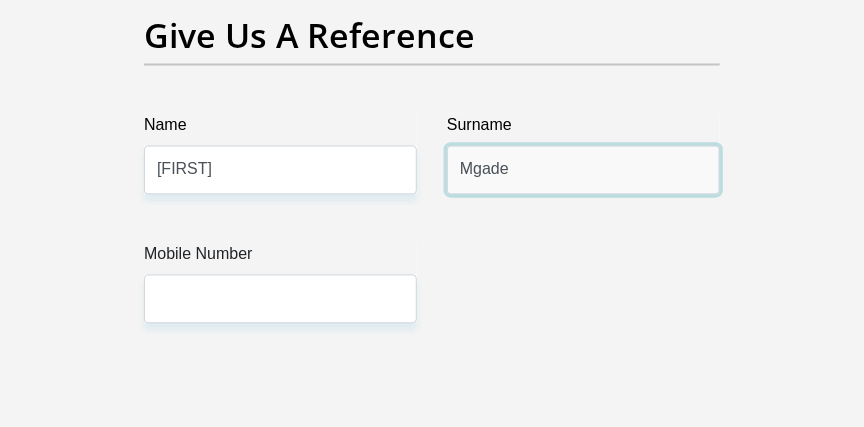 type on "Mgade" 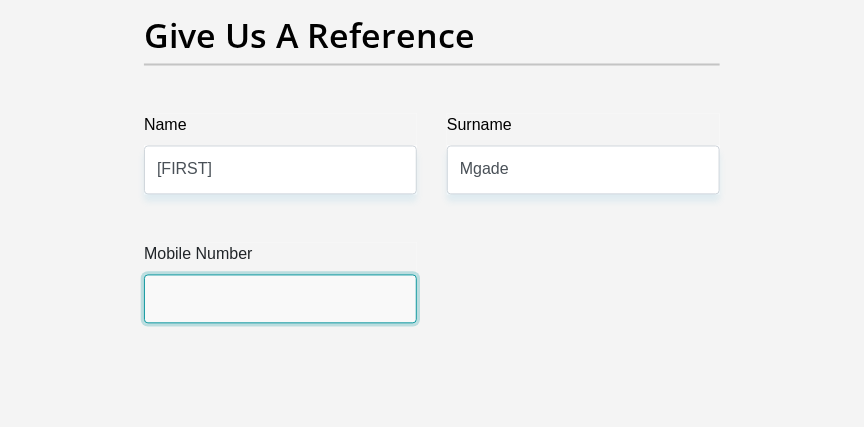 click on "Mobile Number" at bounding box center [280, 299] 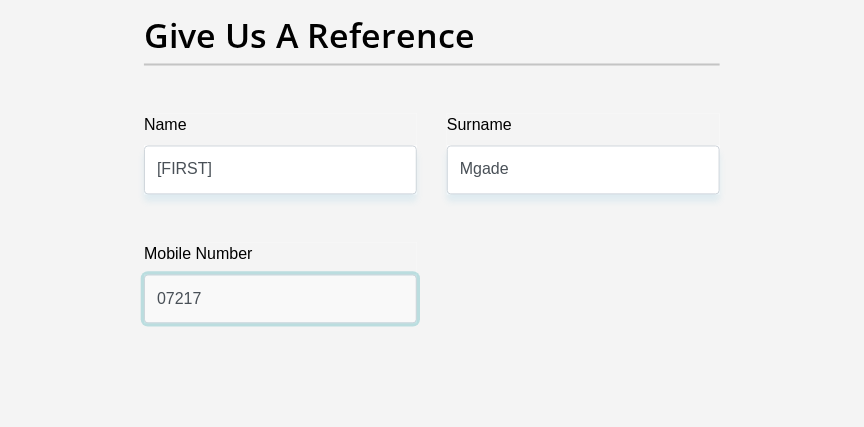 type on "0721761560" 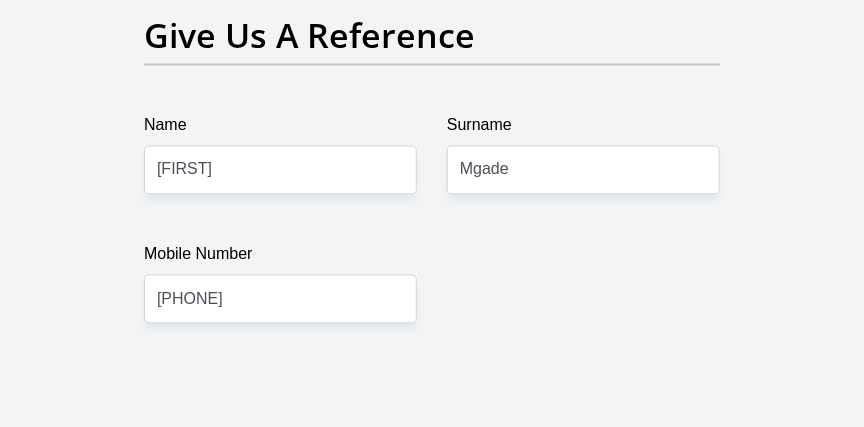 click on "Title
Mr
Ms
Mrs
Dr
Other
First Name
BafanaGraham
Surname
Mavimbela
ID Number
8211155372084
Please input valid ID number
Race
Black
Coloured
Indian
White
Other
Contact Number
0825128511
Please input valid contact number
Nationality
South Africa
Afghanistan
Aland Islands  Albania" at bounding box center (432, -604) 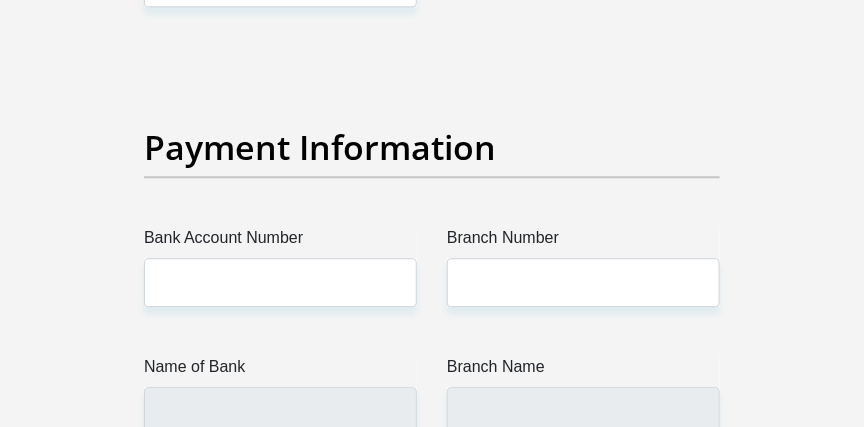 scroll, scrollTop: 4981, scrollLeft: 0, axis: vertical 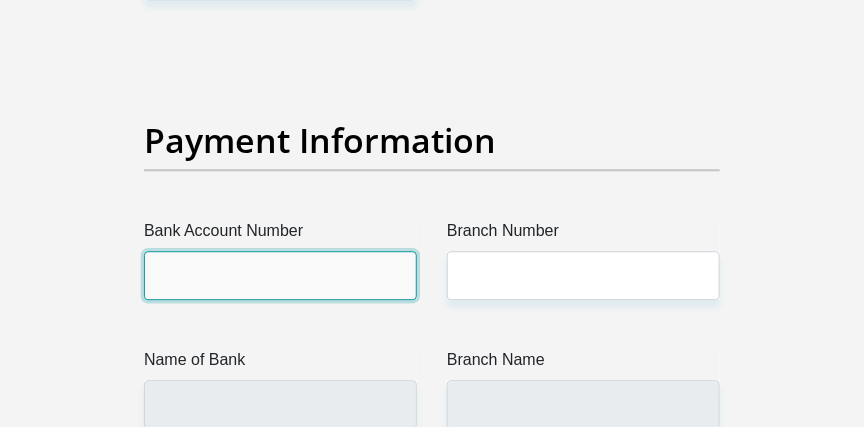 click on "Bank Account Number" at bounding box center (280, 275) 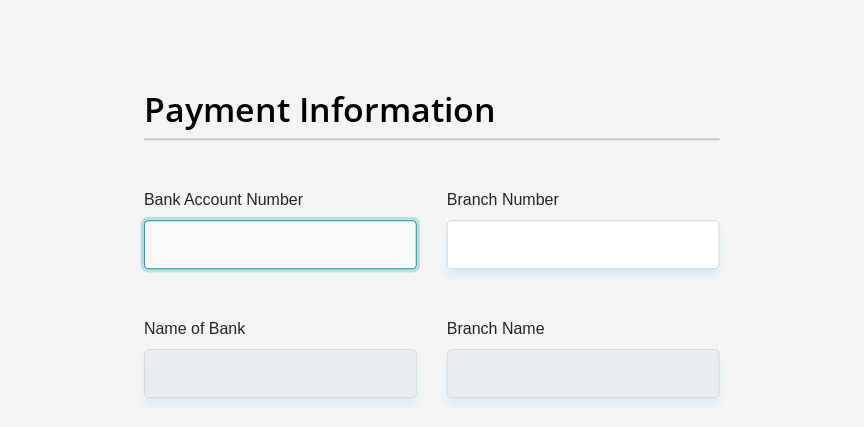scroll, scrollTop: 5019, scrollLeft: 0, axis: vertical 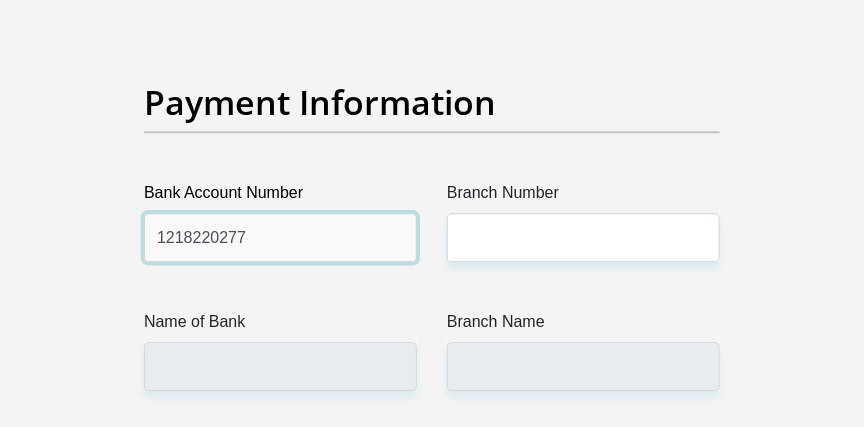 type on "1218220277" 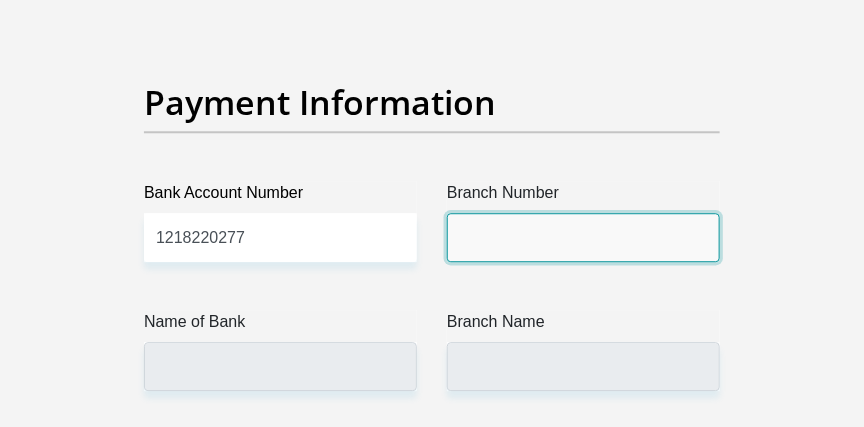 click on "Branch Number" at bounding box center (583, 237) 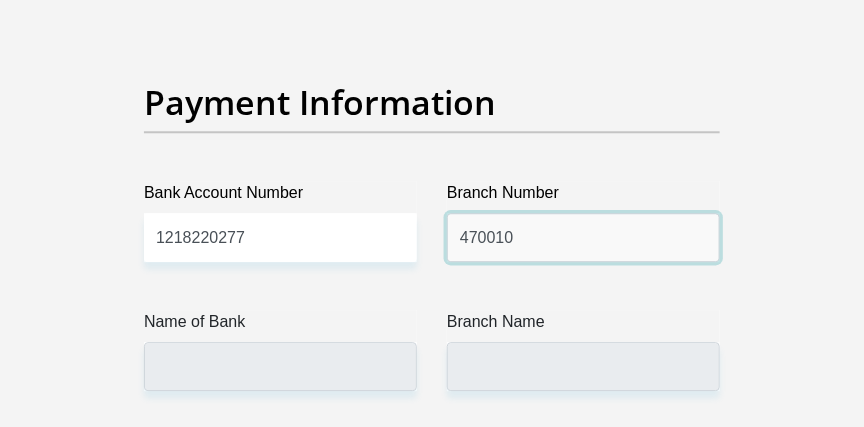 type on "470010" 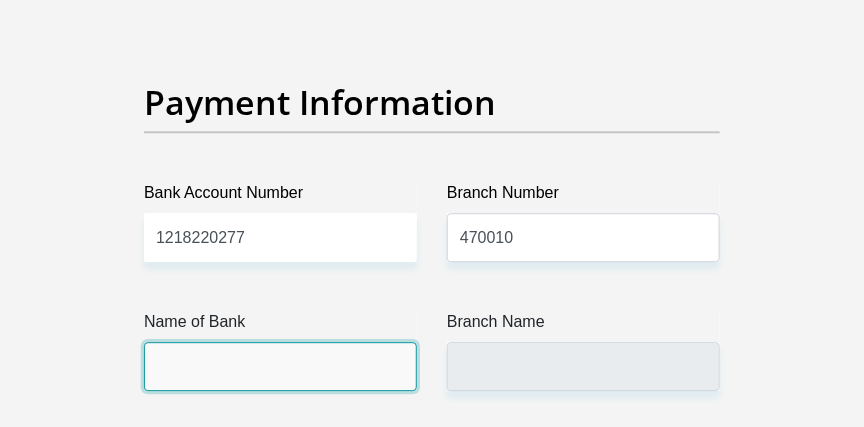 click on "Name of Bank" at bounding box center [280, 366] 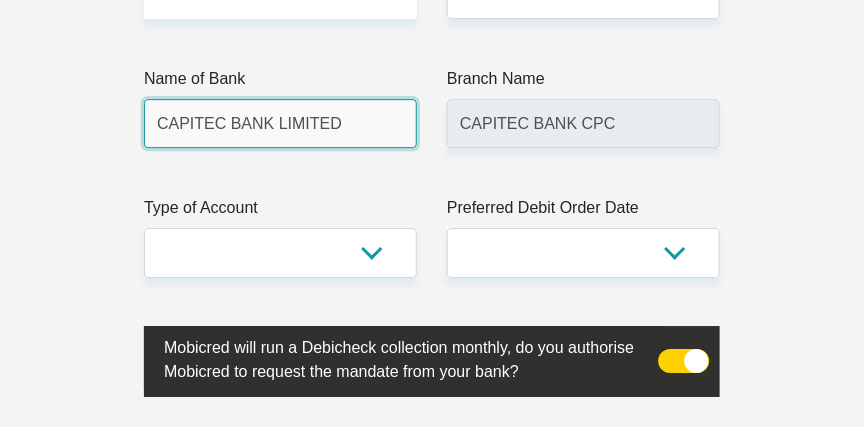 scroll, scrollTop: 5266, scrollLeft: 0, axis: vertical 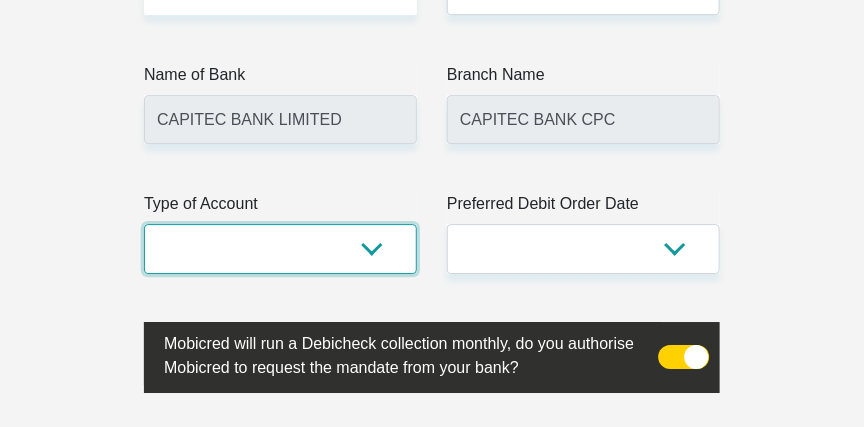 click on "Cheque
Savings" at bounding box center [280, 248] 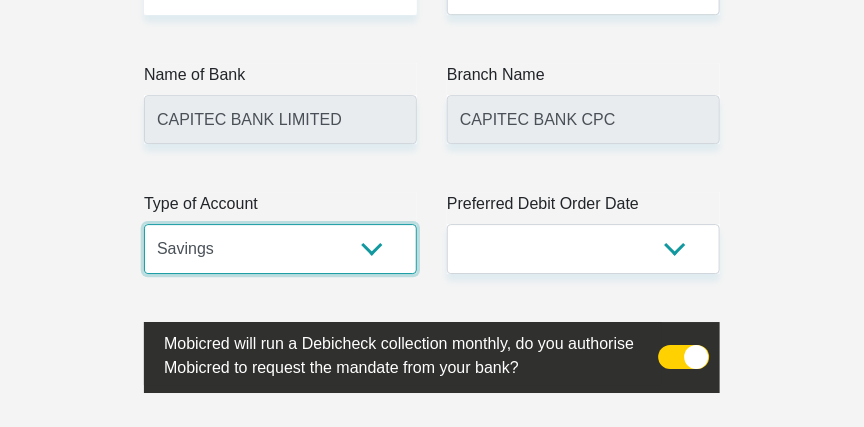click on "Cheque
Savings" at bounding box center [280, 248] 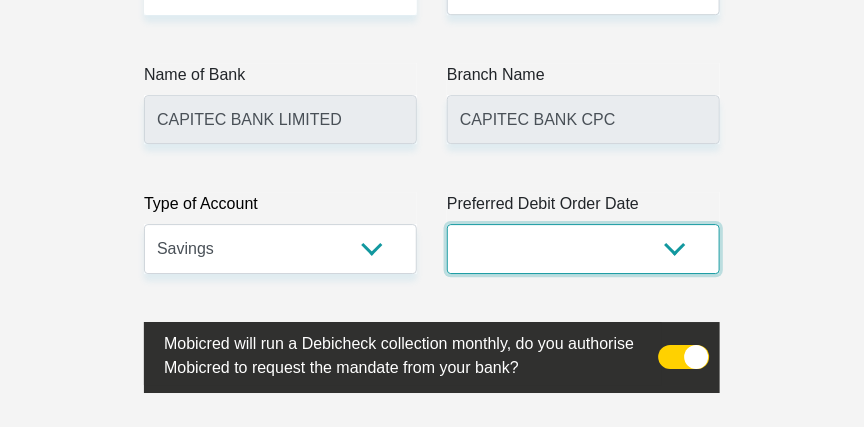click on "1st
2nd
3rd
4th
5th
7th
18th
19th
20th
21st
22nd
23rd
24th
25th
26th
27th
28th
29th
30th" at bounding box center [583, 248] 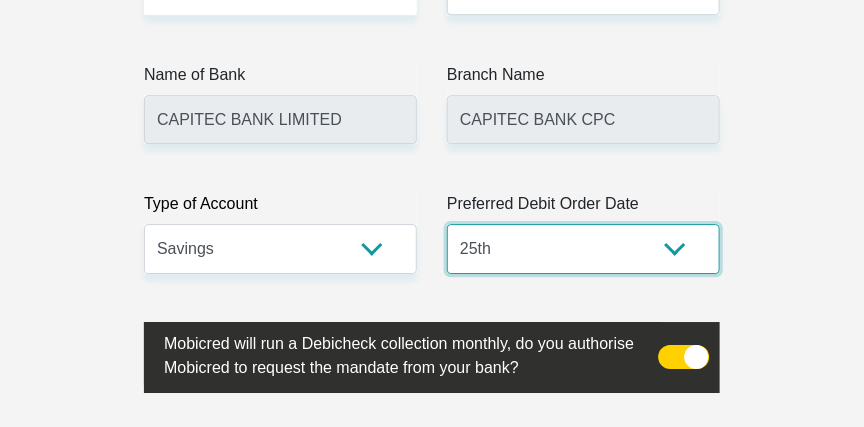 click on "1st
2nd
3rd
4th
5th
7th
18th
19th
20th
21st
22nd
23rd
24th
25th
26th
27th
28th
29th
30th" at bounding box center [583, 248] 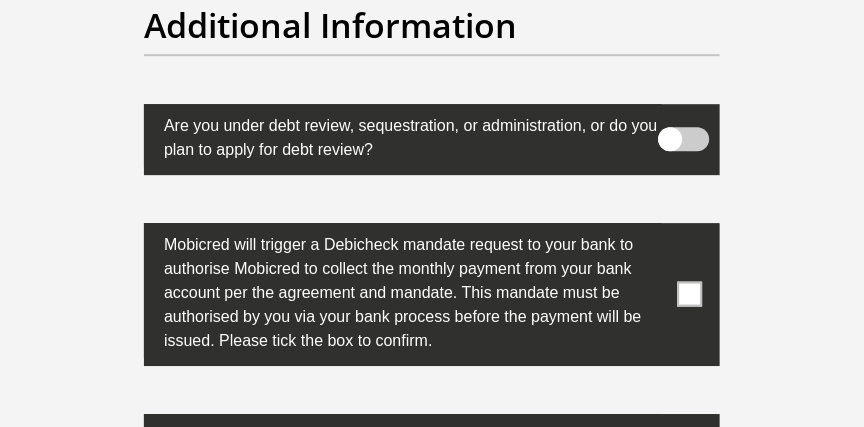 scroll, scrollTop: 7095, scrollLeft: 0, axis: vertical 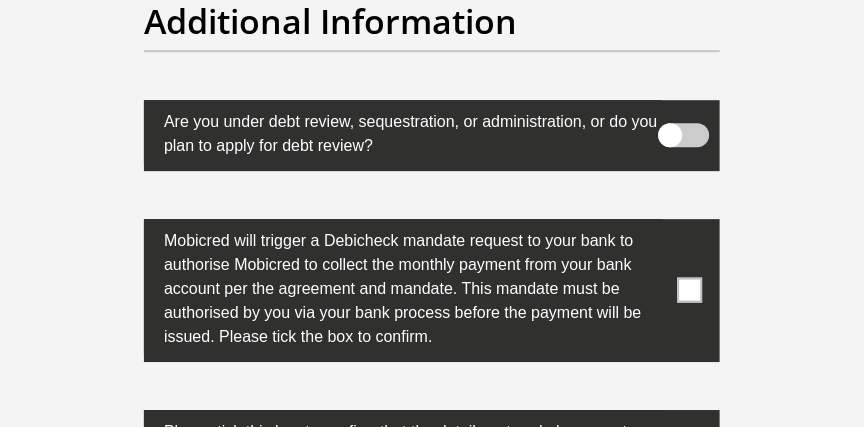 click at bounding box center (684, 135) 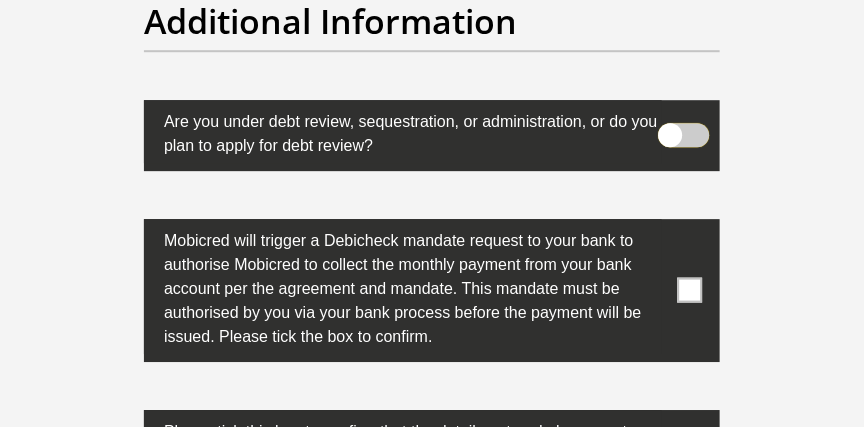 click at bounding box center (691, 117) 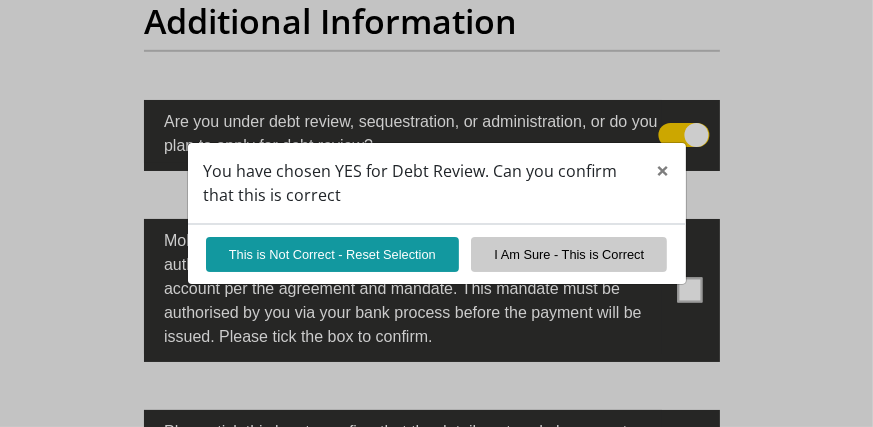 click on "You have chosen YES for Debt Review.
Can you confirm that this is correct
×
This is Not Correct - Reset Selection
I Am Sure - This is Correct" at bounding box center (436, 213) 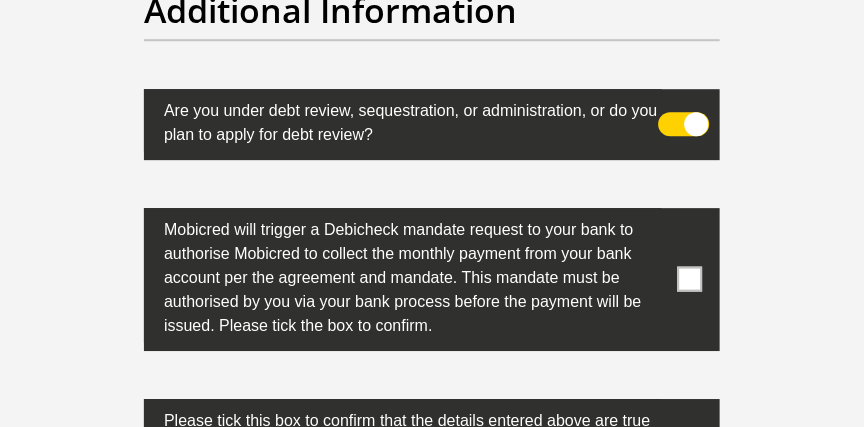 scroll, scrollTop: 7133, scrollLeft: 0, axis: vertical 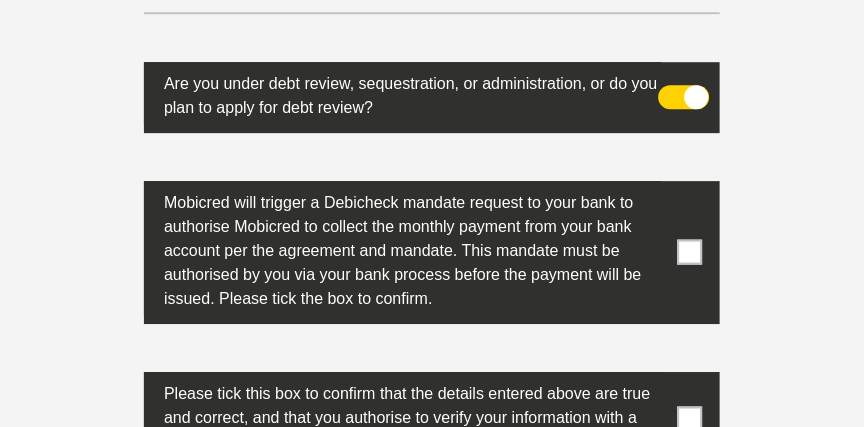 click at bounding box center (690, 252) 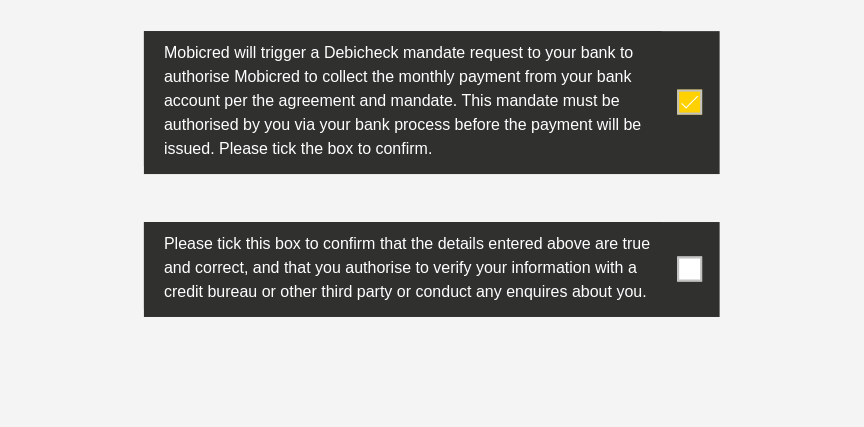 scroll, scrollTop: 7305, scrollLeft: 0, axis: vertical 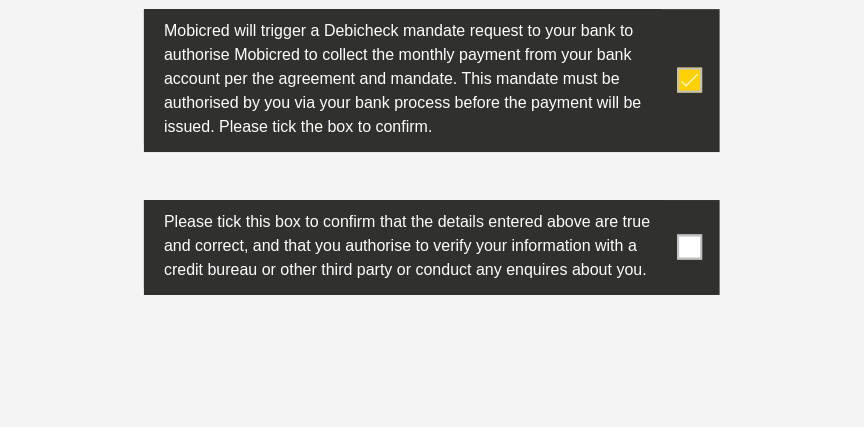 click at bounding box center [690, 247] 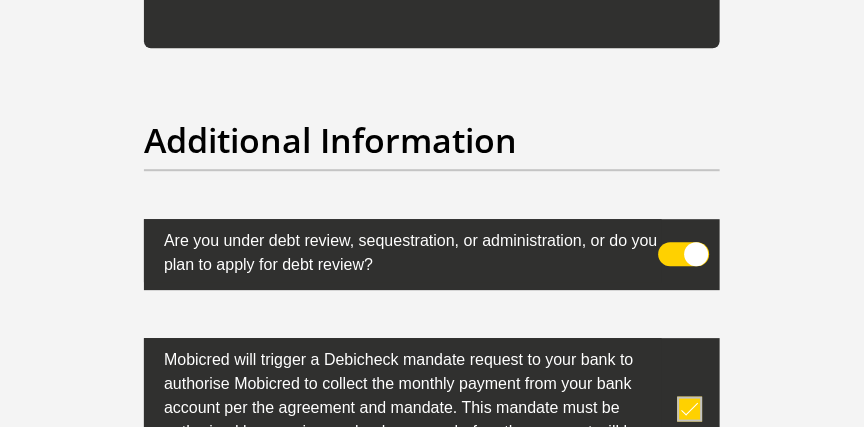 scroll, scrollTop: 6962, scrollLeft: 0, axis: vertical 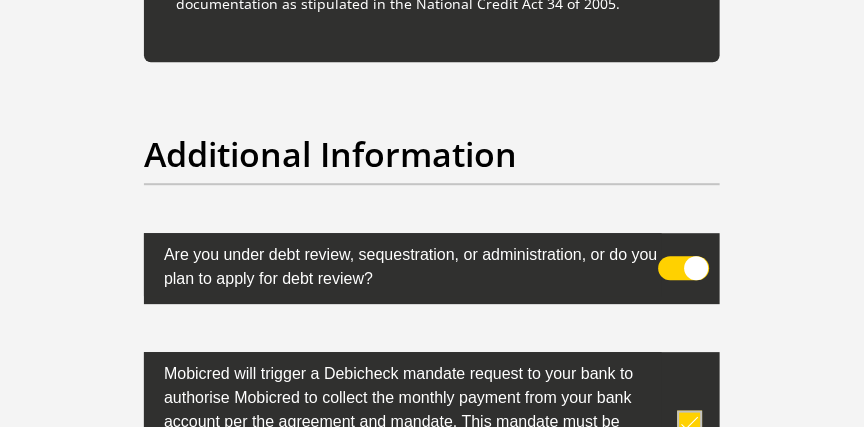click at bounding box center [684, 268] 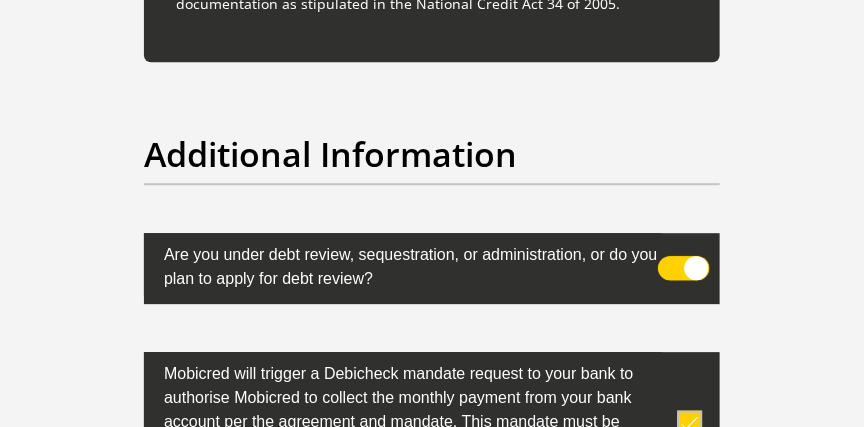 click at bounding box center (691, 250) 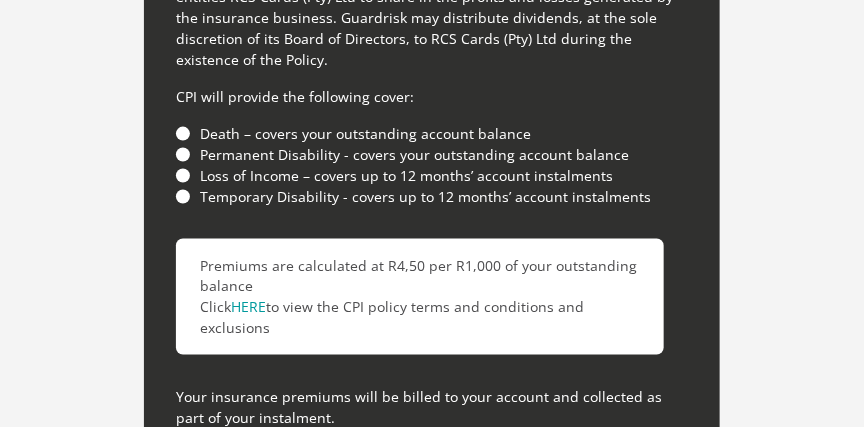 scroll, scrollTop: 6333, scrollLeft: 0, axis: vertical 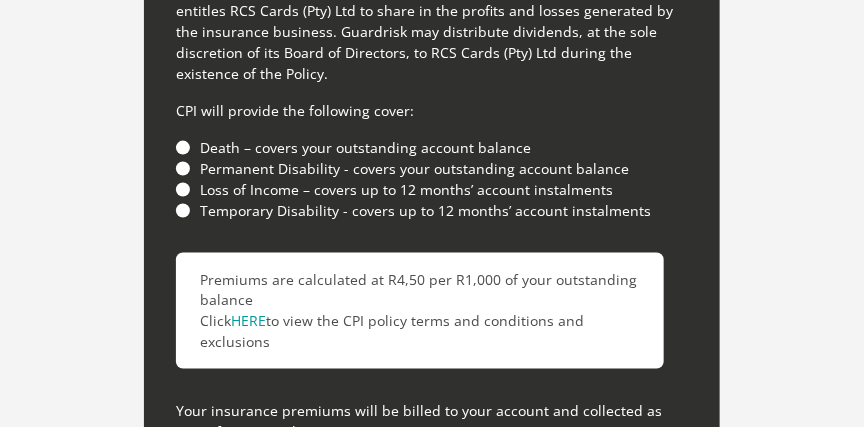 click on "Permanent Disability - covers your outstanding account balance" at bounding box center (432, 168) 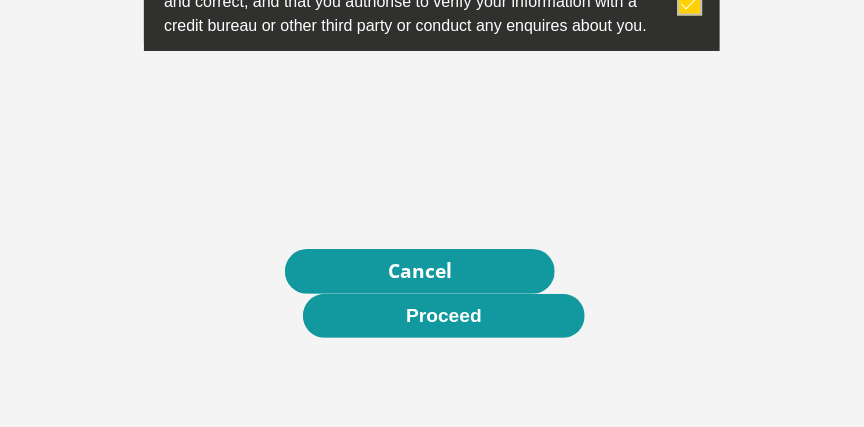scroll, scrollTop: 7552, scrollLeft: 0, axis: vertical 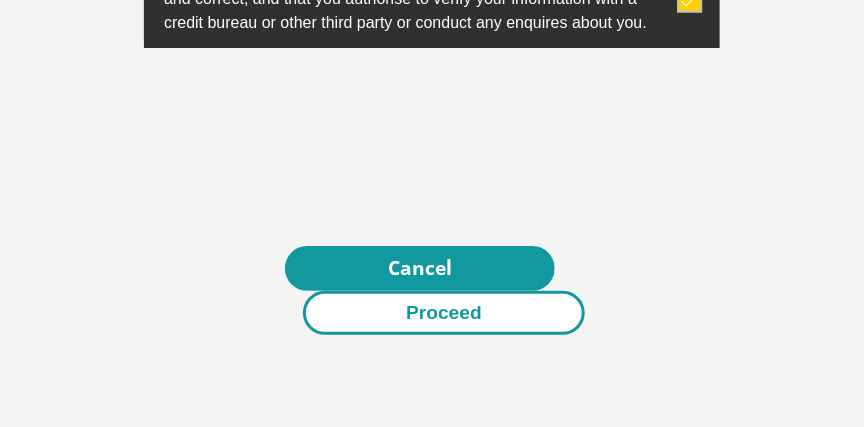 click on "Proceed" at bounding box center [444, 313] 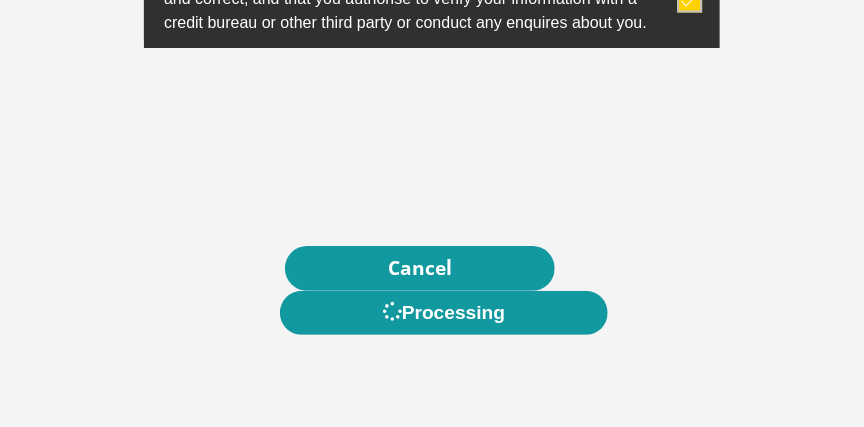 scroll, scrollTop: 0, scrollLeft: 0, axis: both 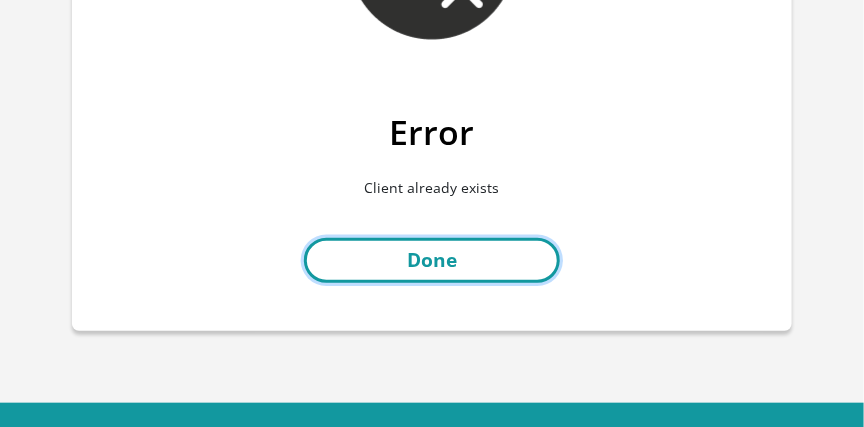 click on "Done" at bounding box center (432, 260) 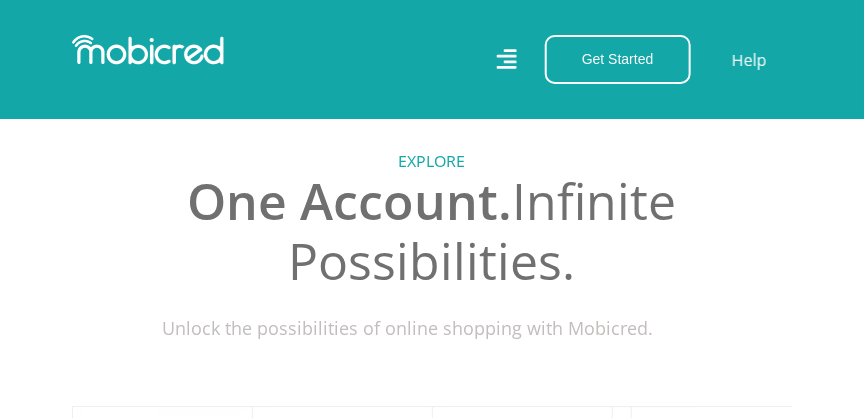 scroll, scrollTop: 378, scrollLeft: 0, axis: vertical 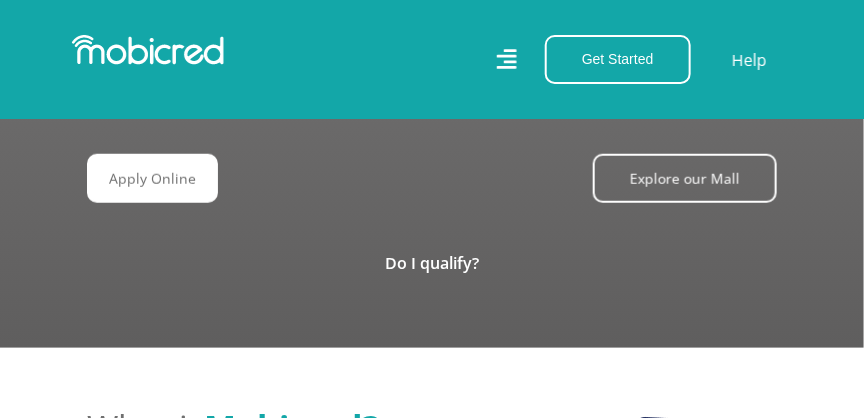 click at bounding box center (148, 50) 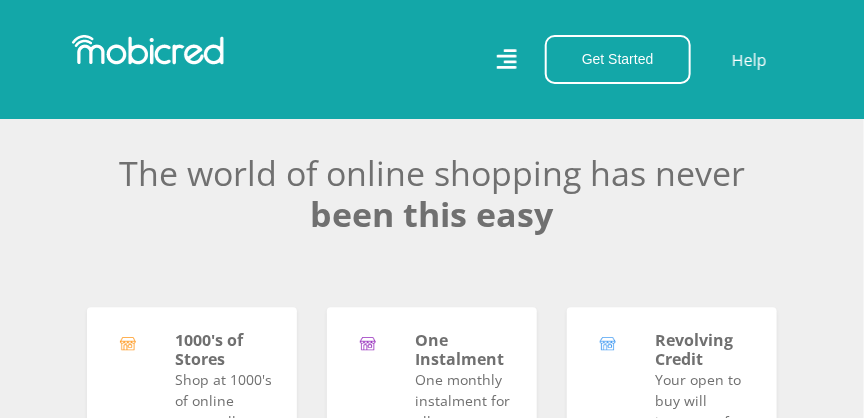scroll, scrollTop: 1104, scrollLeft: 0, axis: vertical 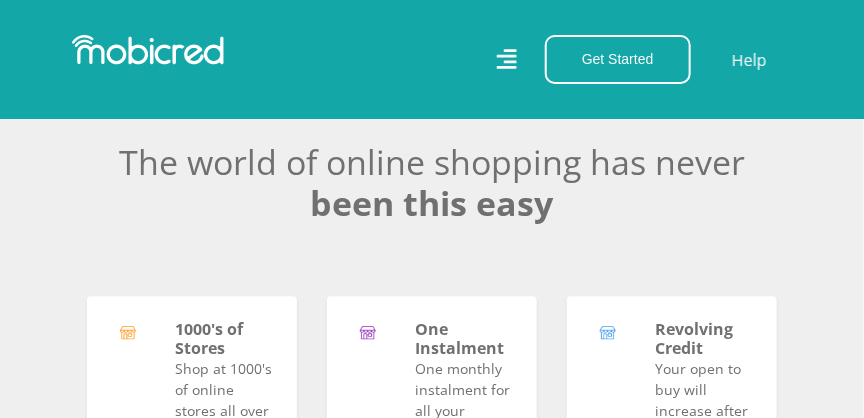 click 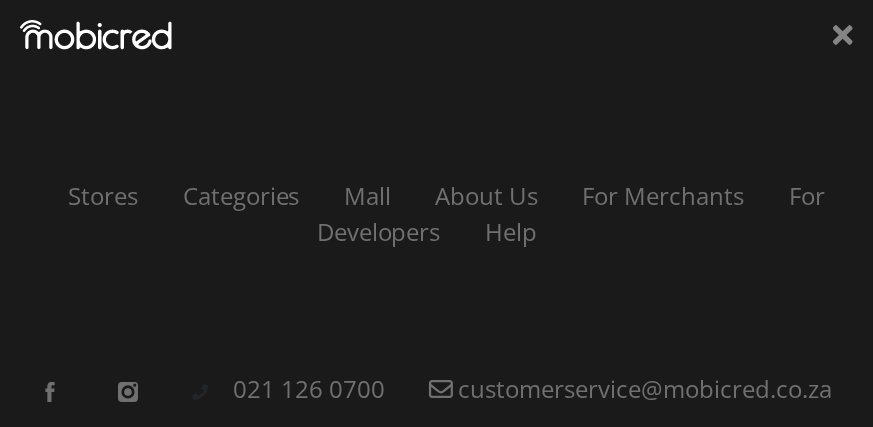 click on "Stores
Categories
Mall
About Us
For Merchants
For Developers
Help
Sign Up
Sign In
021 126 0700
customerservice@mobicred.co.za" at bounding box center [436, 213] 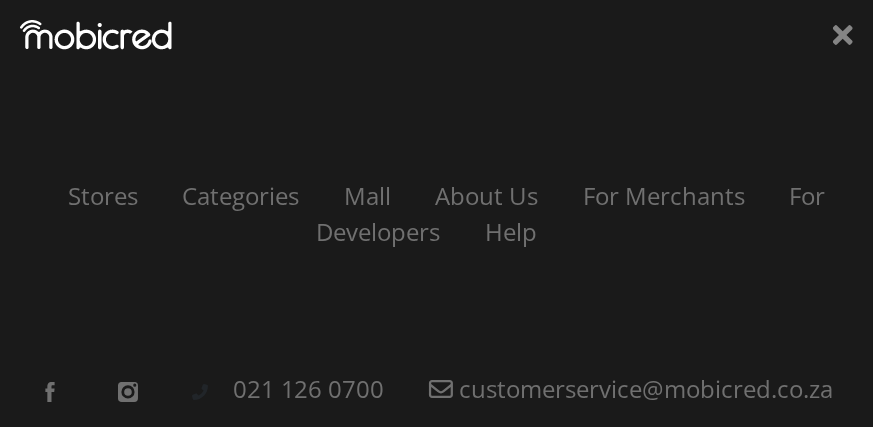 click on "Stores
Categories
Mall
About Us
For Merchants
For Developers
Help
Sign Up
Sign In
021 126 0700
customerservice@mobicred.co.za" at bounding box center (436, 213) 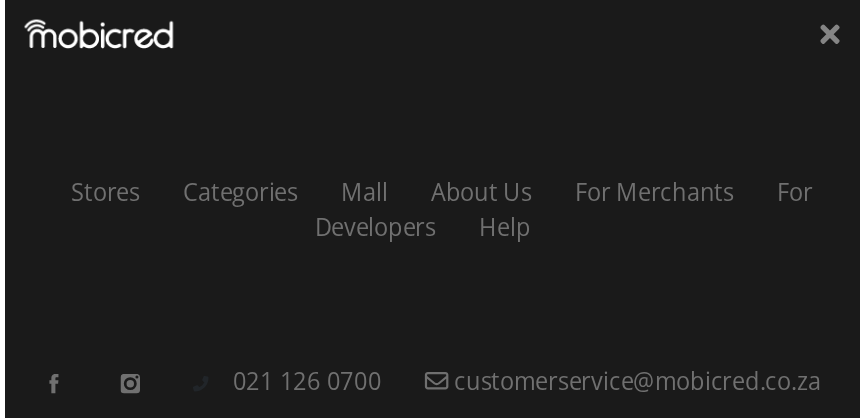 scroll, scrollTop: 0, scrollLeft: 1620, axis: horizontal 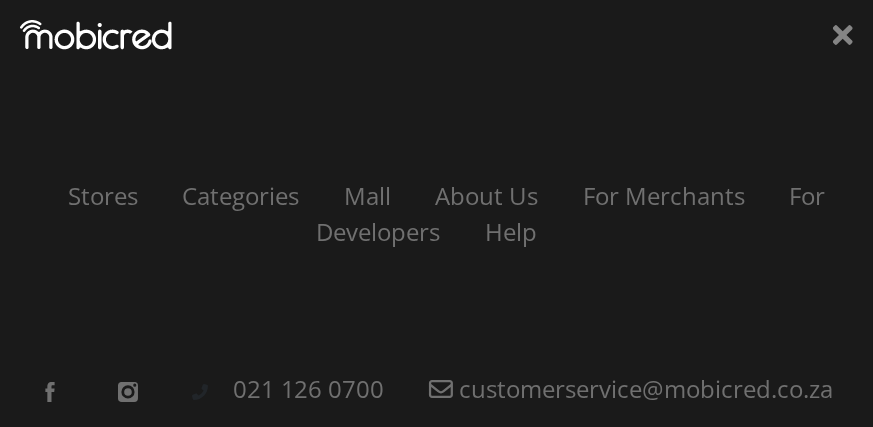 click on "Stores
Categories
Mall
About Us
For Merchants
For Developers
Help
Sign Up
Sign In
021 126 0700
customerservice@mobicred.co.za" at bounding box center [436, 213] 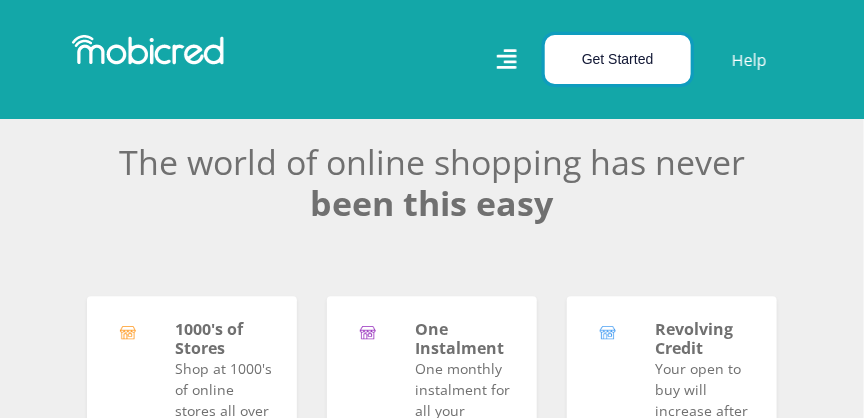scroll, scrollTop: 0, scrollLeft: 2340, axis: horizontal 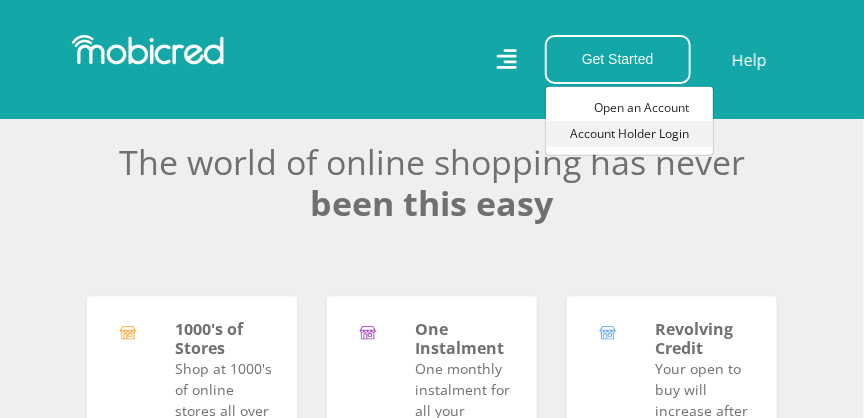 click on "Account Holder Login" at bounding box center [629, 134] 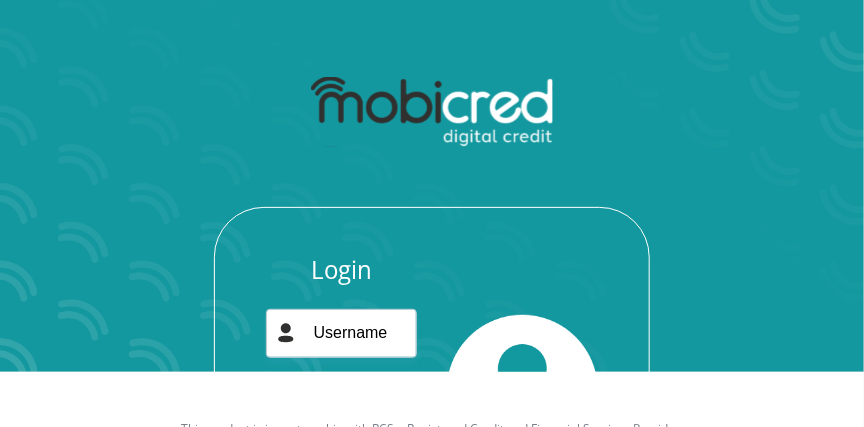 scroll, scrollTop: 114, scrollLeft: 0, axis: vertical 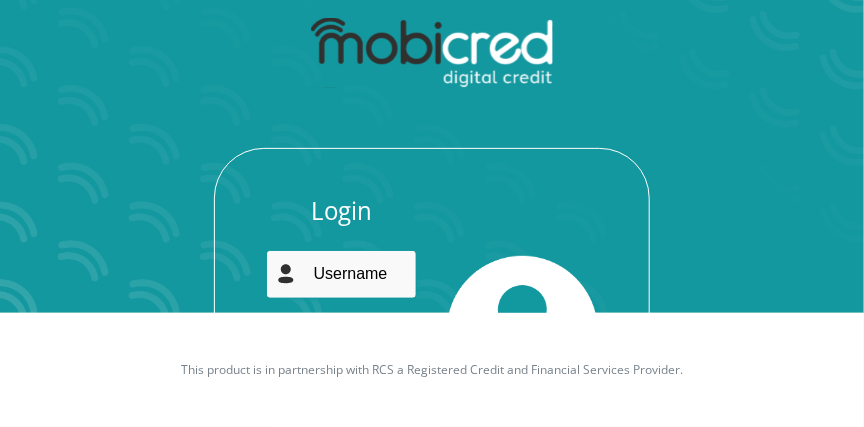 click at bounding box center [341, 274] 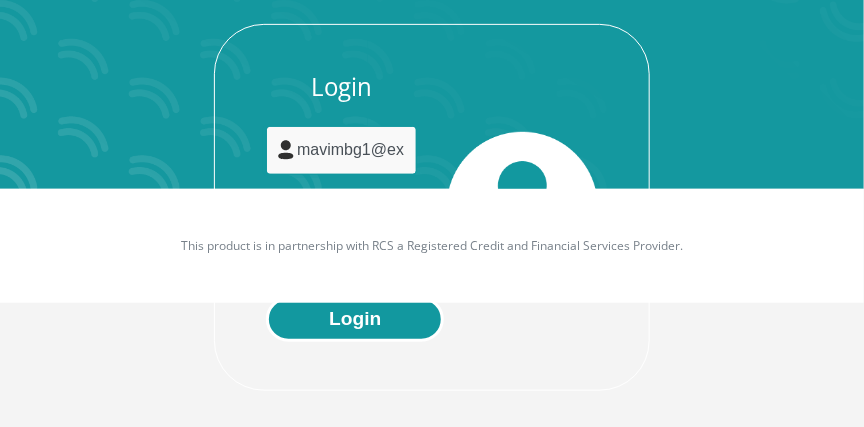scroll, scrollTop: 248, scrollLeft: 0, axis: vertical 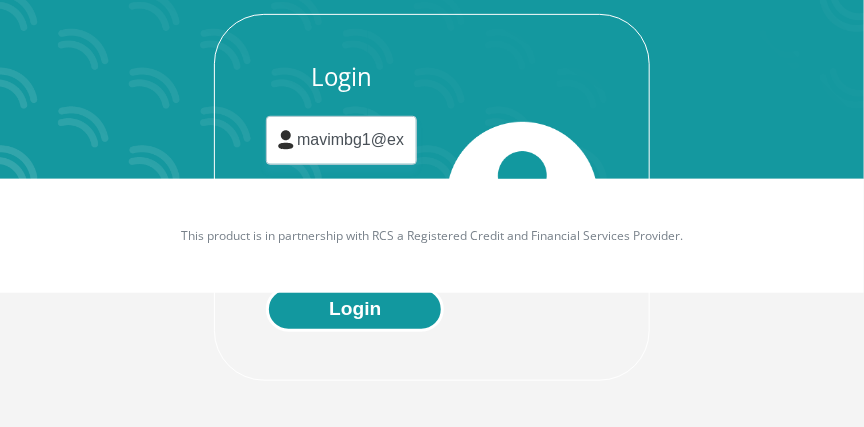 click on "Login" at bounding box center [355, 309] 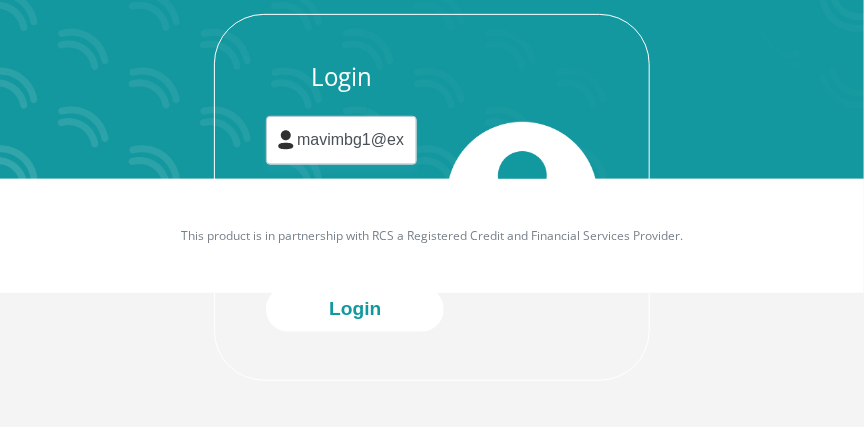 click on "This product is in partnership with RCS a Registered Credit and Financial Services Provider." at bounding box center (432, 236) 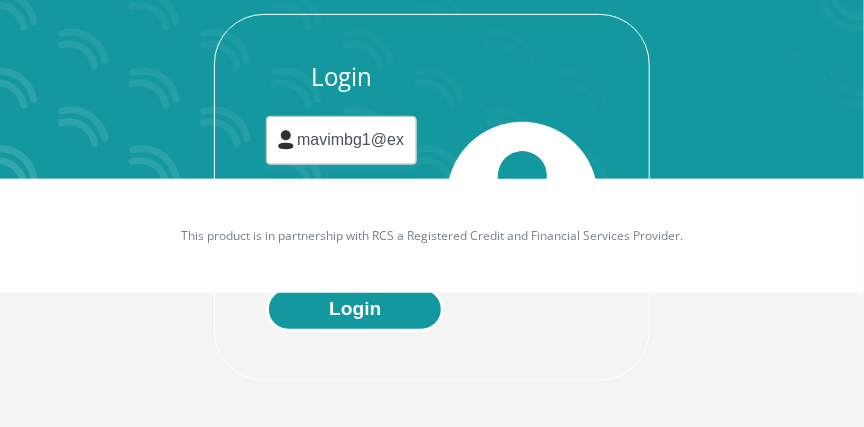 click on "Login" at bounding box center (355, 309) 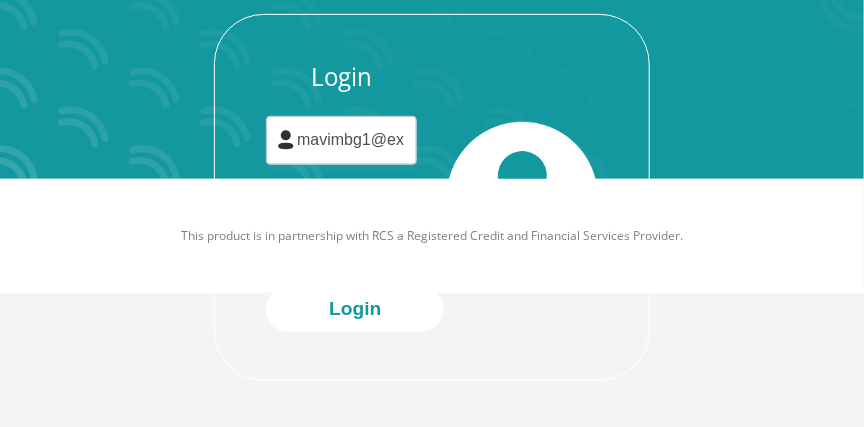 click on "This product is in partnership with RCS a Registered Credit and Financial Services Provider." at bounding box center [432, 236] 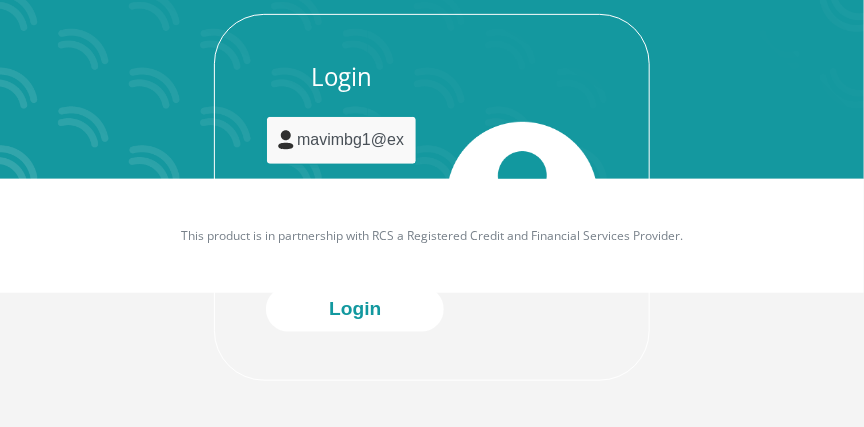 click on "mavimbg1@example.com" at bounding box center (341, 140) 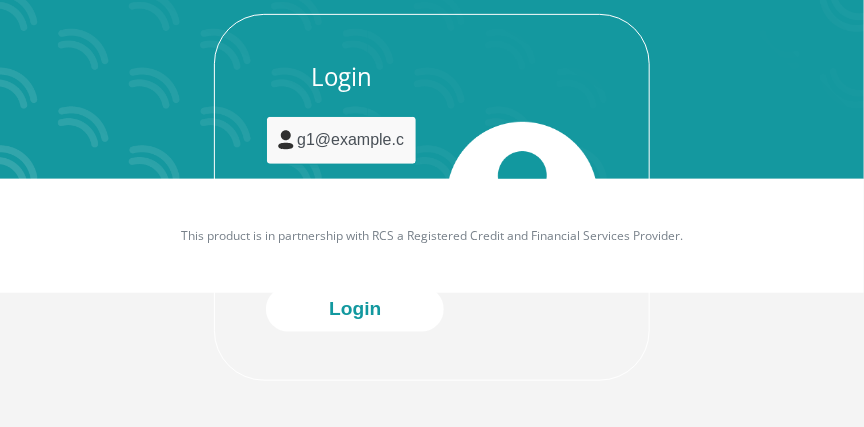 drag, startPoint x: 378, startPoint y: 139, endPoint x: 437, endPoint y: 142, distance: 59.07622 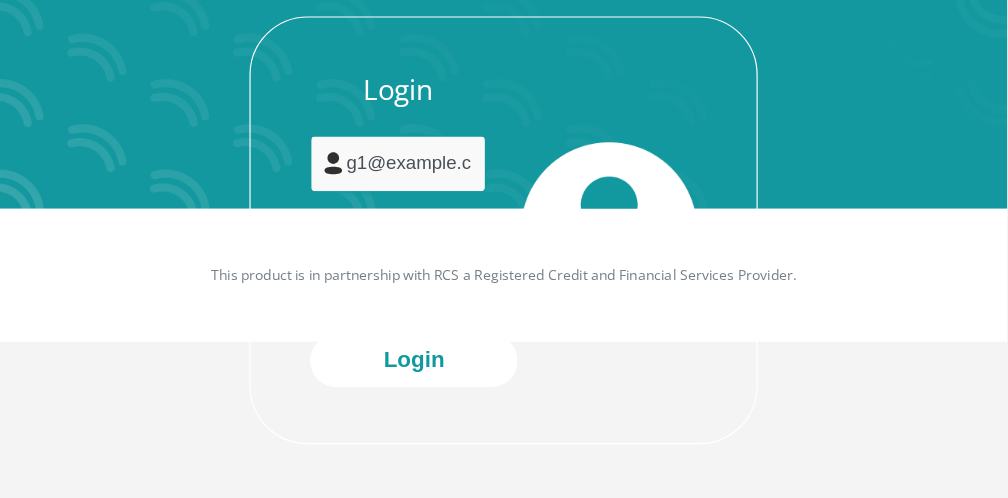 scroll, scrollTop: 180, scrollLeft: 0, axis: vertical 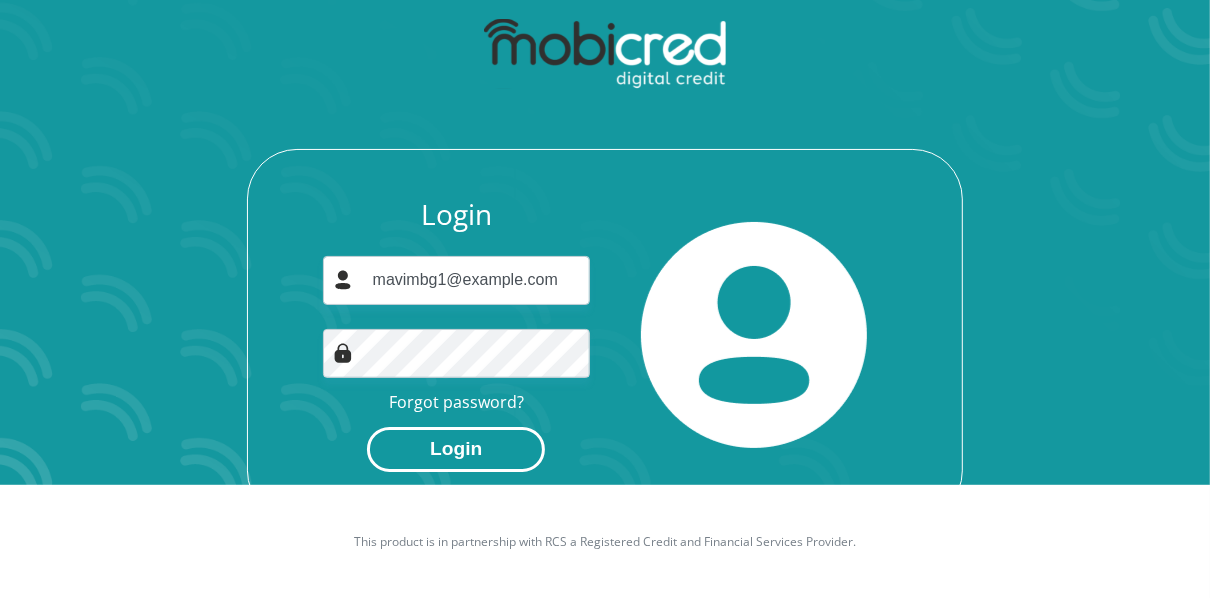 click on "Login" at bounding box center (456, 449) 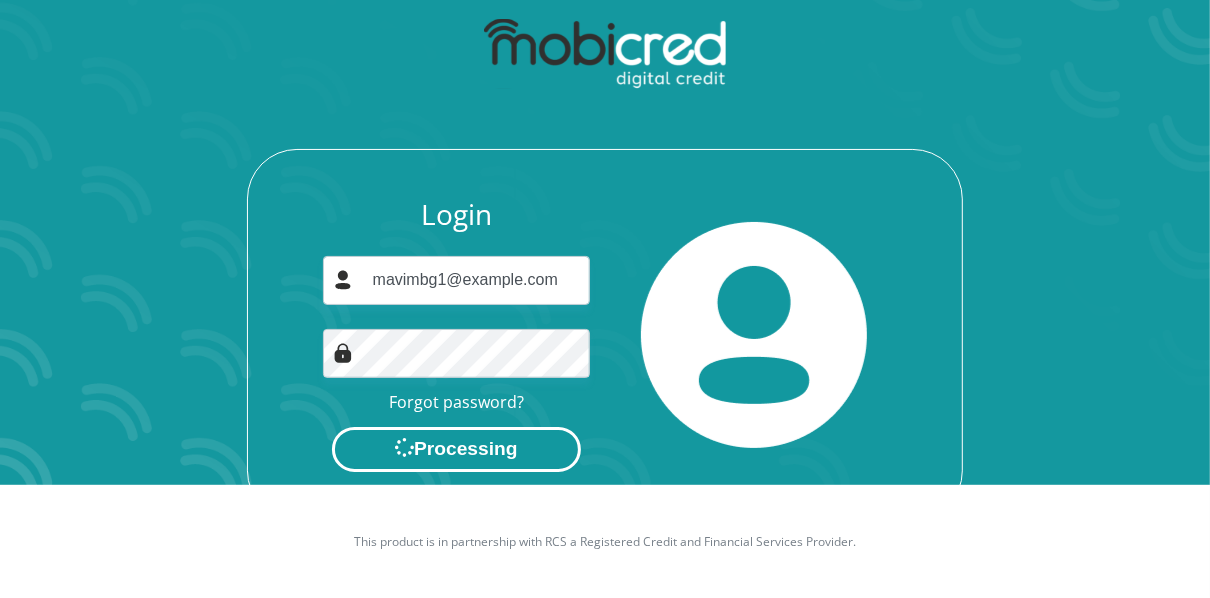 scroll, scrollTop: 0, scrollLeft: 0, axis: both 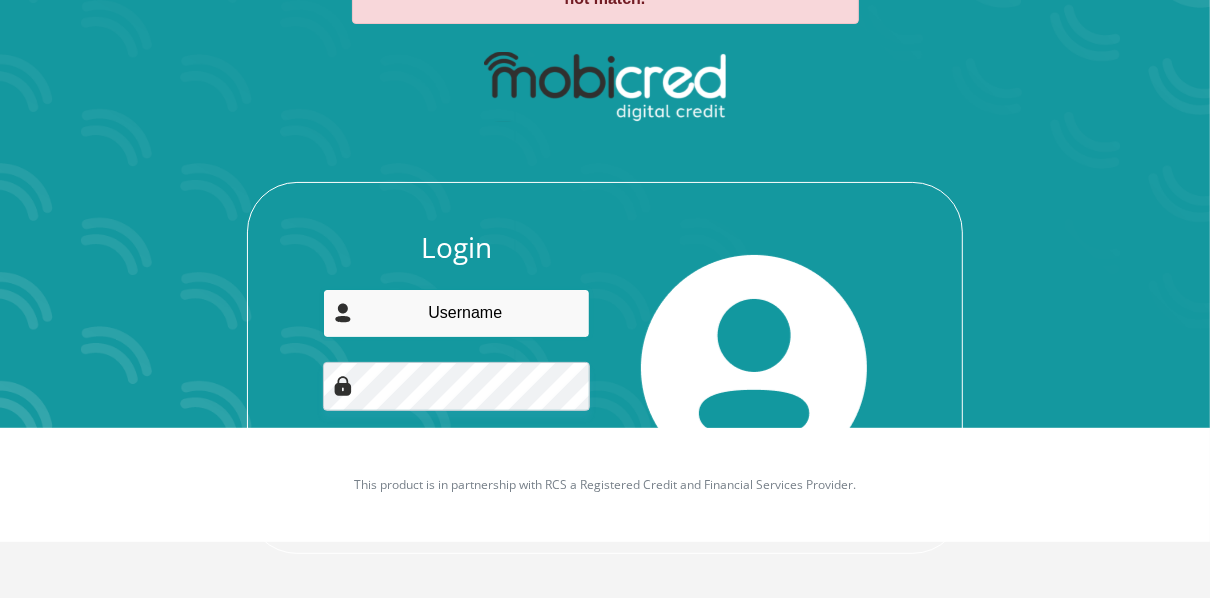 click at bounding box center (457, 313) 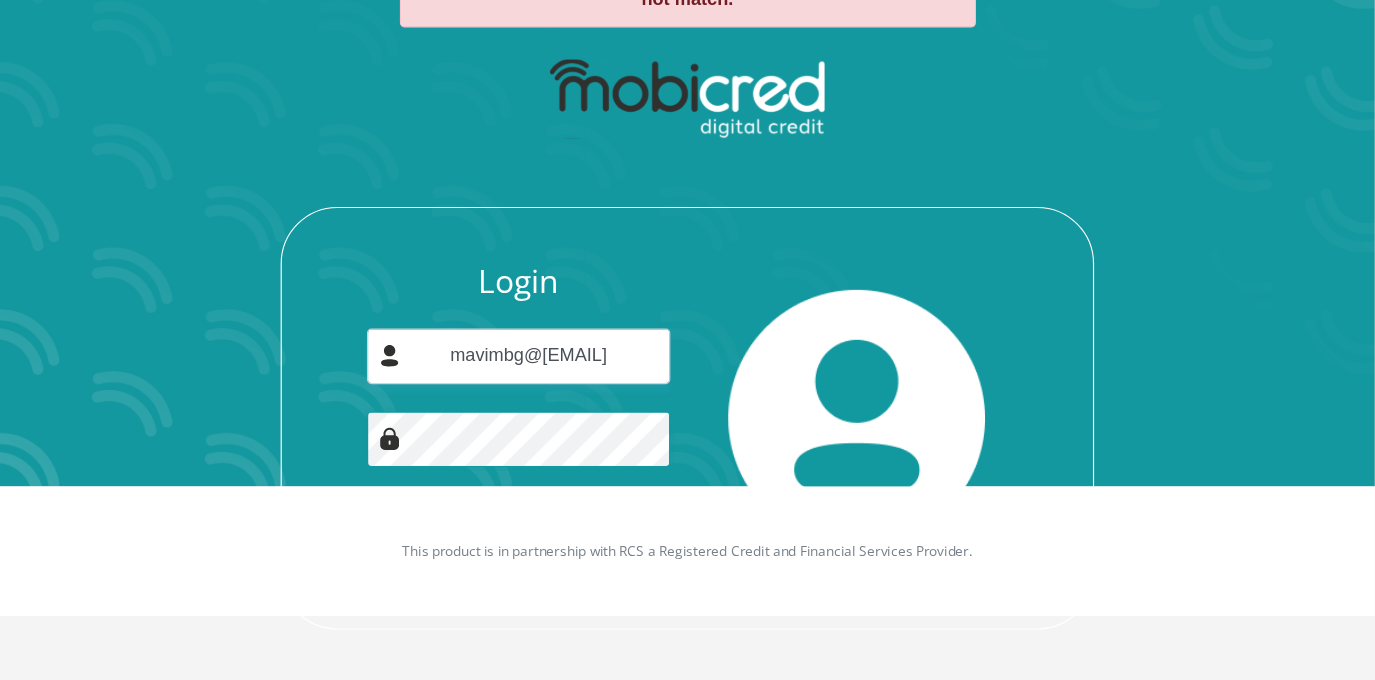 scroll, scrollTop: 114, scrollLeft: 0, axis: vertical 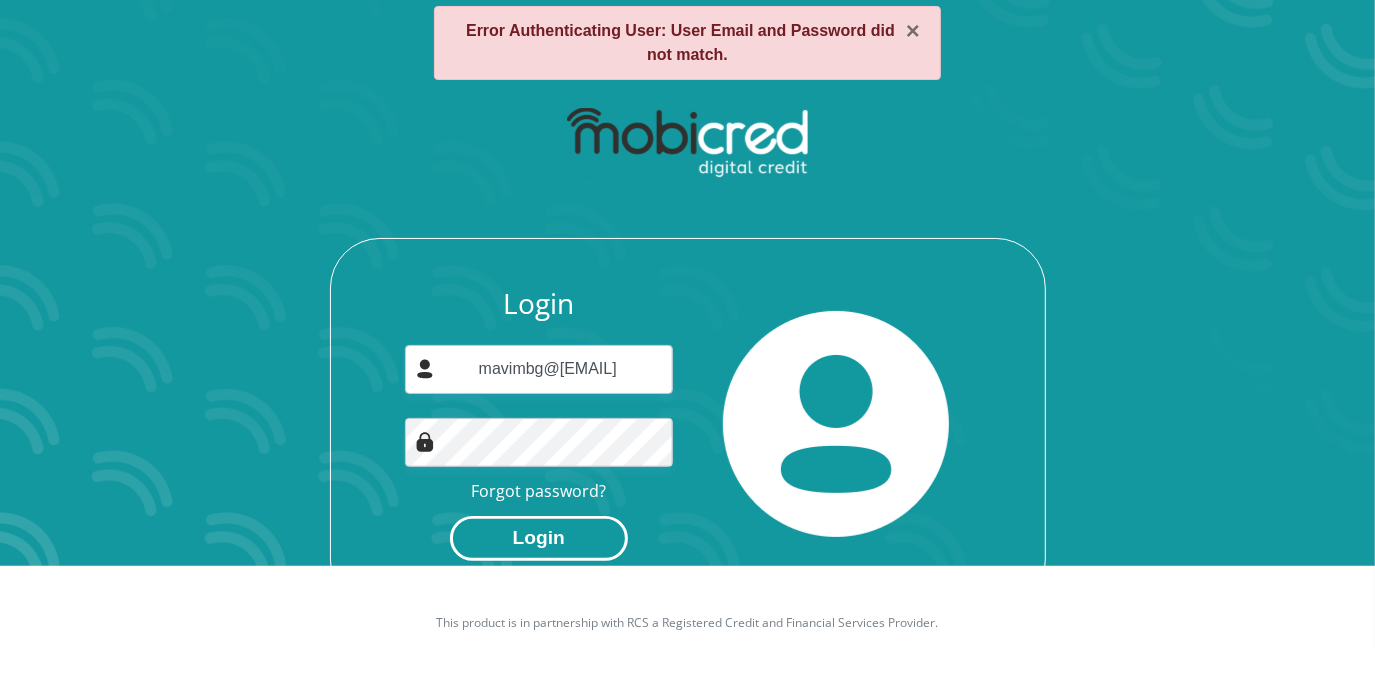click on "Login" at bounding box center [539, 538] 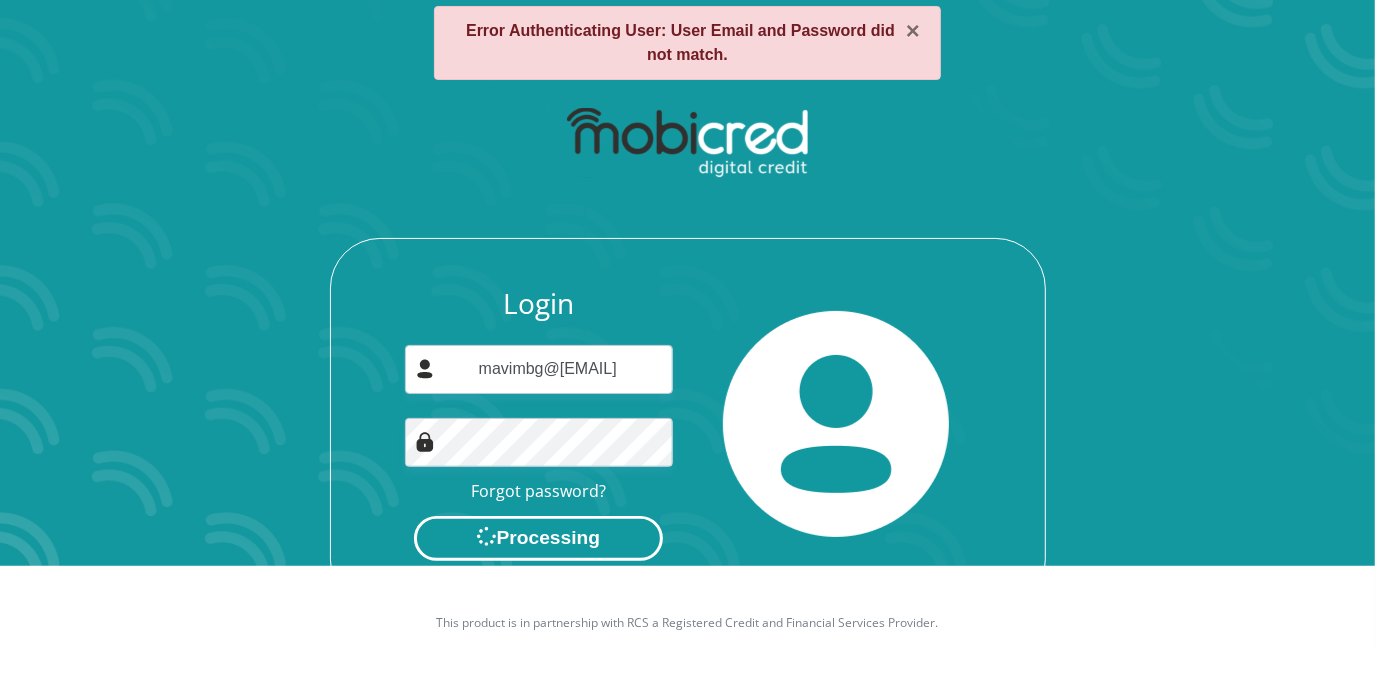 scroll, scrollTop: 0, scrollLeft: 0, axis: both 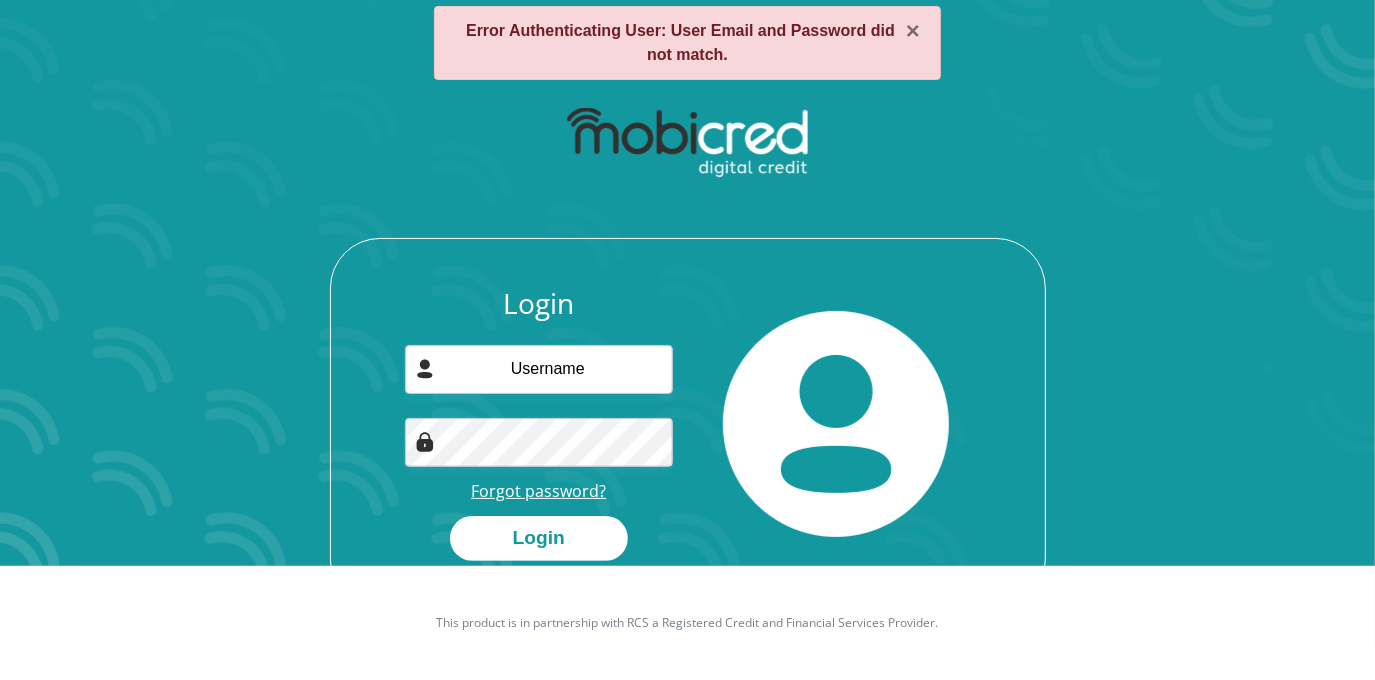 click on "Forgot password?" at bounding box center (538, 491) 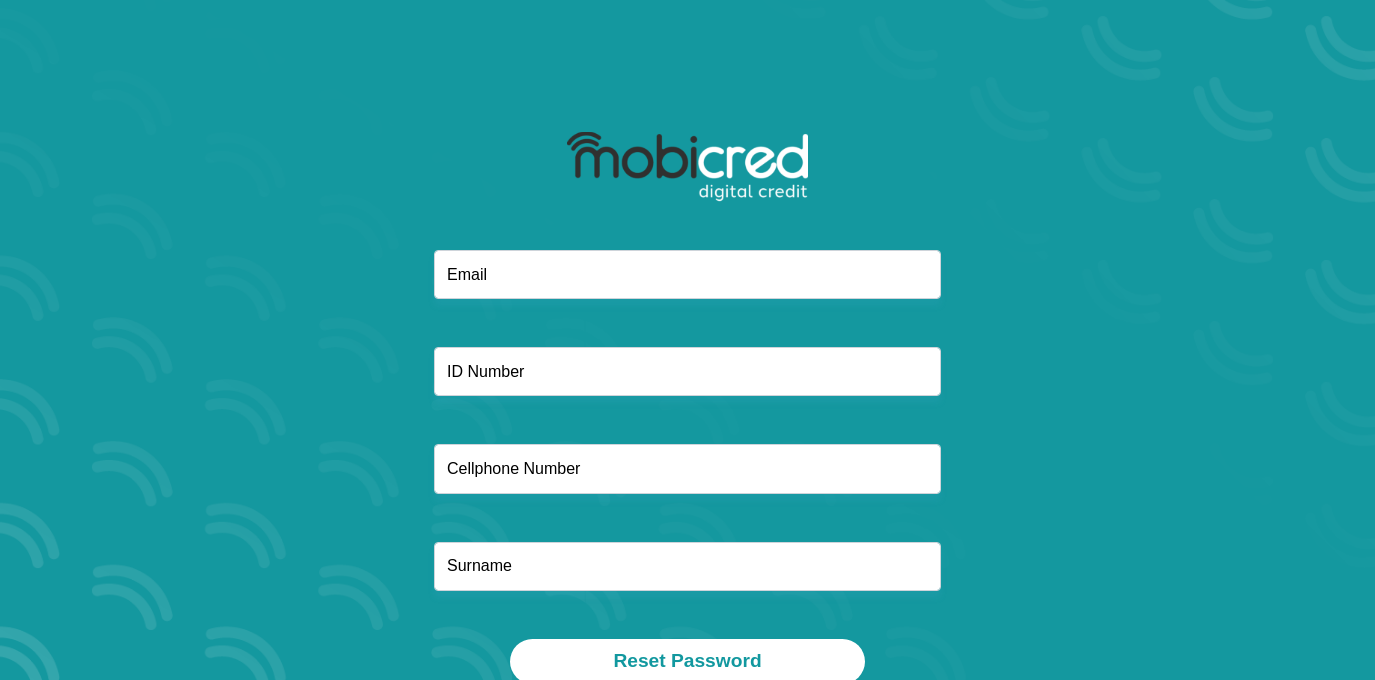 scroll, scrollTop: 0, scrollLeft: 0, axis: both 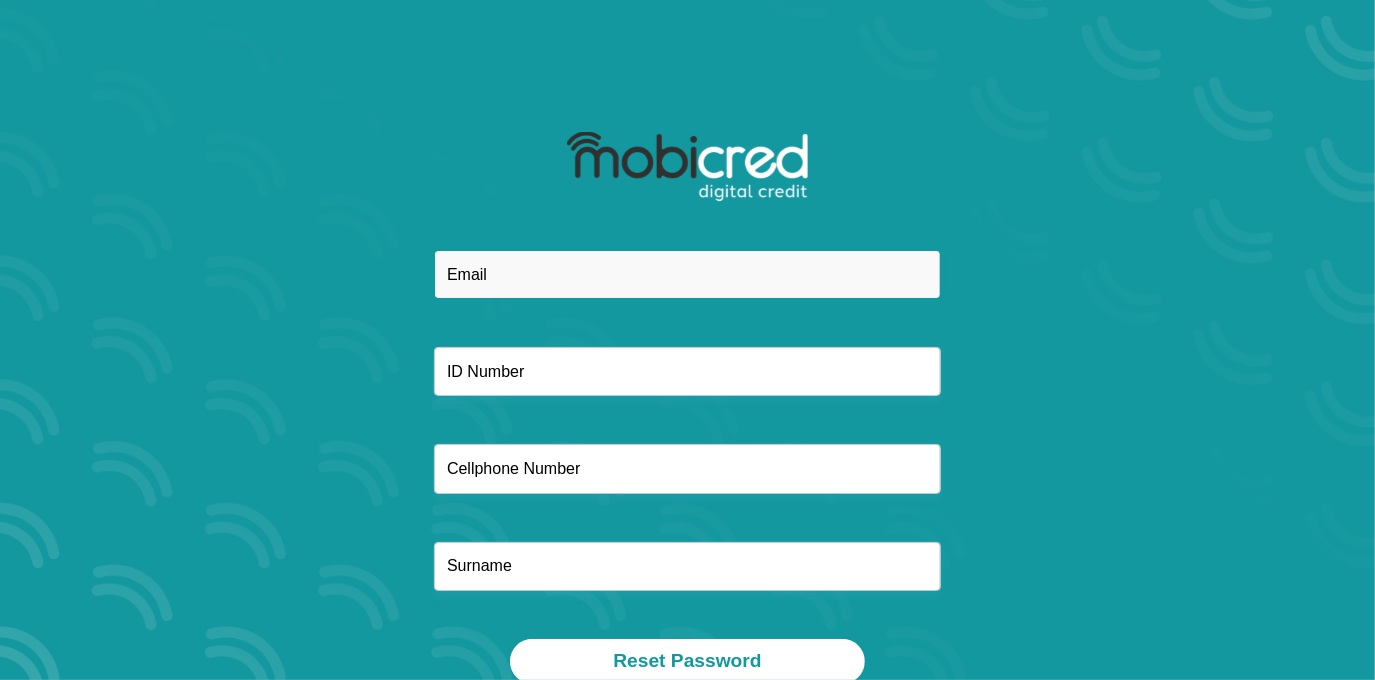 click at bounding box center [687, 274] 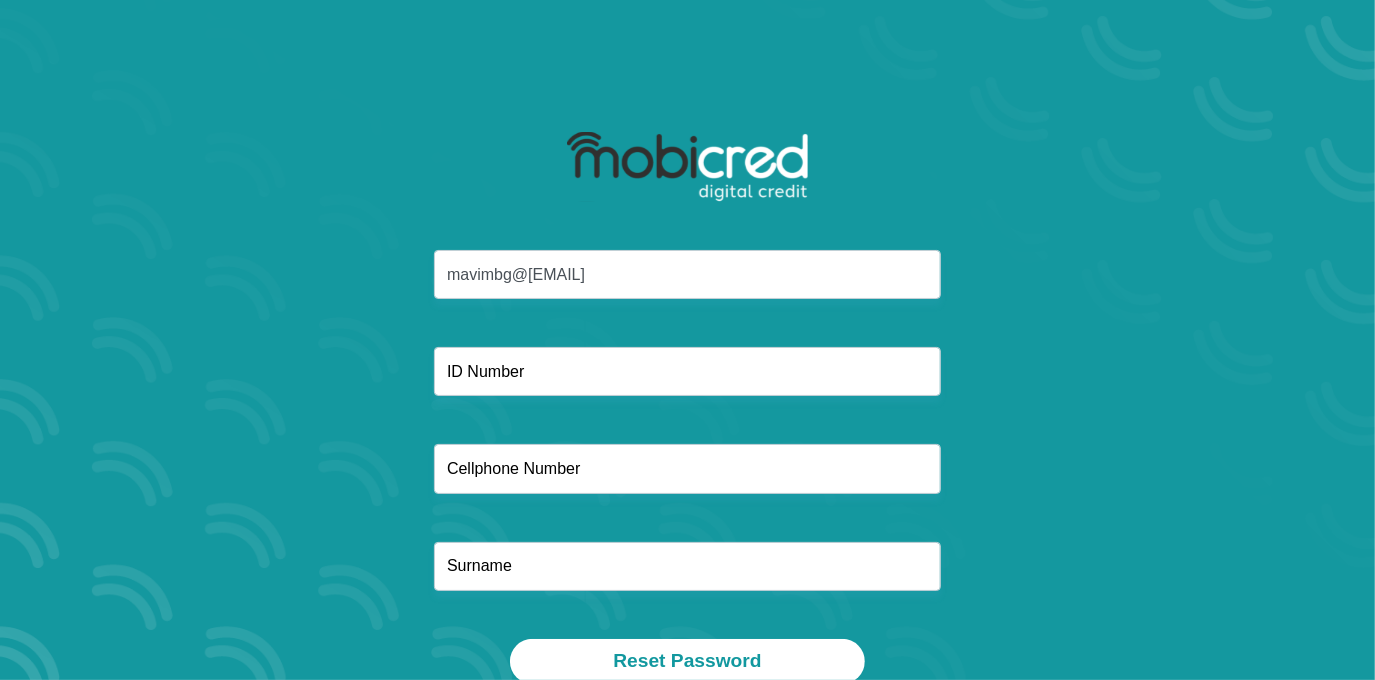 type on "[PHONE]" 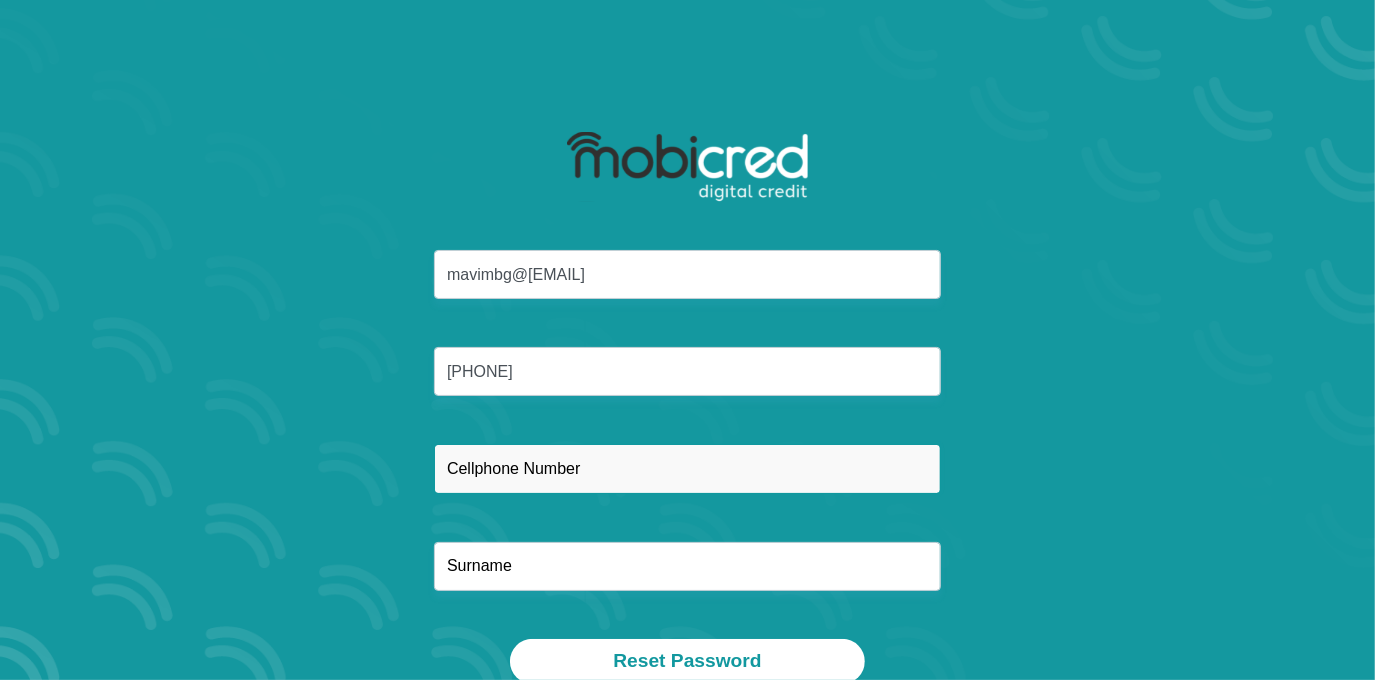 type on "[PHONE]" 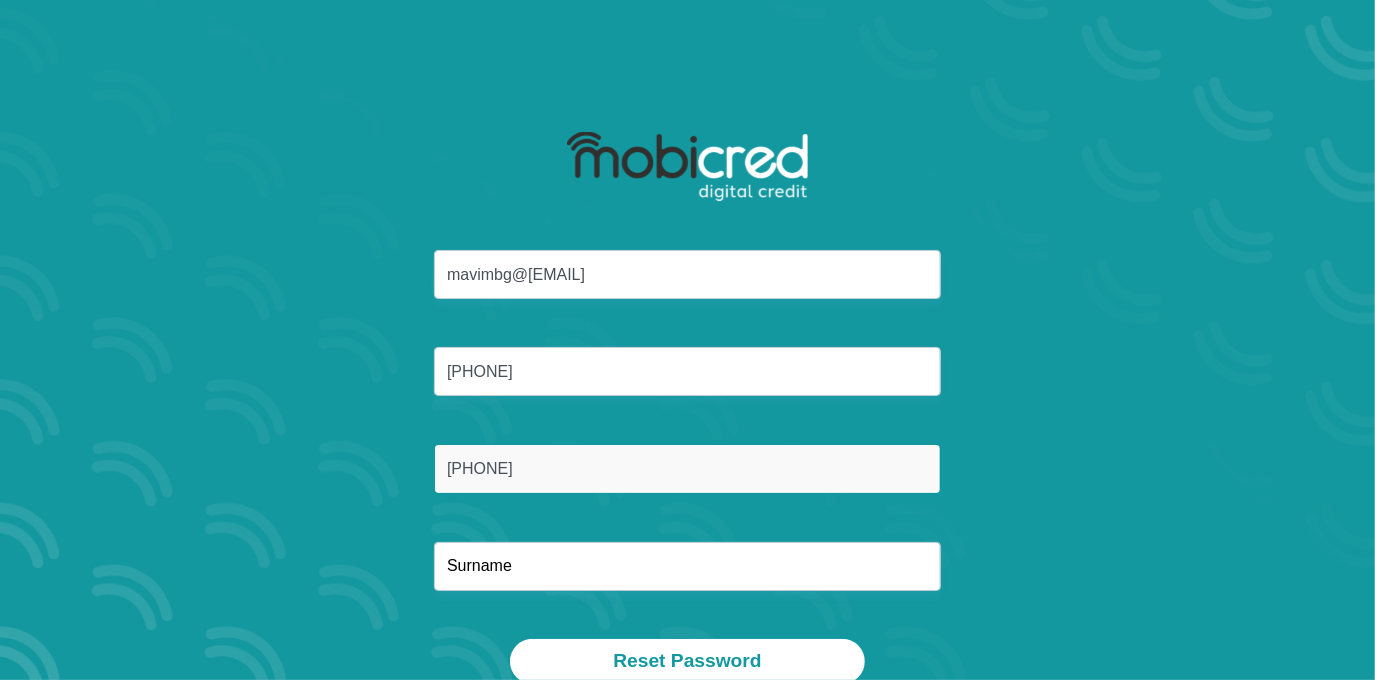 type on "[LAST]" 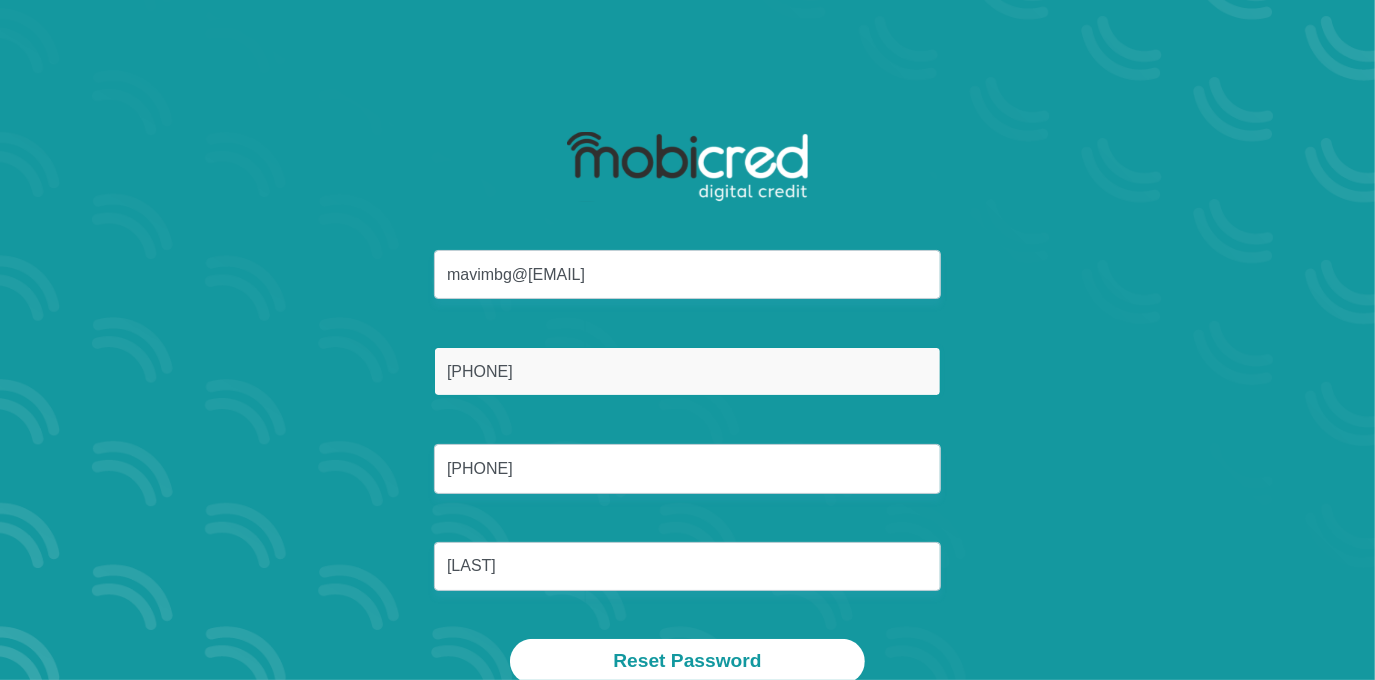 click on "[PHONE]" at bounding box center (687, 371) 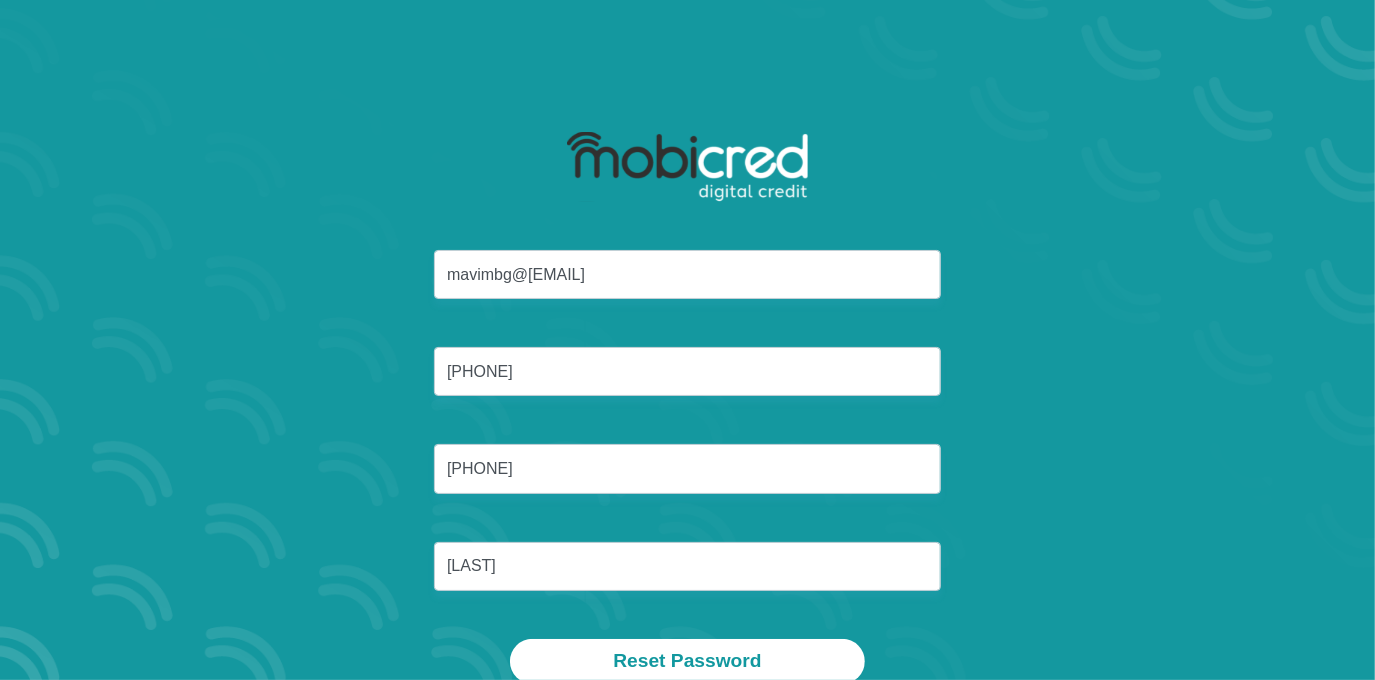 click on "mavimbg@gmail.com
42203384
0659027099
Mavimbela" at bounding box center (688, 444) 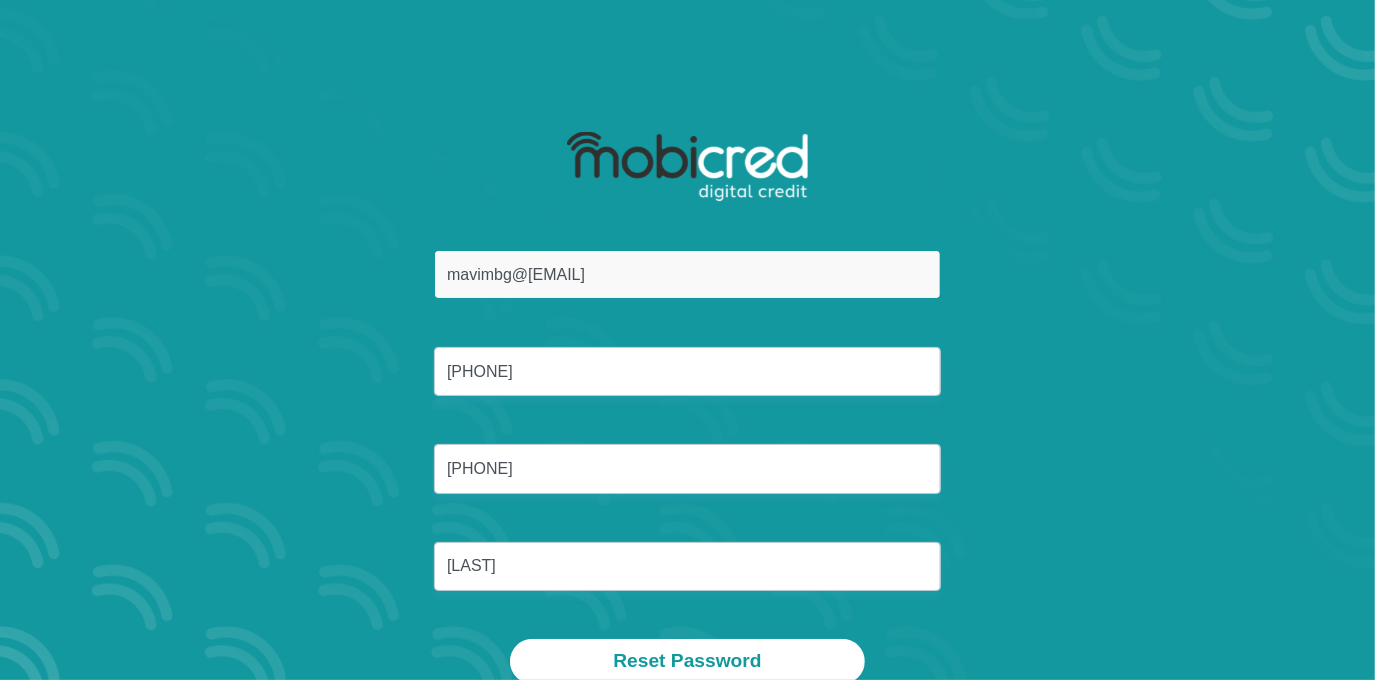 click on "mavimbg@gmail.com" at bounding box center [687, 274] 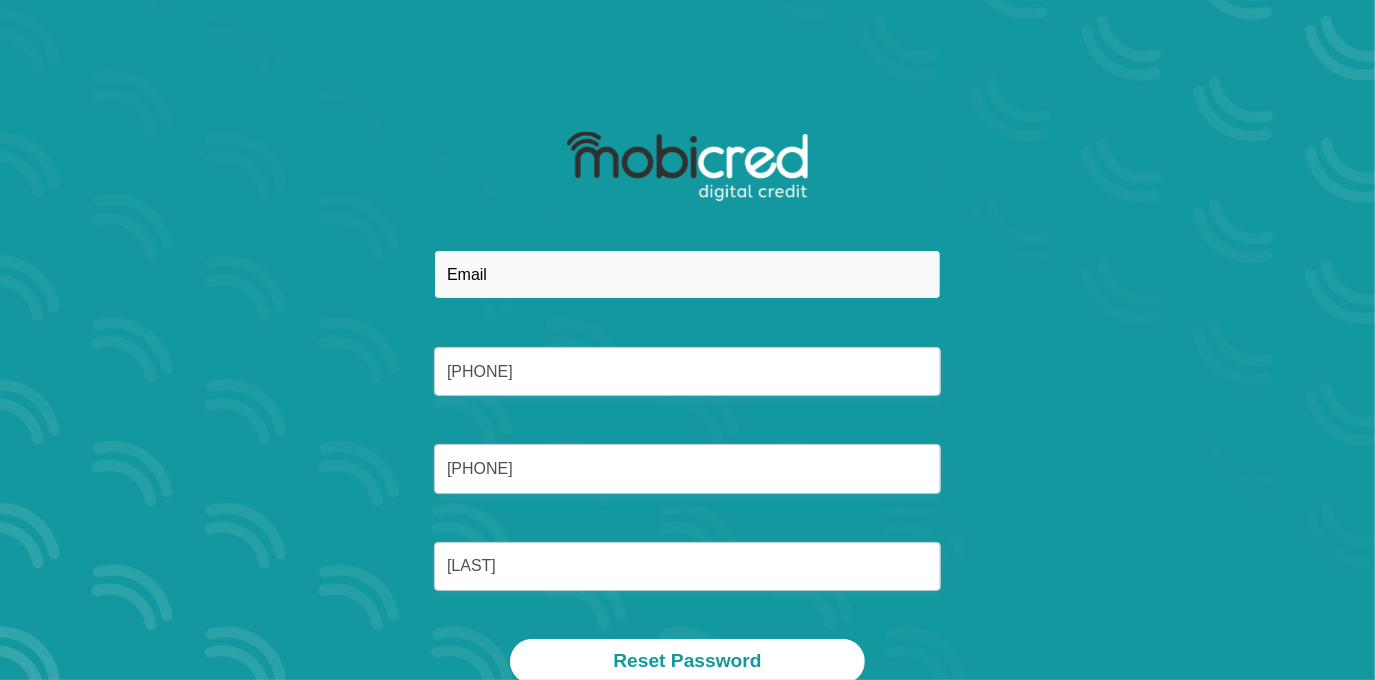 type 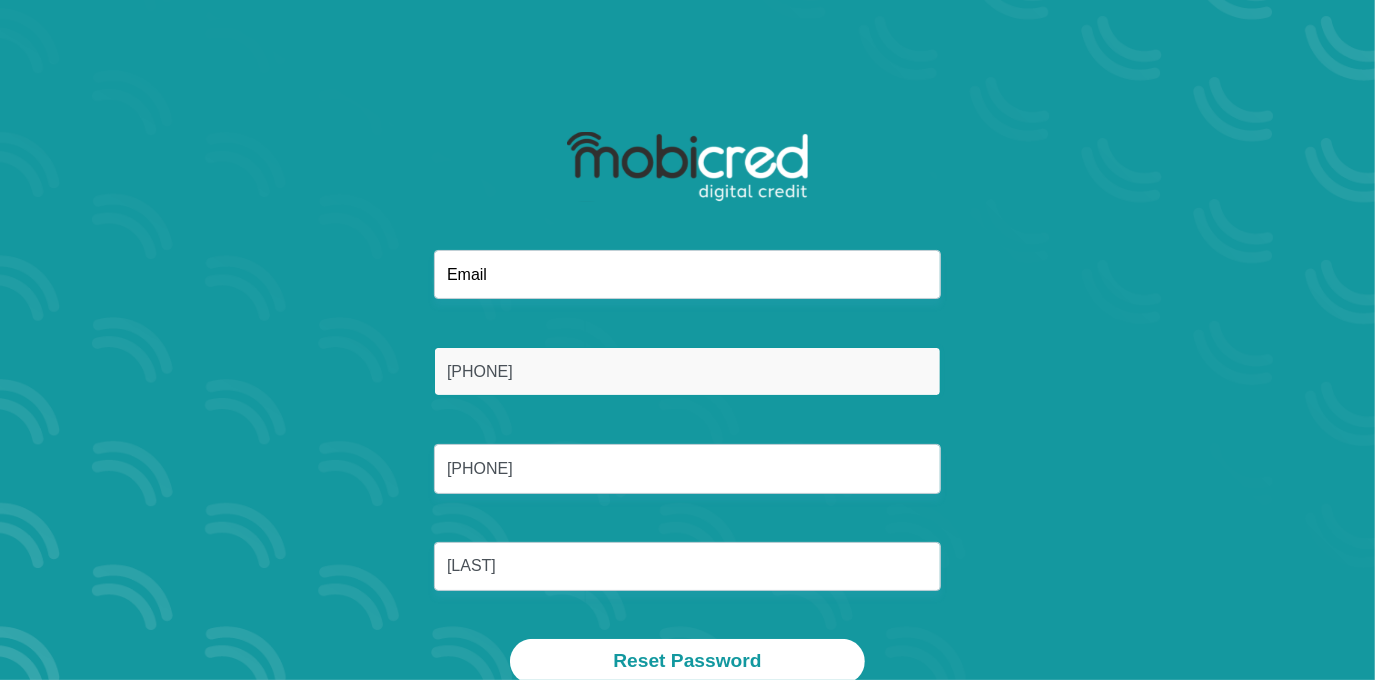 drag, startPoint x: 542, startPoint y: 391, endPoint x: 329, endPoint y: 380, distance: 213.28384 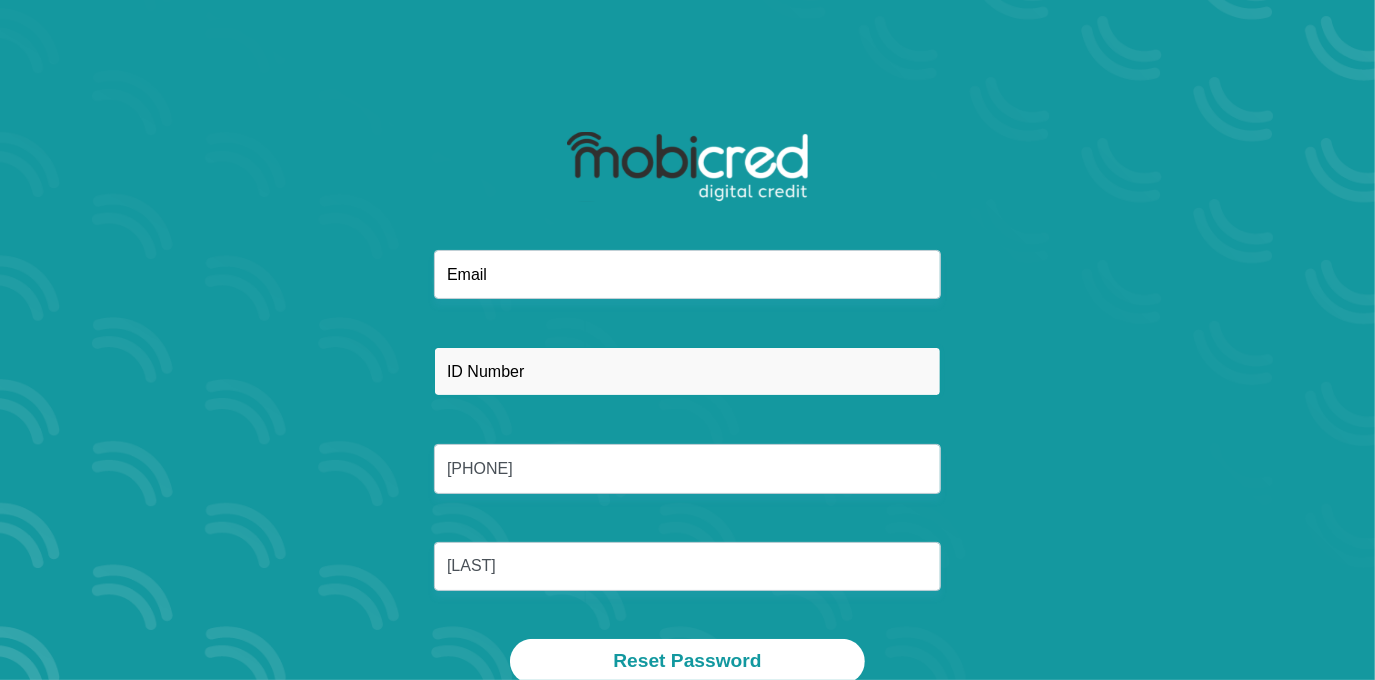type 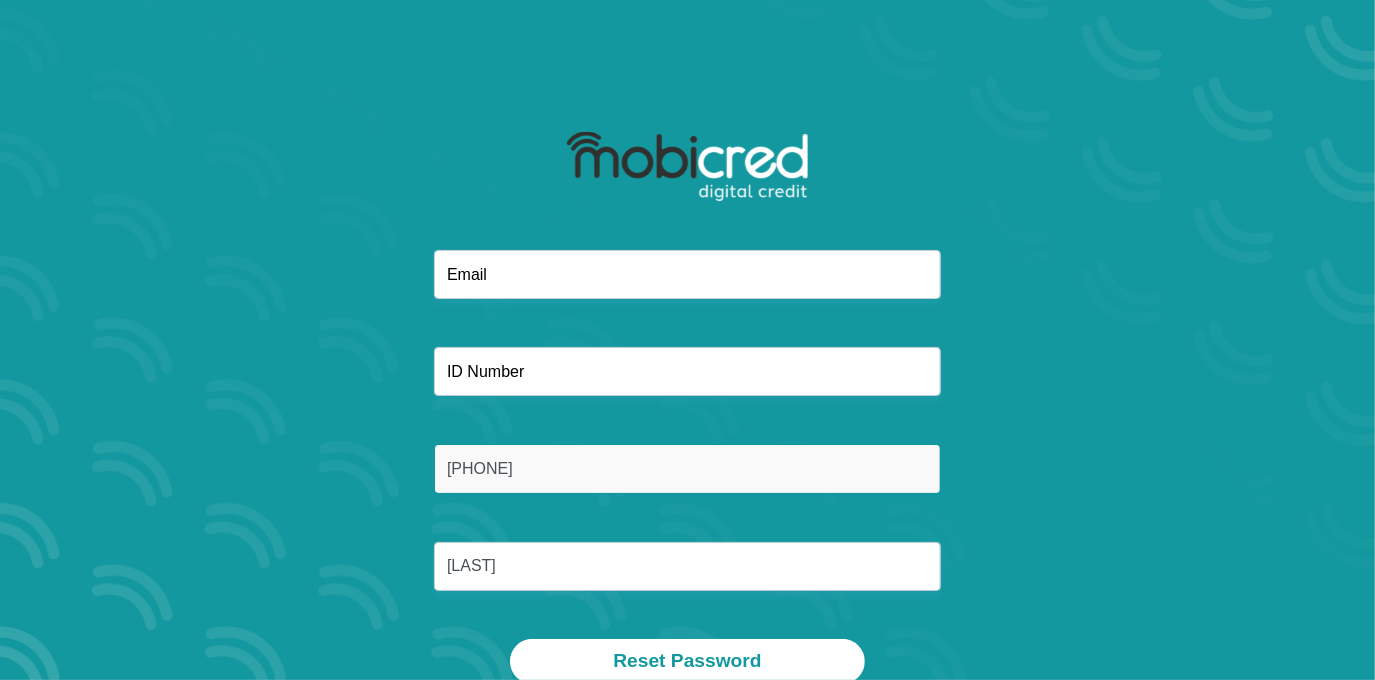 drag, startPoint x: 533, startPoint y: 467, endPoint x: 383, endPoint y: 453, distance: 150.65192 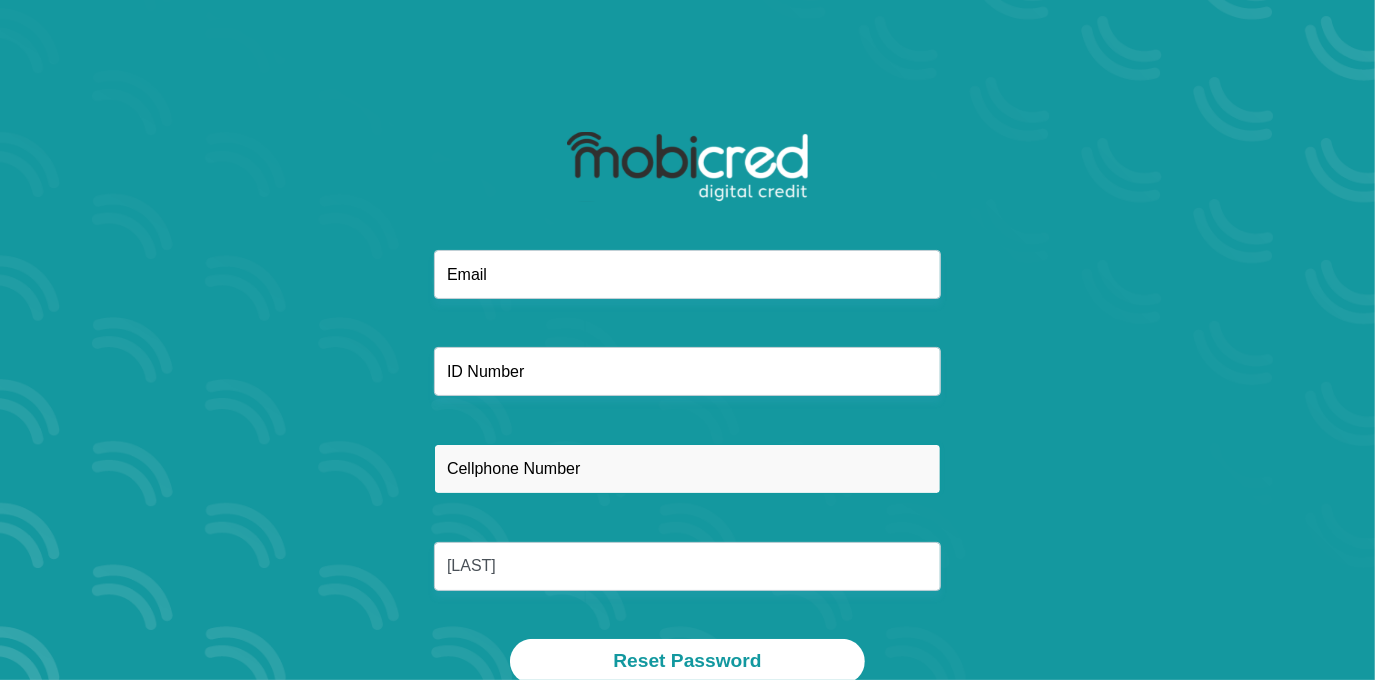 type 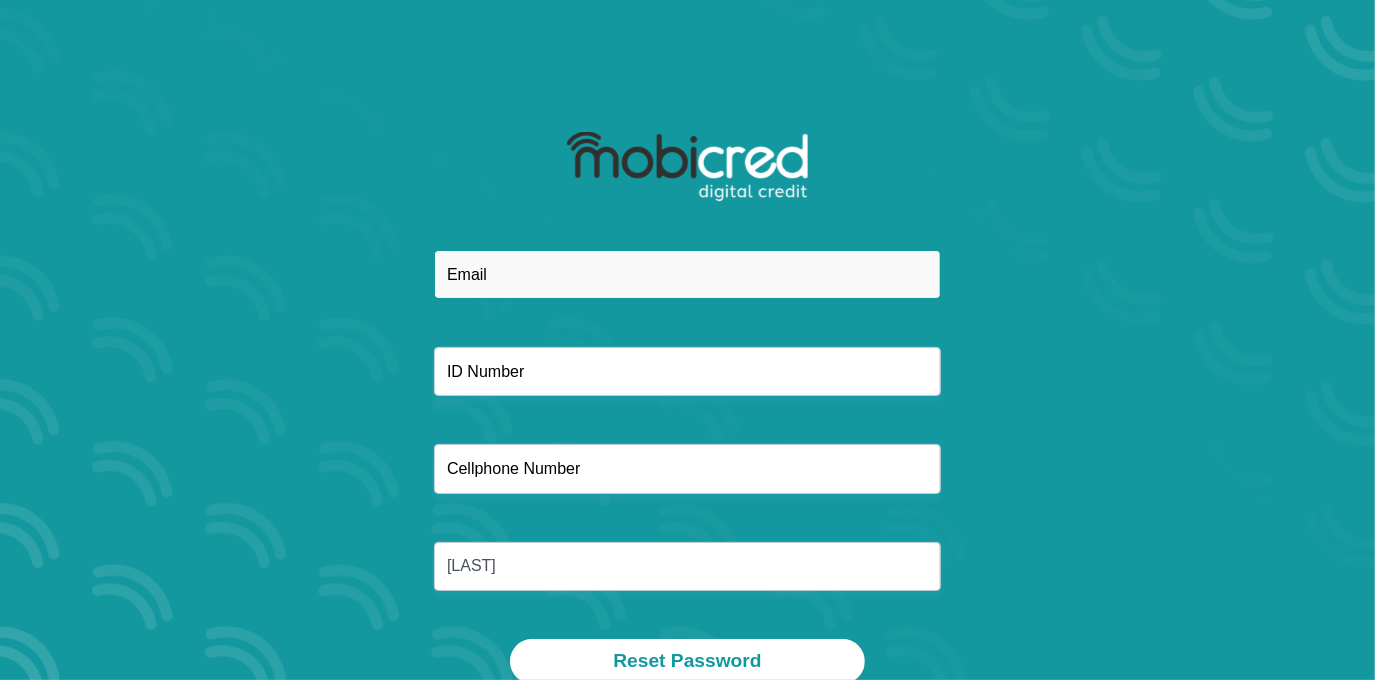 click at bounding box center [687, 274] 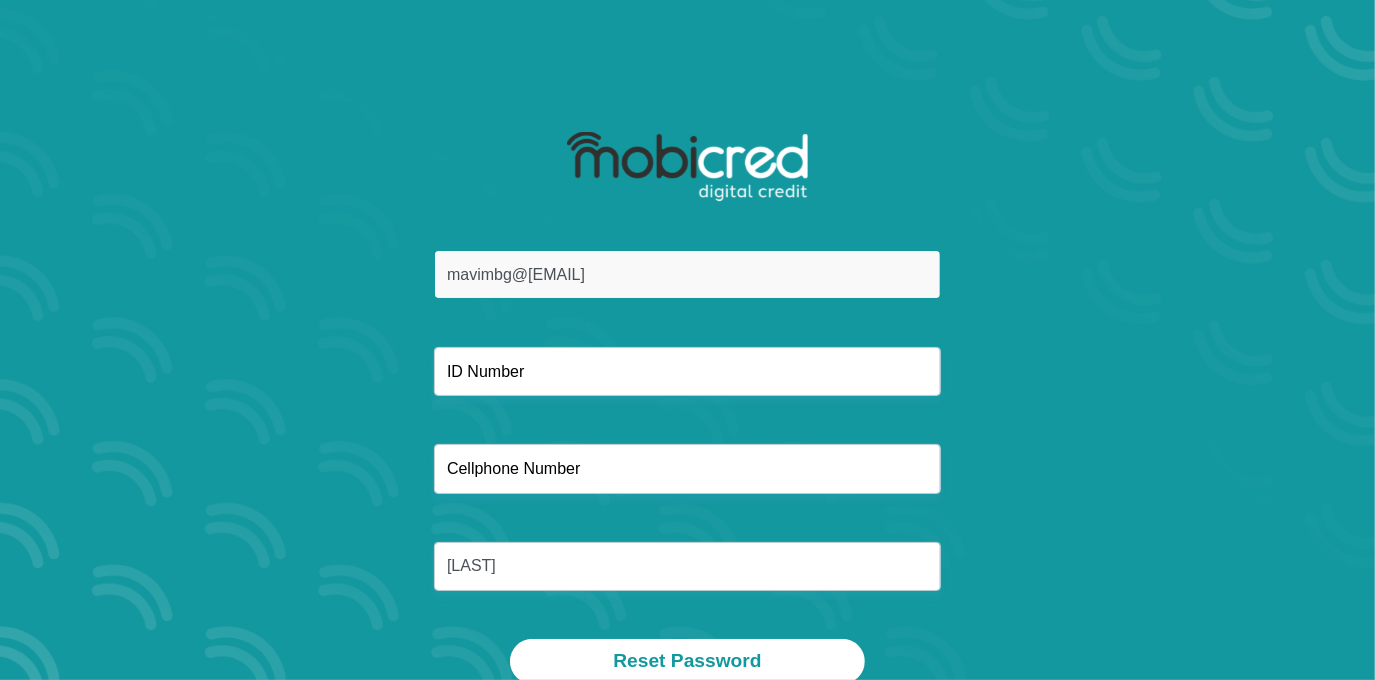 type on "mavimbg@gmail.com" 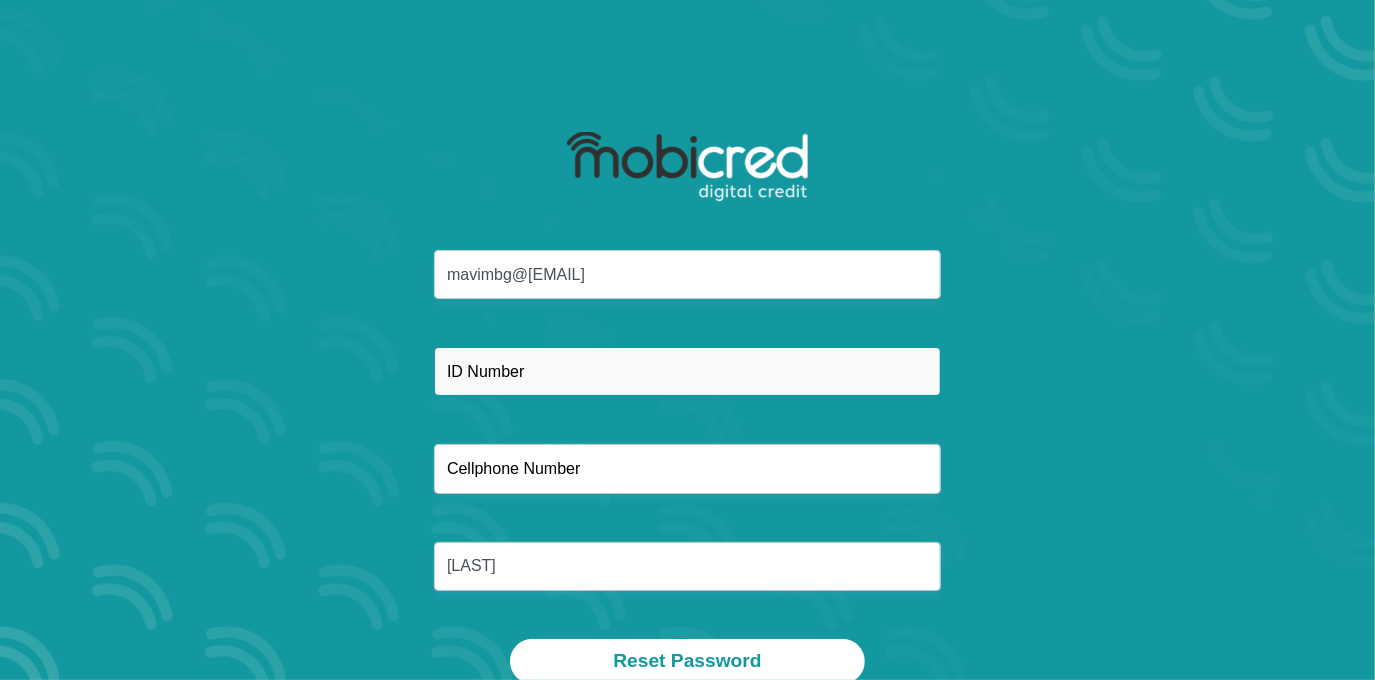 click at bounding box center (687, 371) 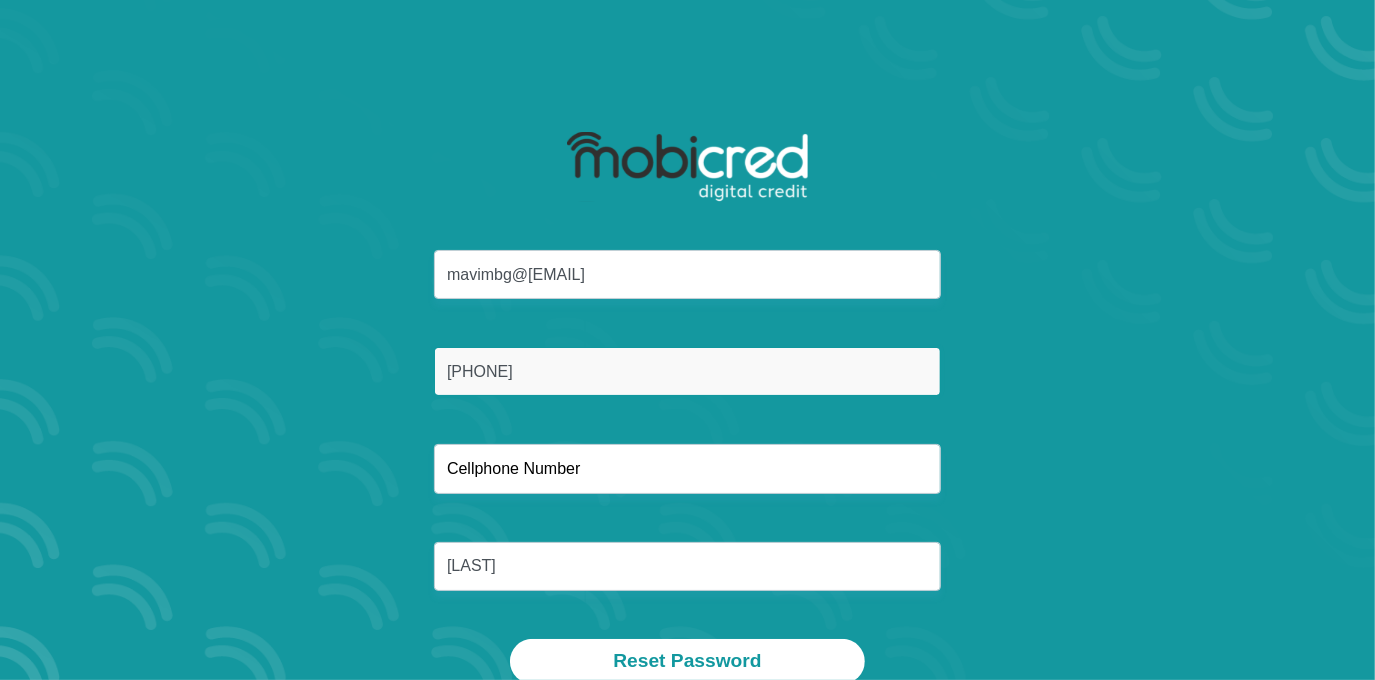 type on "8211155372084" 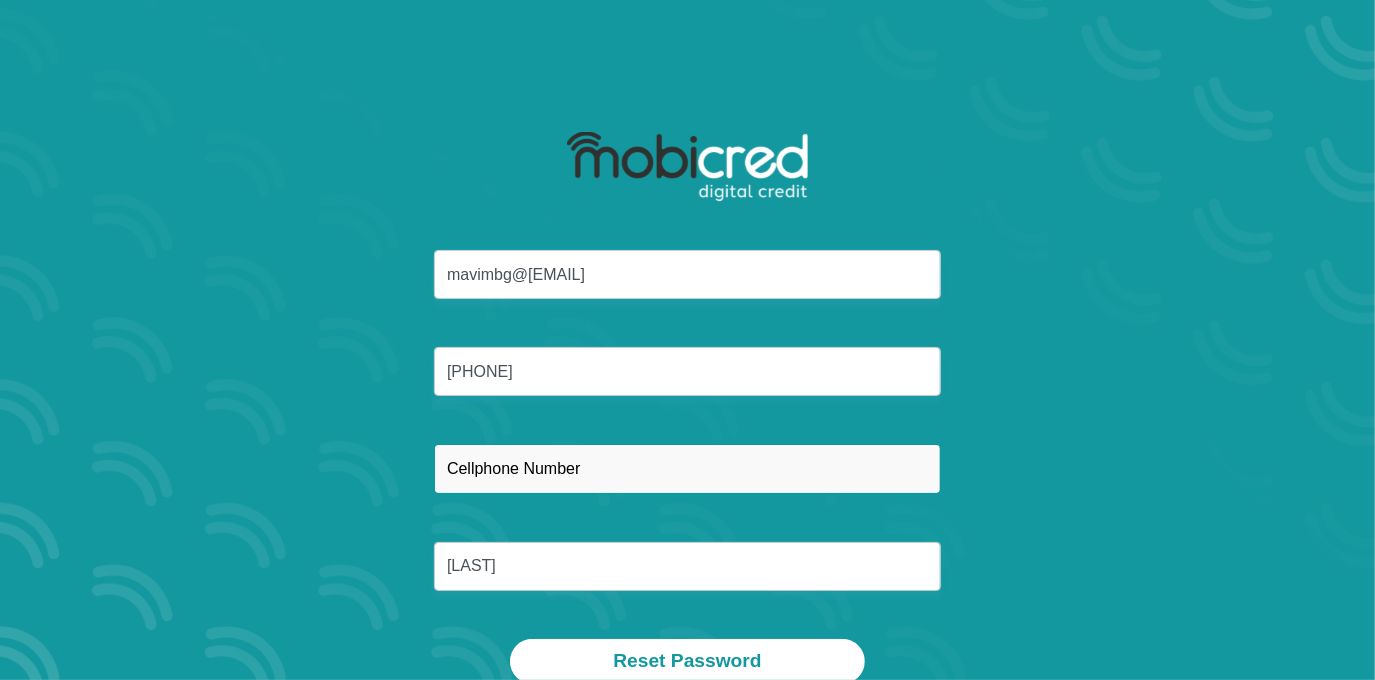 click at bounding box center [687, 468] 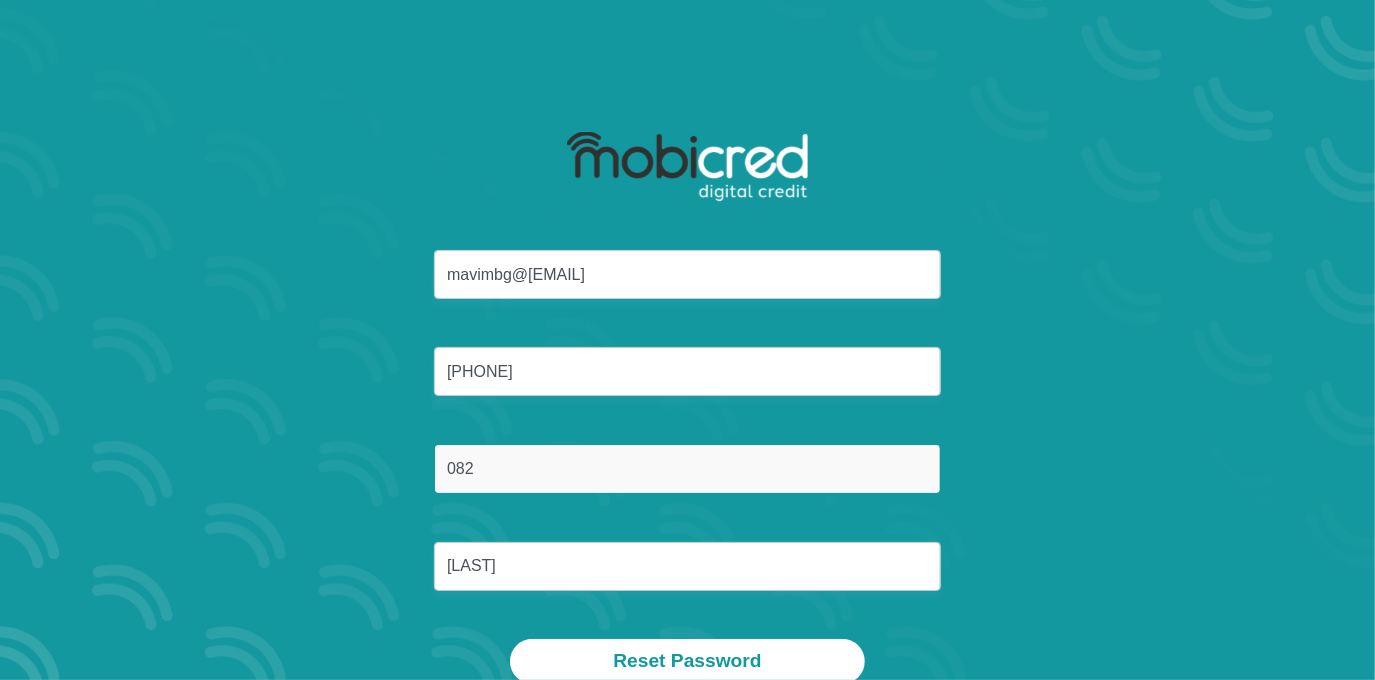 type on "0825128511" 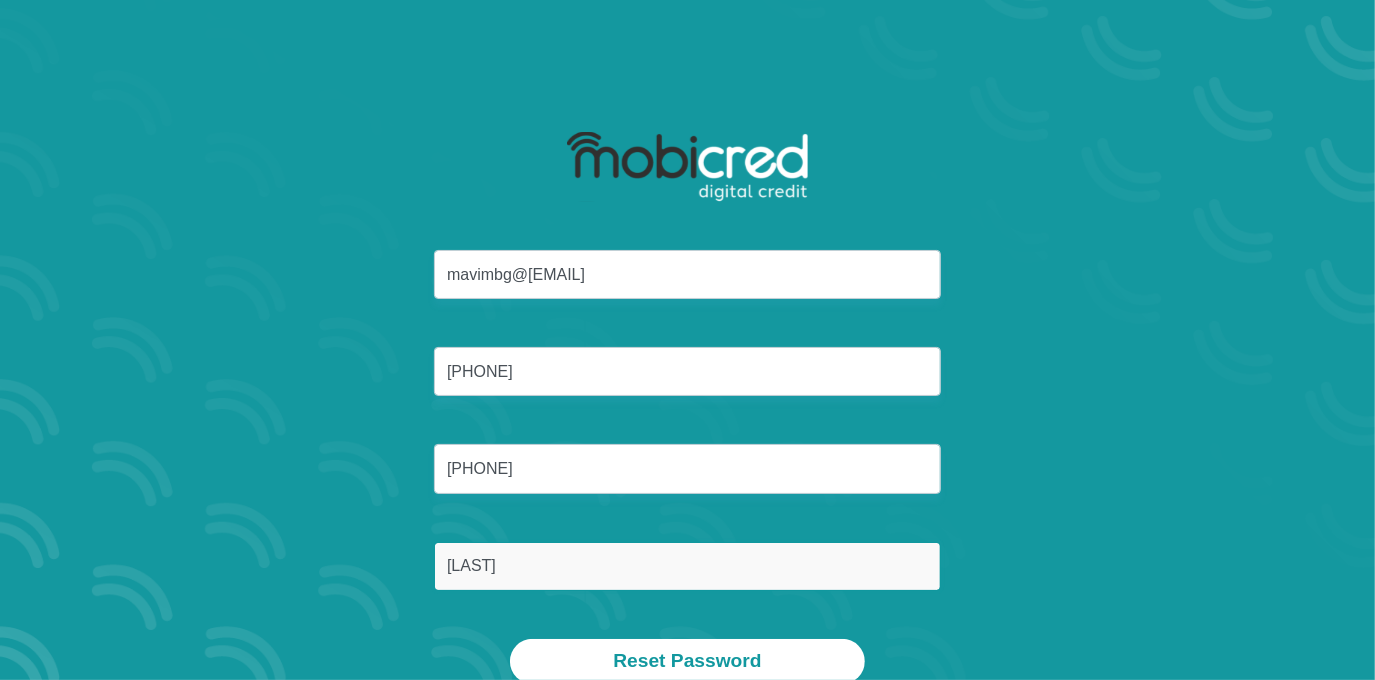 drag, startPoint x: 578, startPoint y: 574, endPoint x: 373, endPoint y: 566, distance: 205.15604 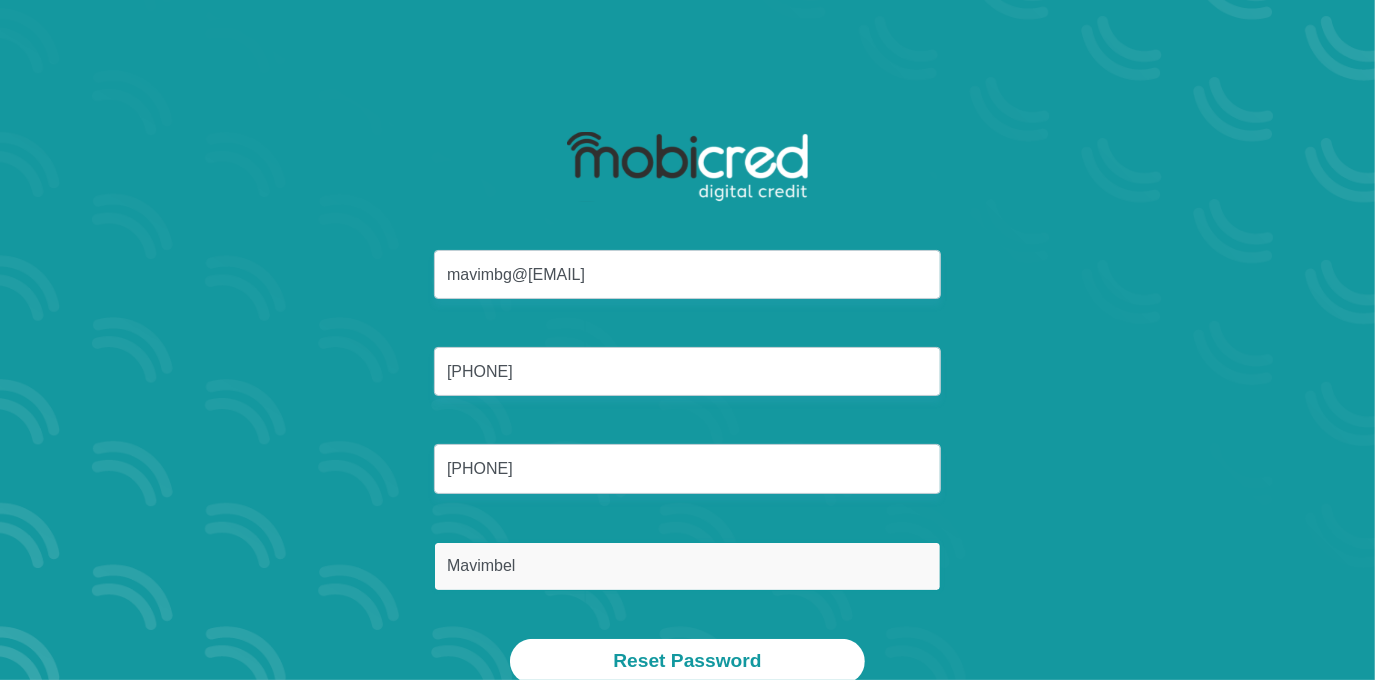 type on "Mavimbela" 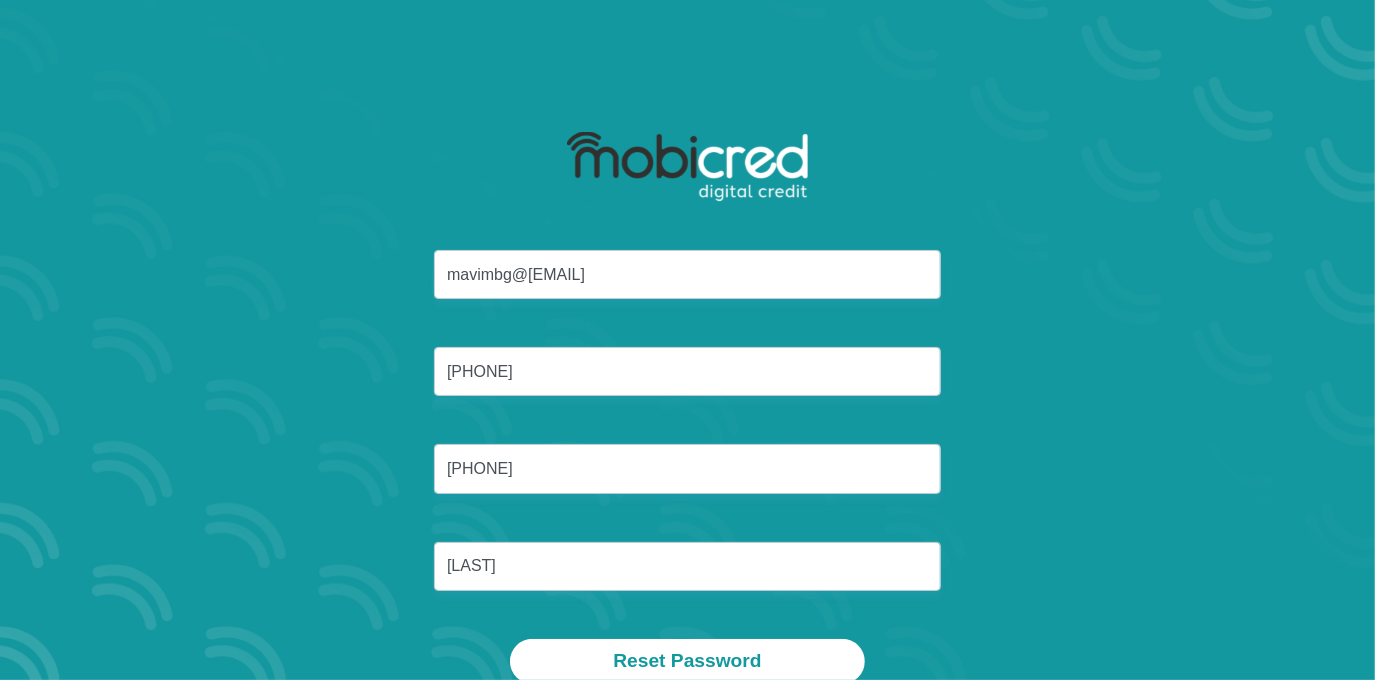 click on "mavimbg@gmail.com
8211155372084
0825128511
Mavimbela" at bounding box center [688, 444] 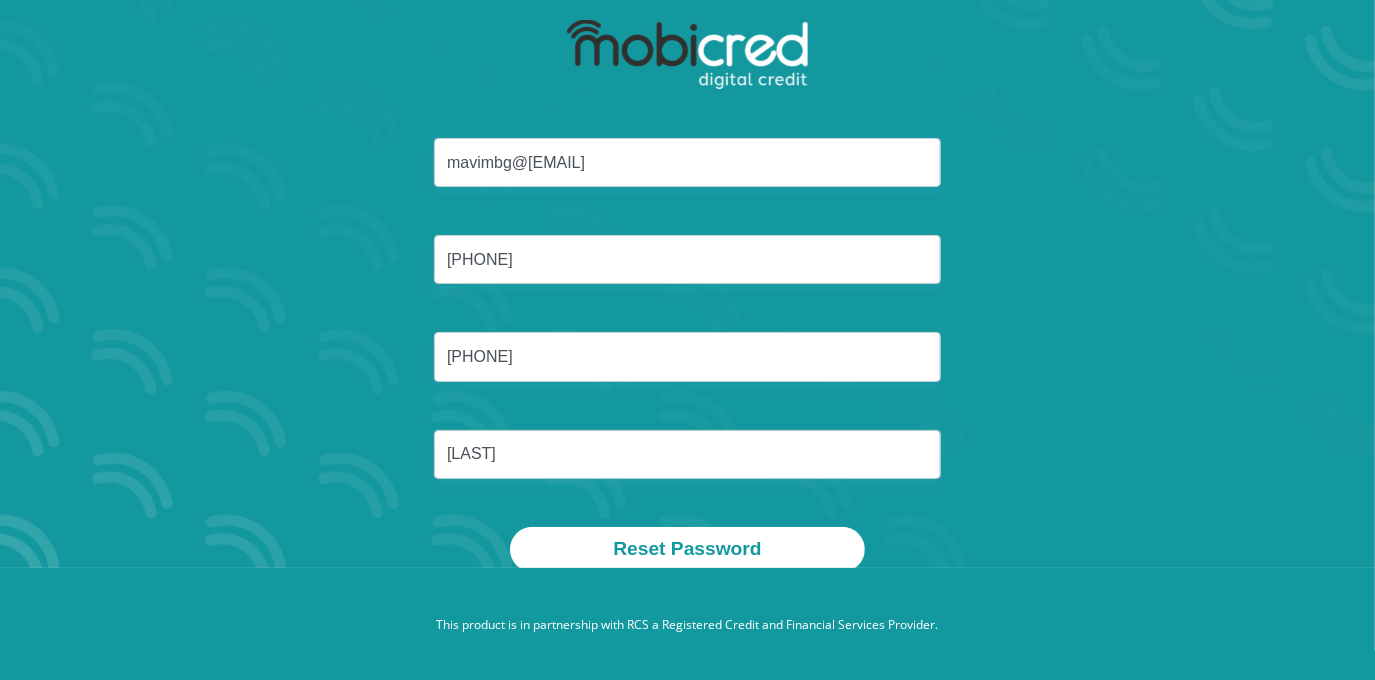 scroll, scrollTop: 114, scrollLeft: 0, axis: vertical 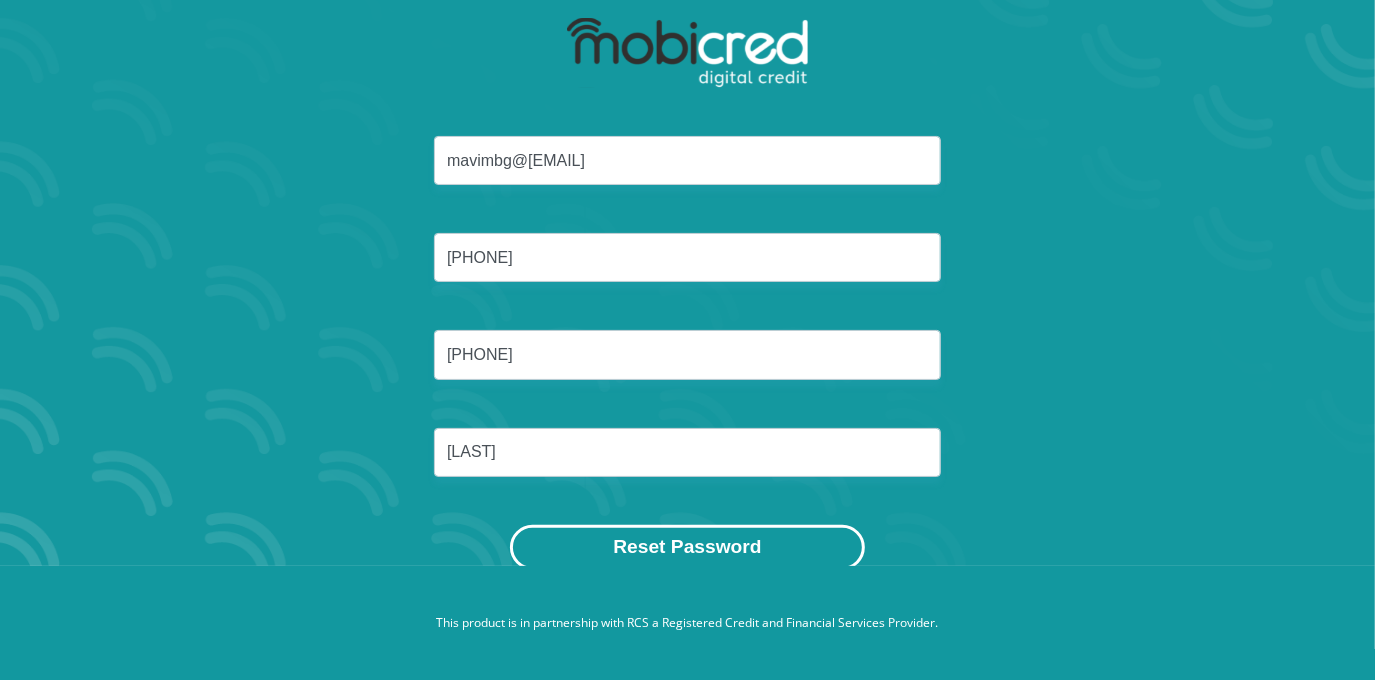 click on "Reset Password" at bounding box center [687, 547] 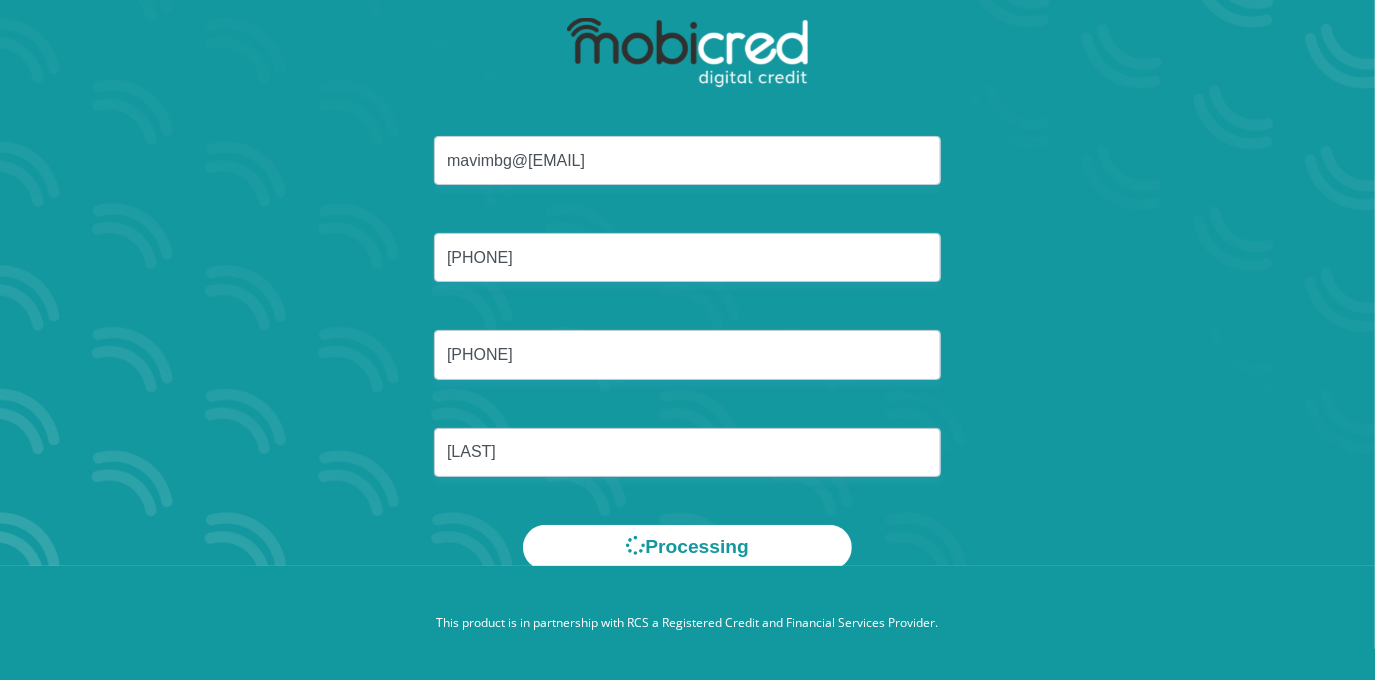 scroll, scrollTop: 0, scrollLeft: 0, axis: both 